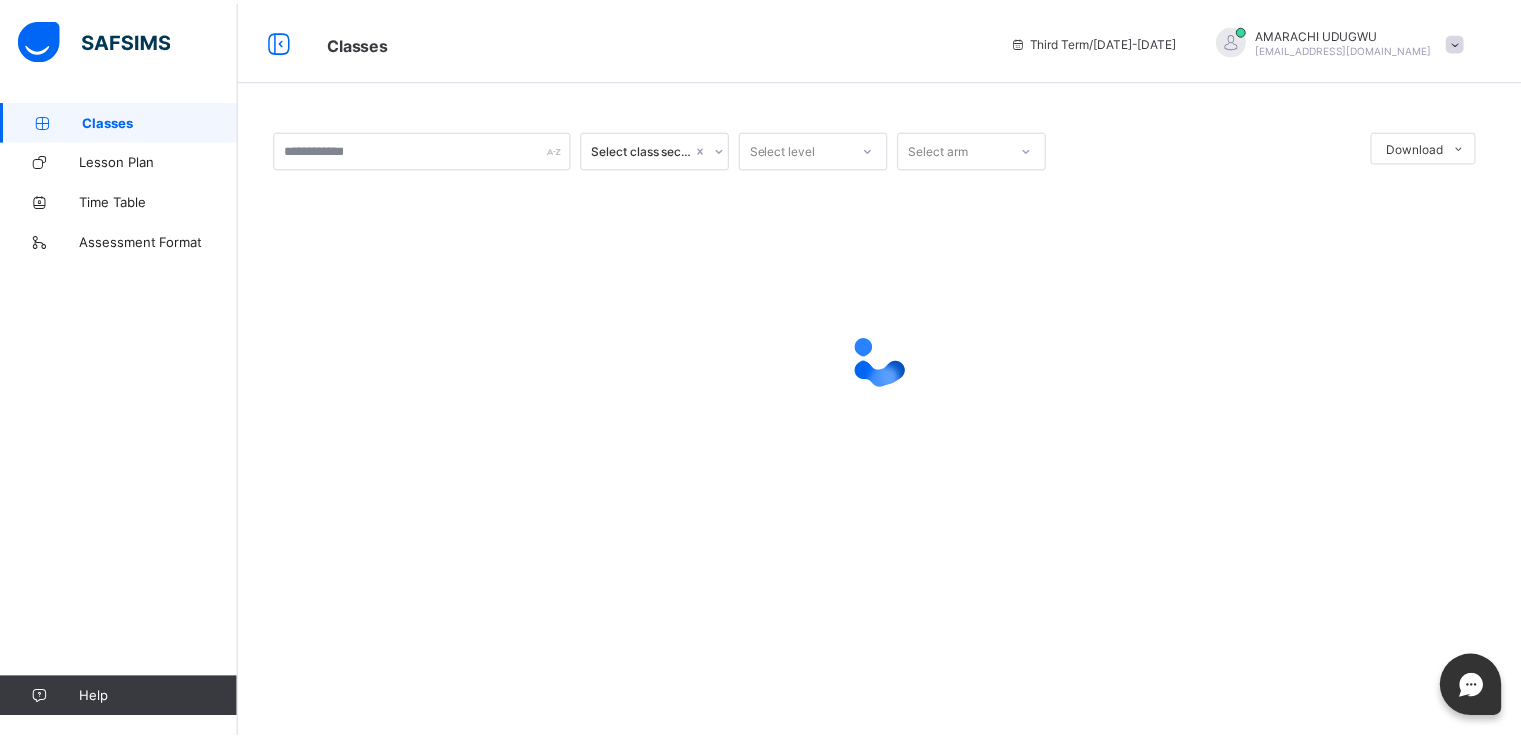 scroll, scrollTop: 0, scrollLeft: 0, axis: both 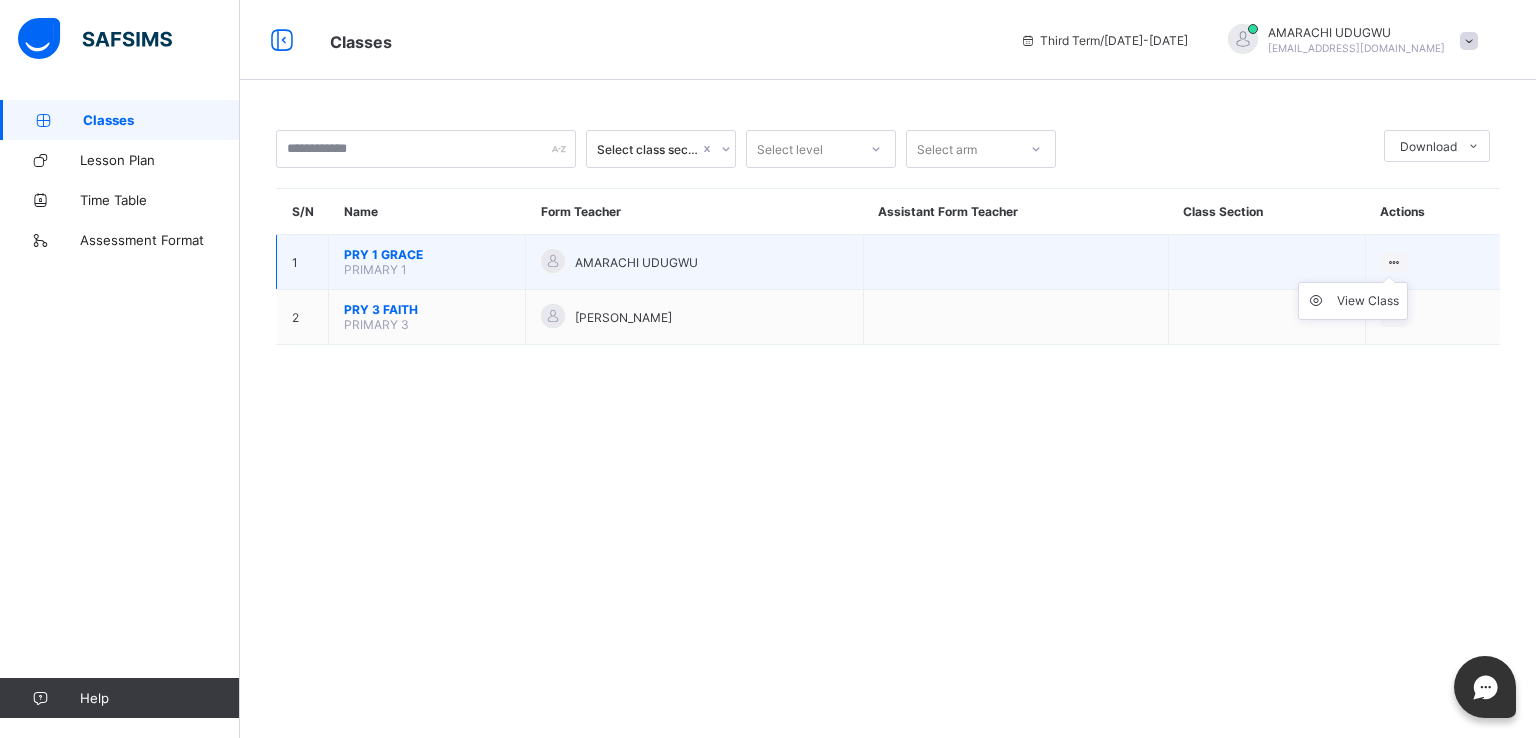 click on "View Class" at bounding box center (1353, 301) 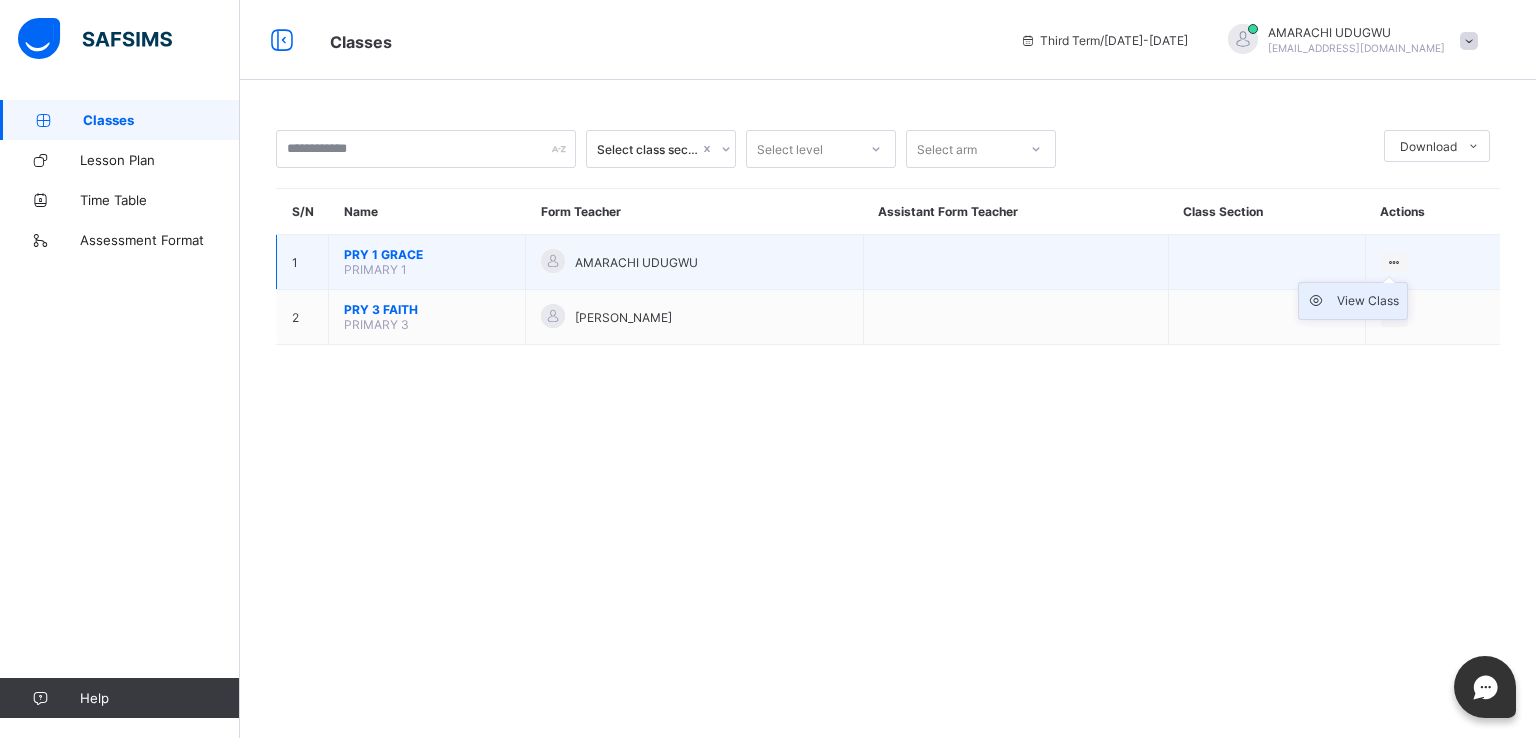 click on "View Class" at bounding box center [1368, 301] 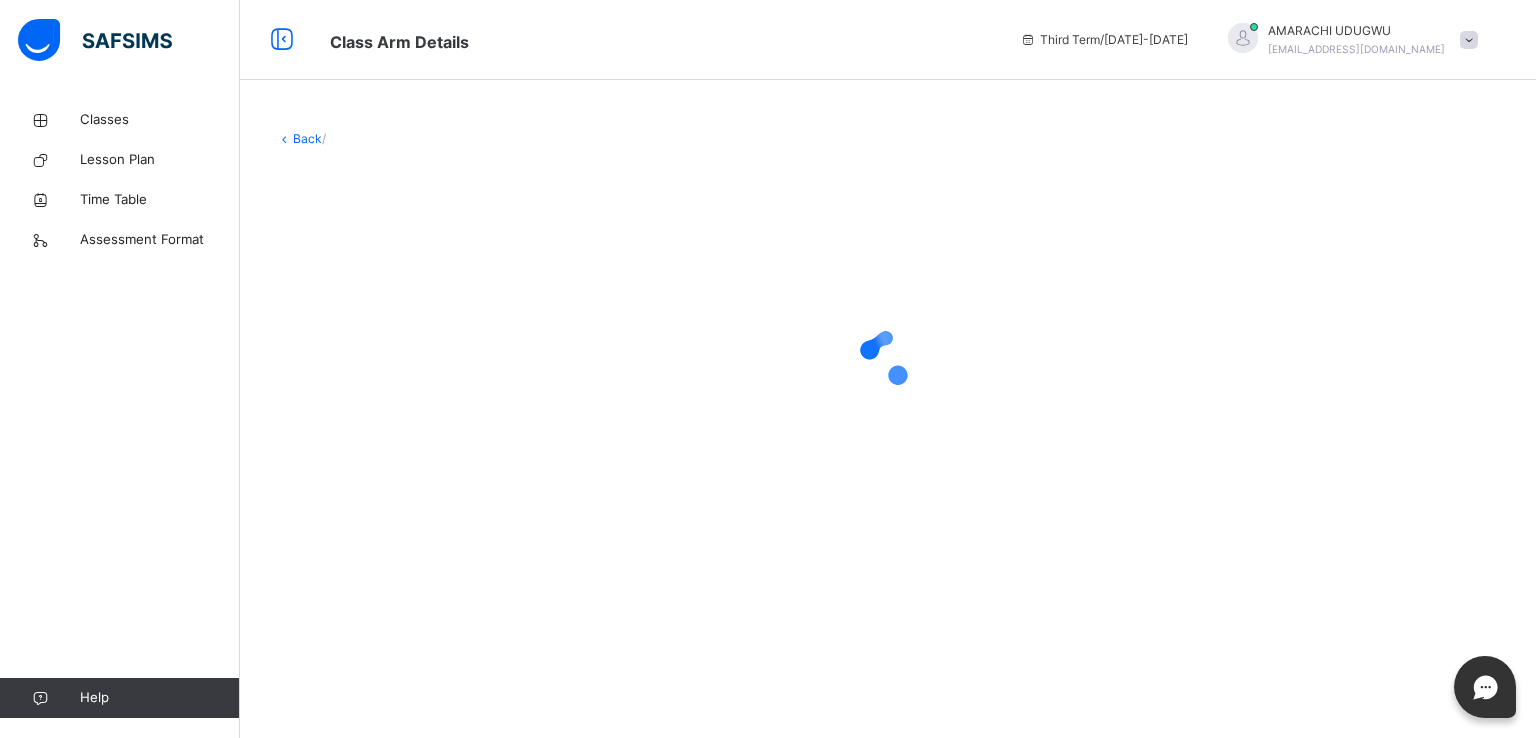 drag, startPoint x: 1328, startPoint y: 305, endPoint x: 1224, endPoint y: 357, distance: 116.275536 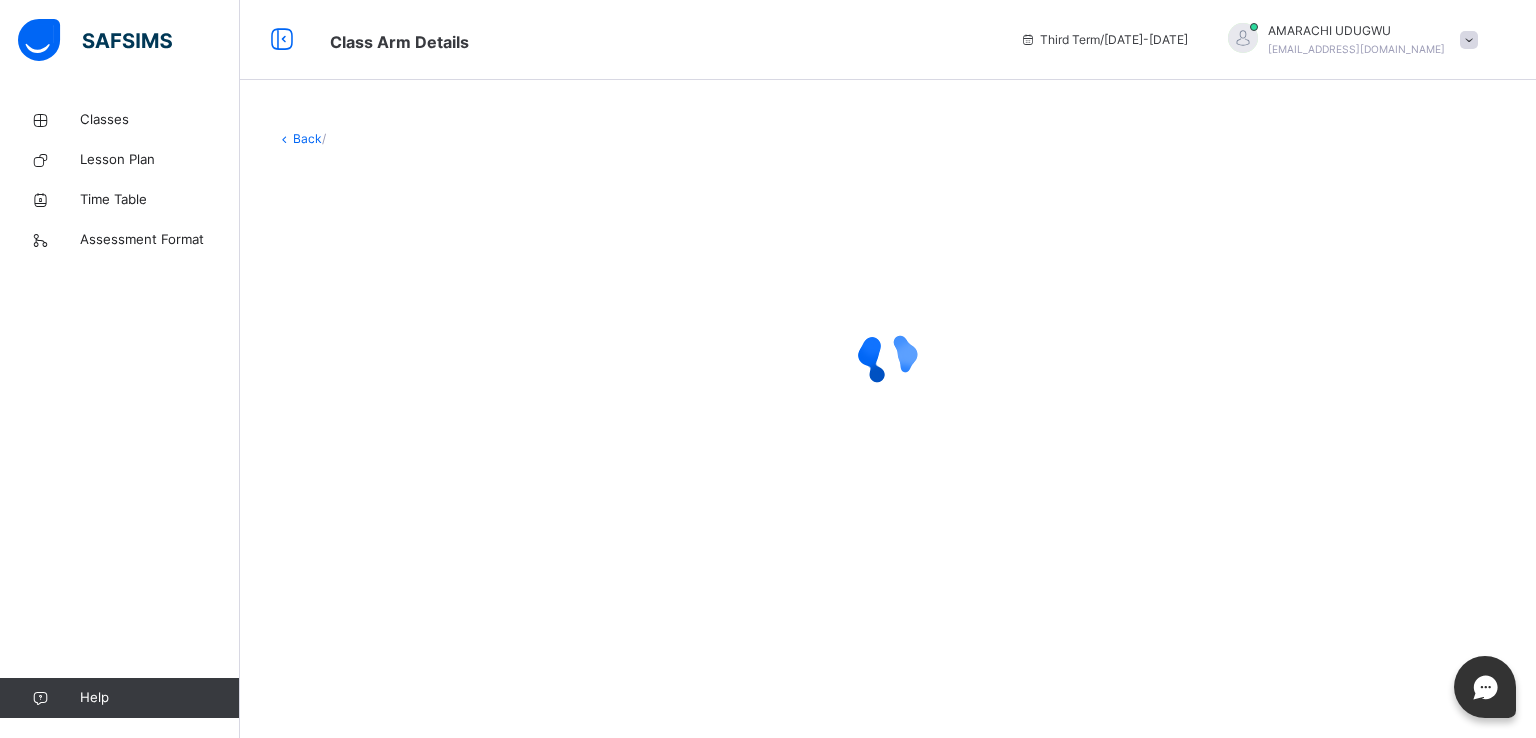 click at bounding box center [888, 358] 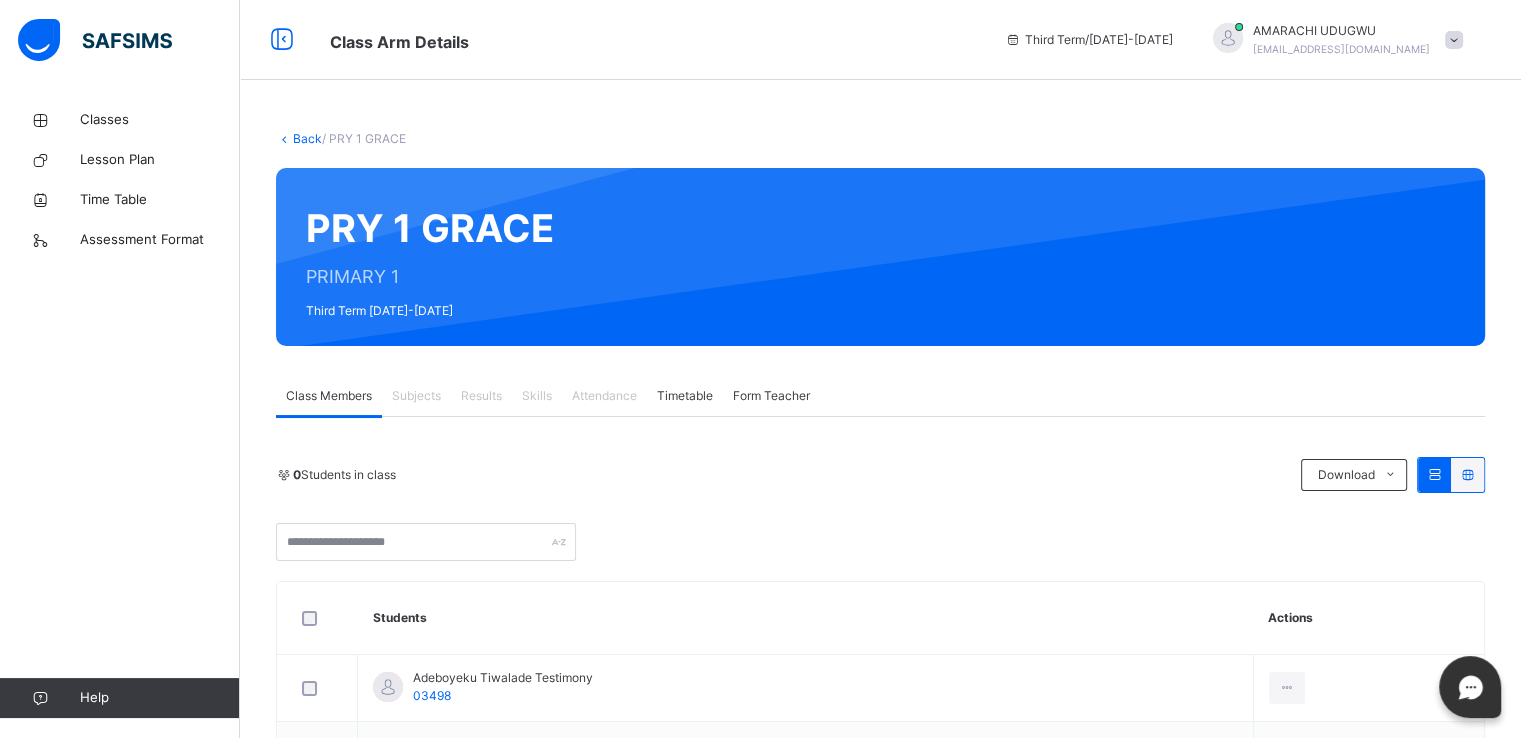 click on "Subjects" at bounding box center (416, 396) 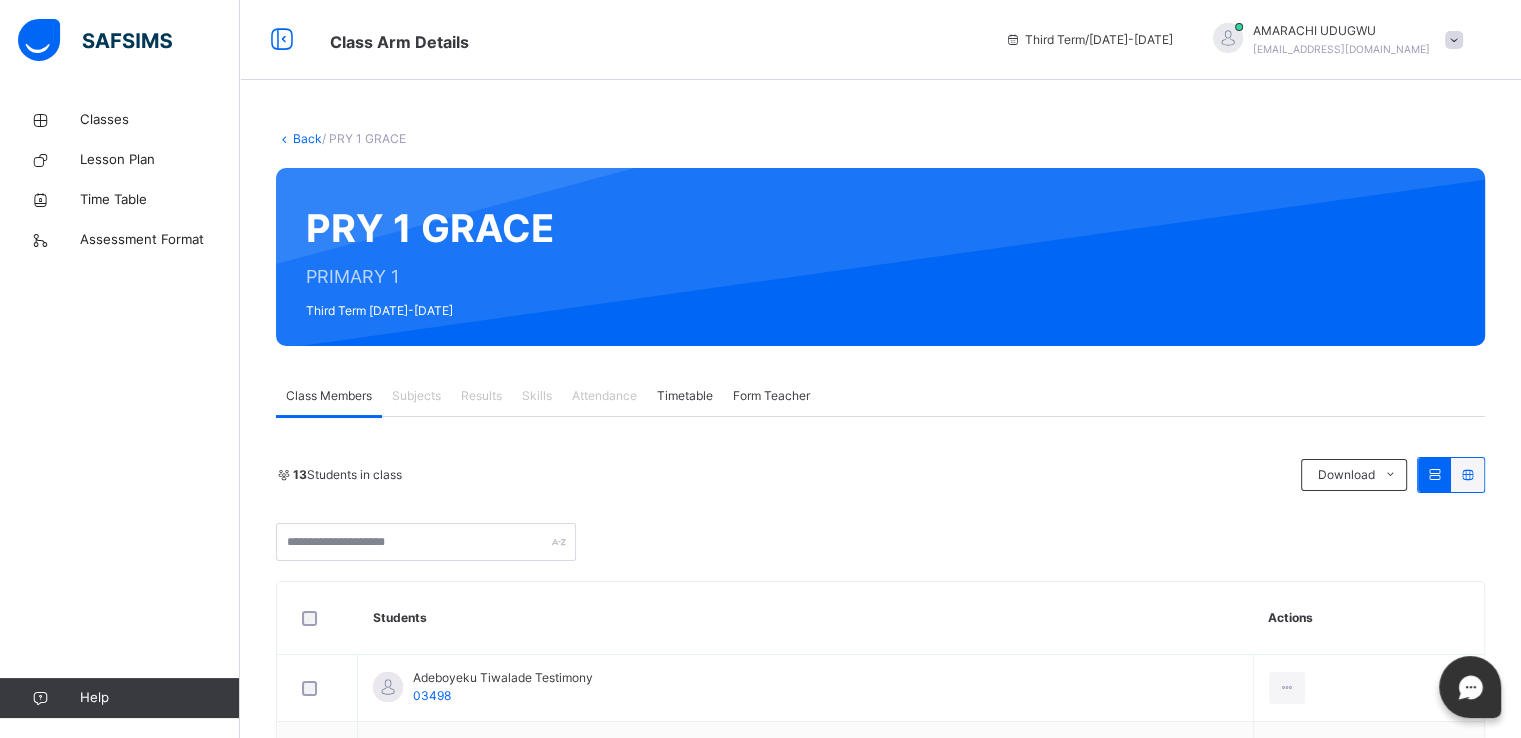 click on "13  Students in class Download Pdf Report Excel Report" at bounding box center (880, 475) 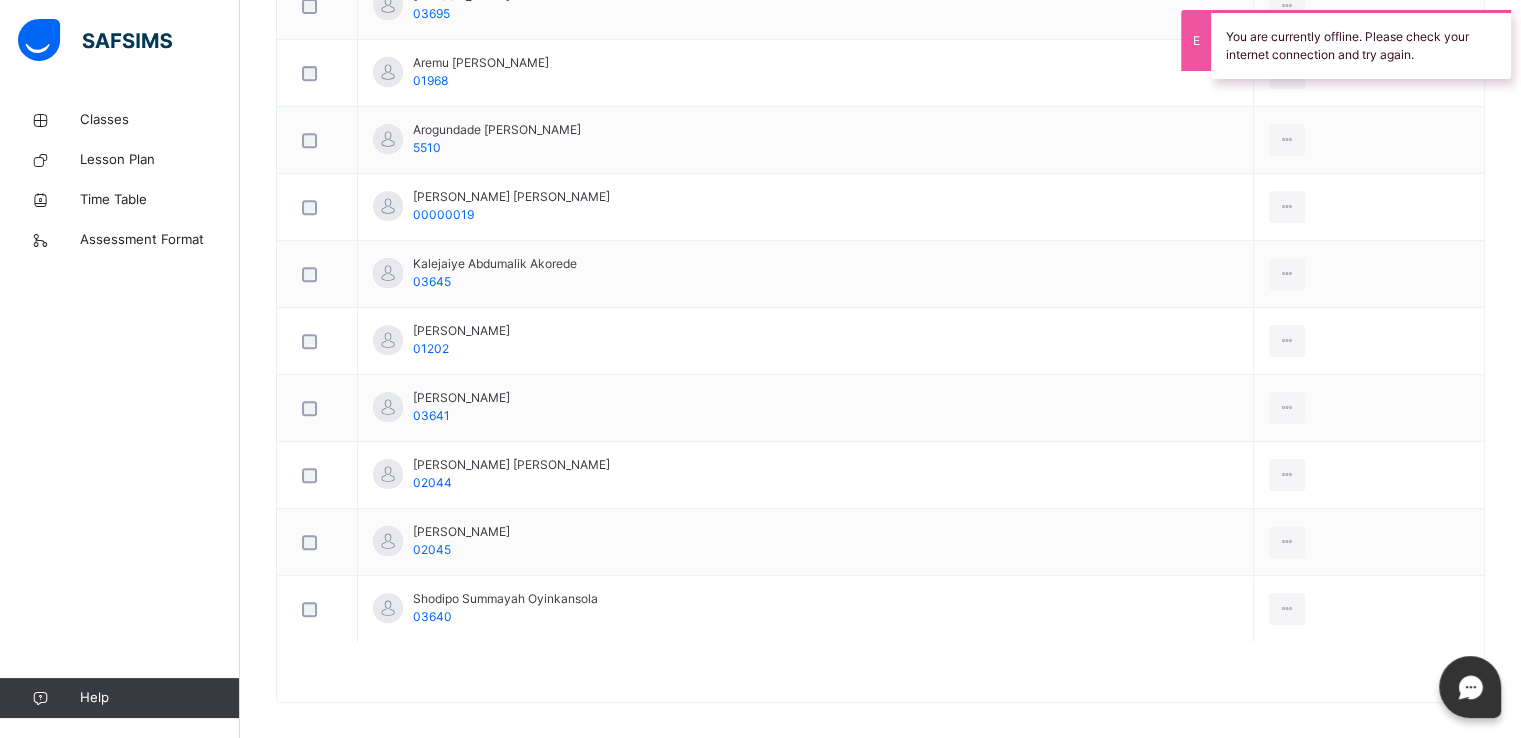 scroll, scrollTop: 895, scrollLeft: 0, axis: vertical 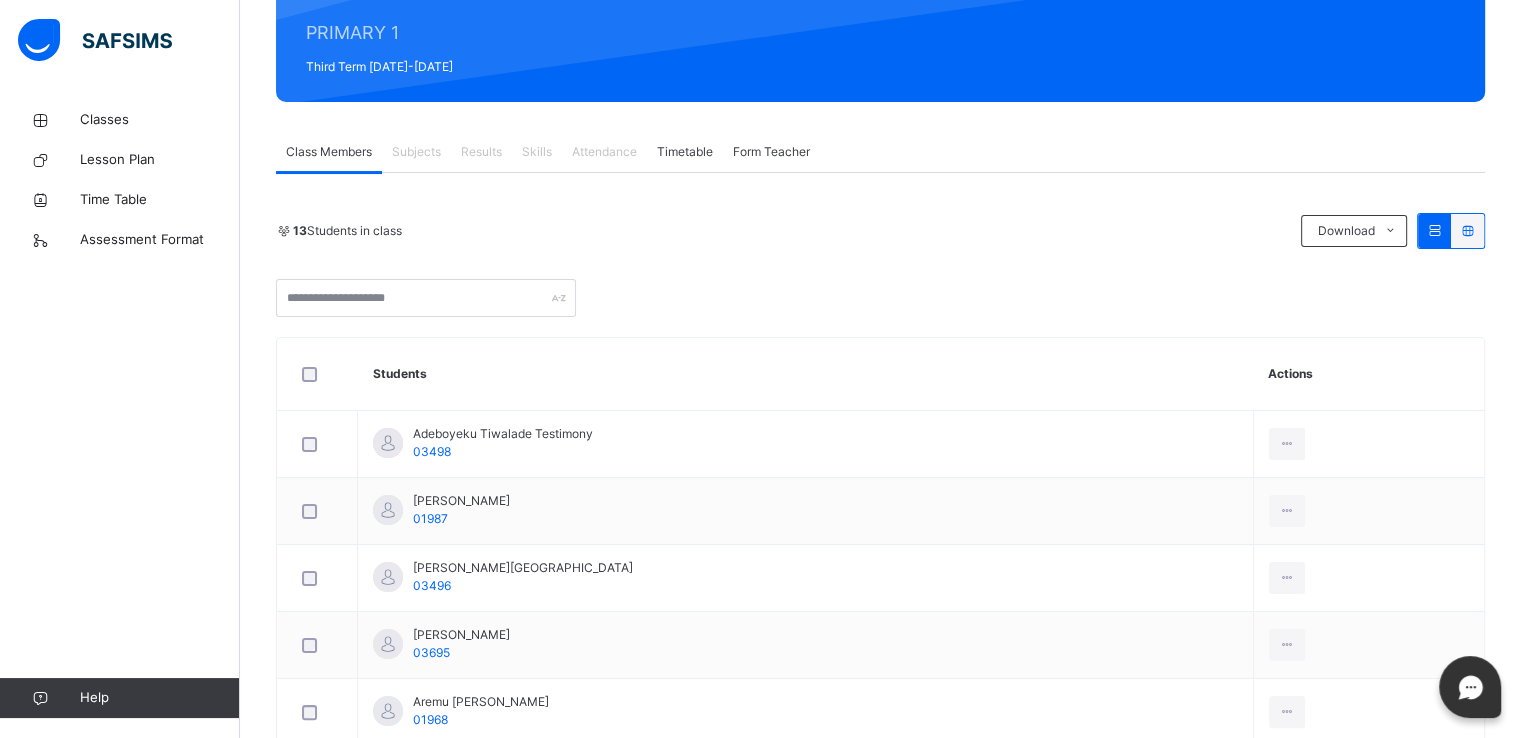 click on "13  Students in class Download Pdf Report Excel Report" at bounding box center [880, 265] 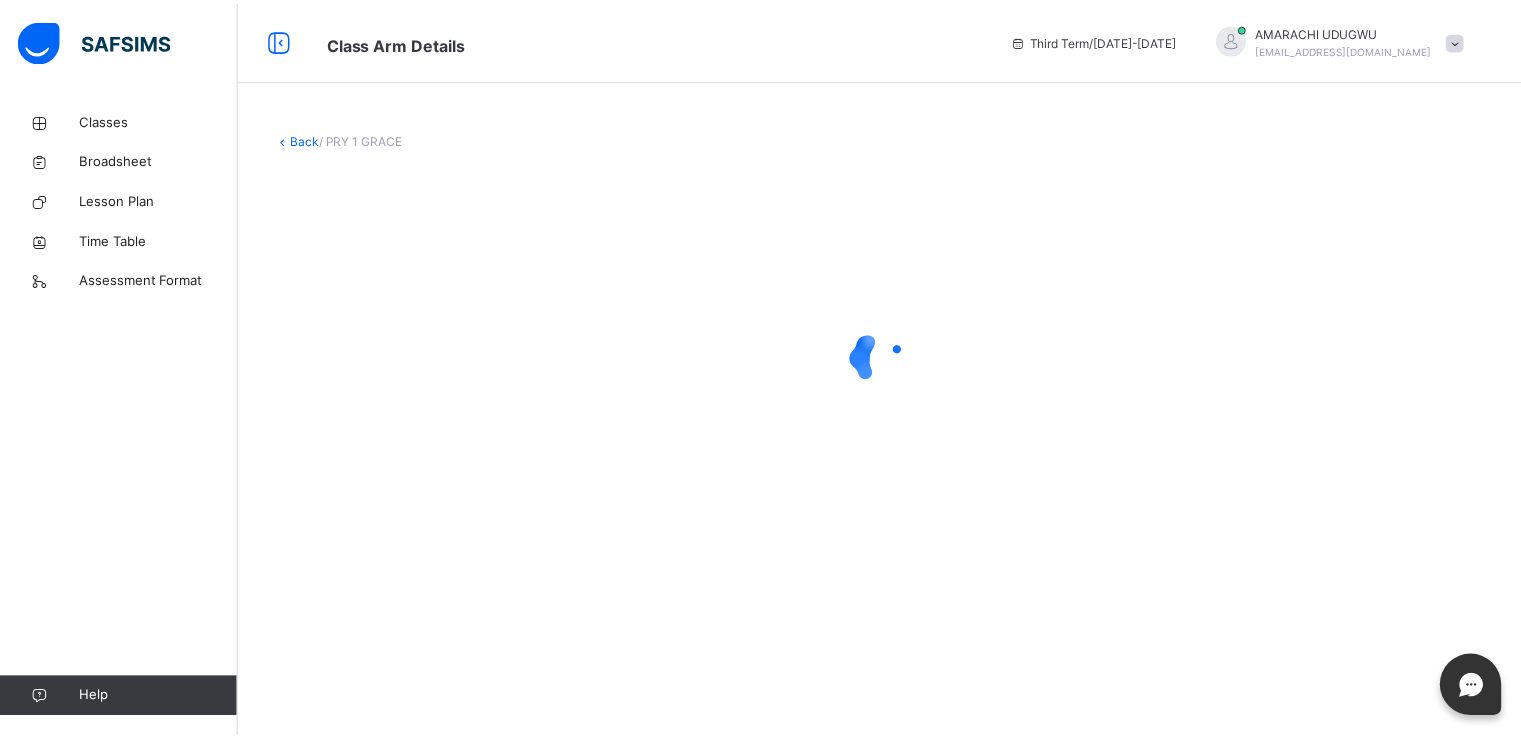 scroll, scrollTop: 0, scrollLeft: 0, axis: both 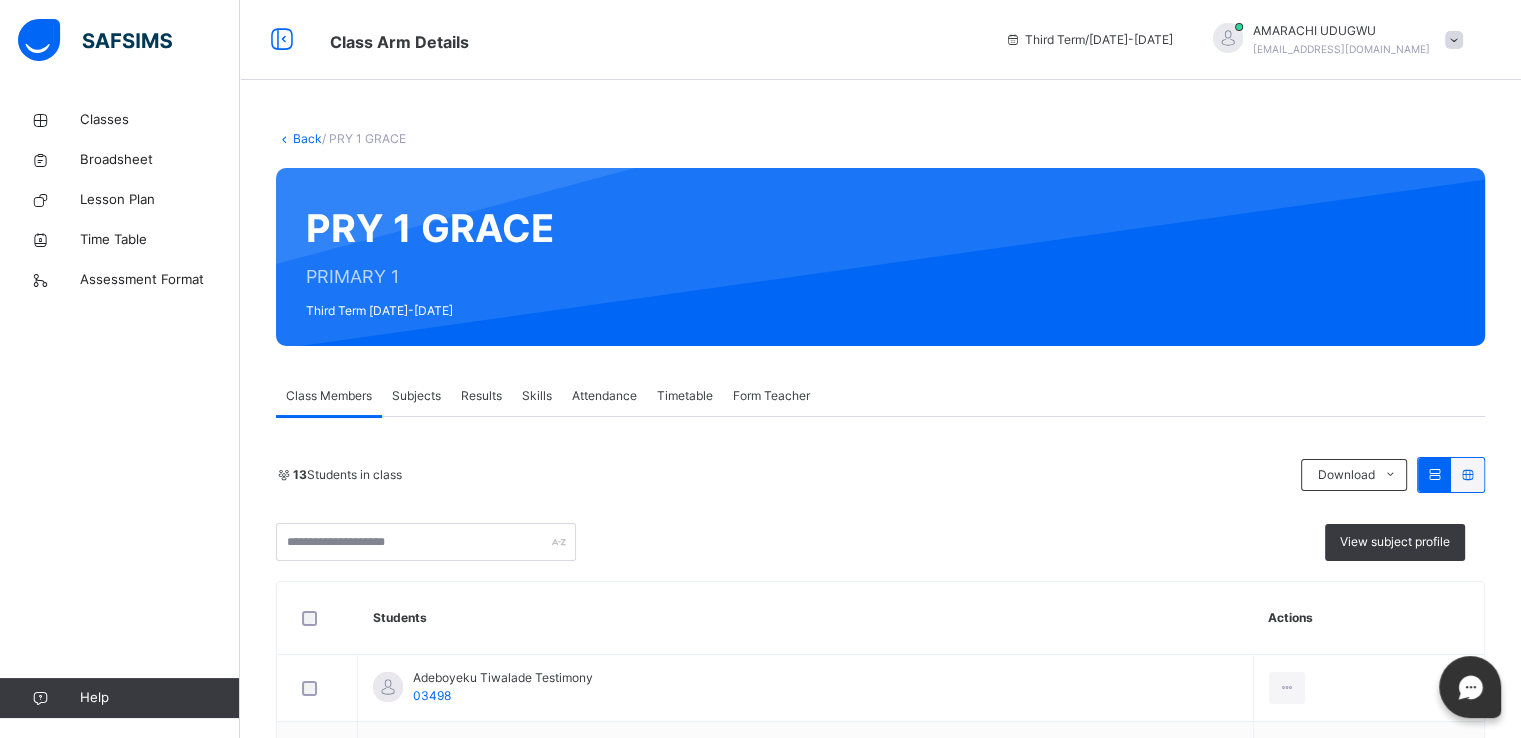 click on "Subjects" at bounding box center [416, 396] 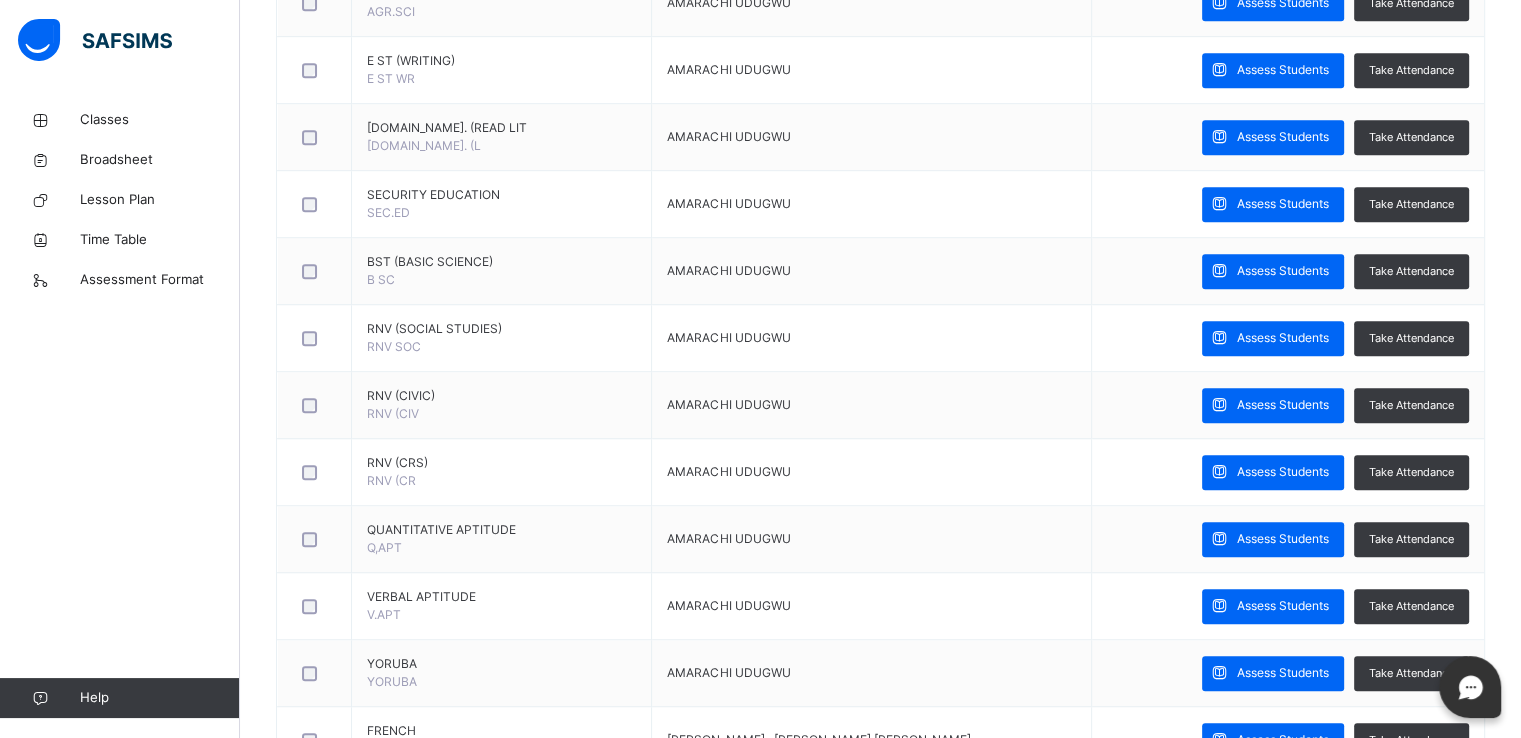 scroll, scrollTop: 1421, scrollLeft: 0, axis: vertical 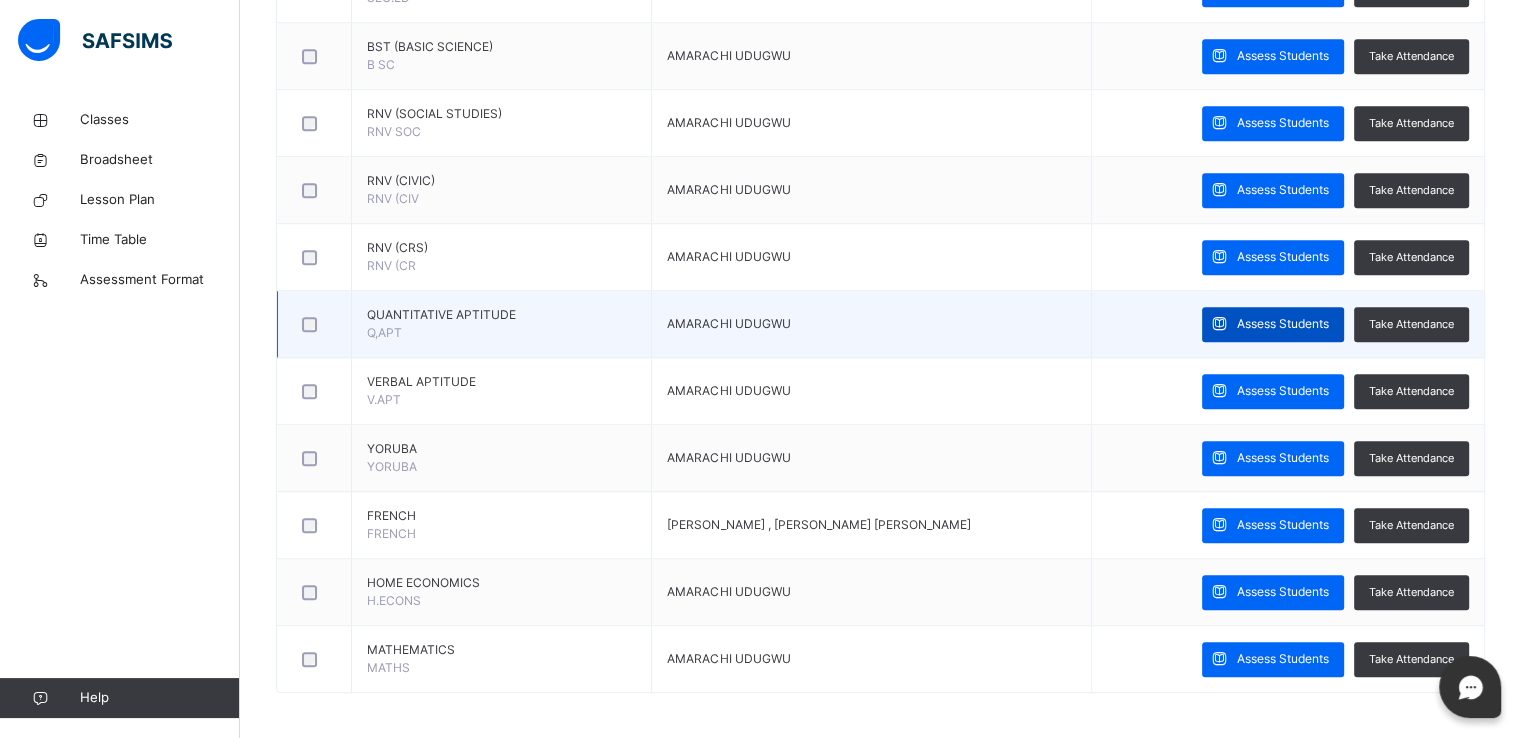 click on "Assess Students" at bounding box center (1283, 324) 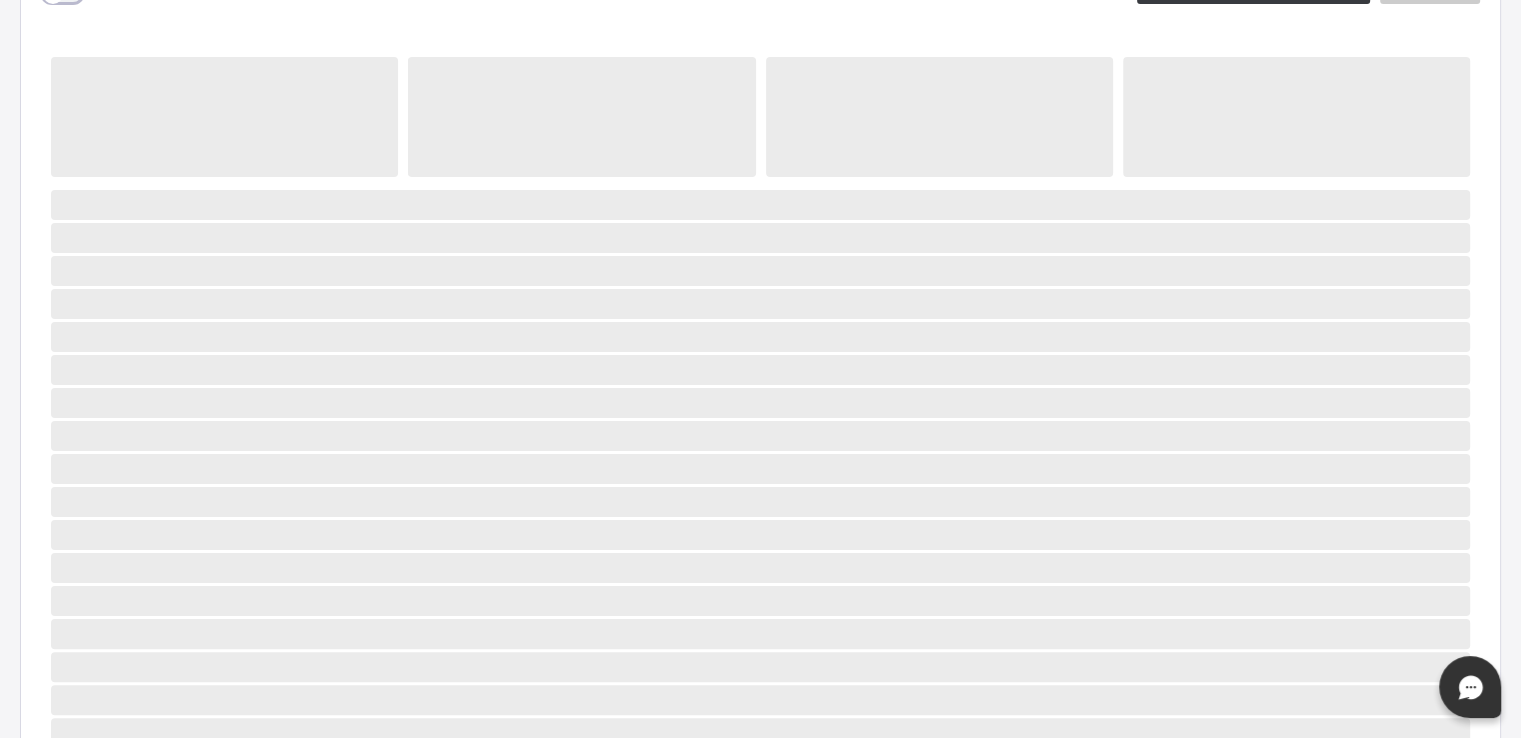 scroll, scrollTop: 260, scrollLeft: 0, axis: vertical 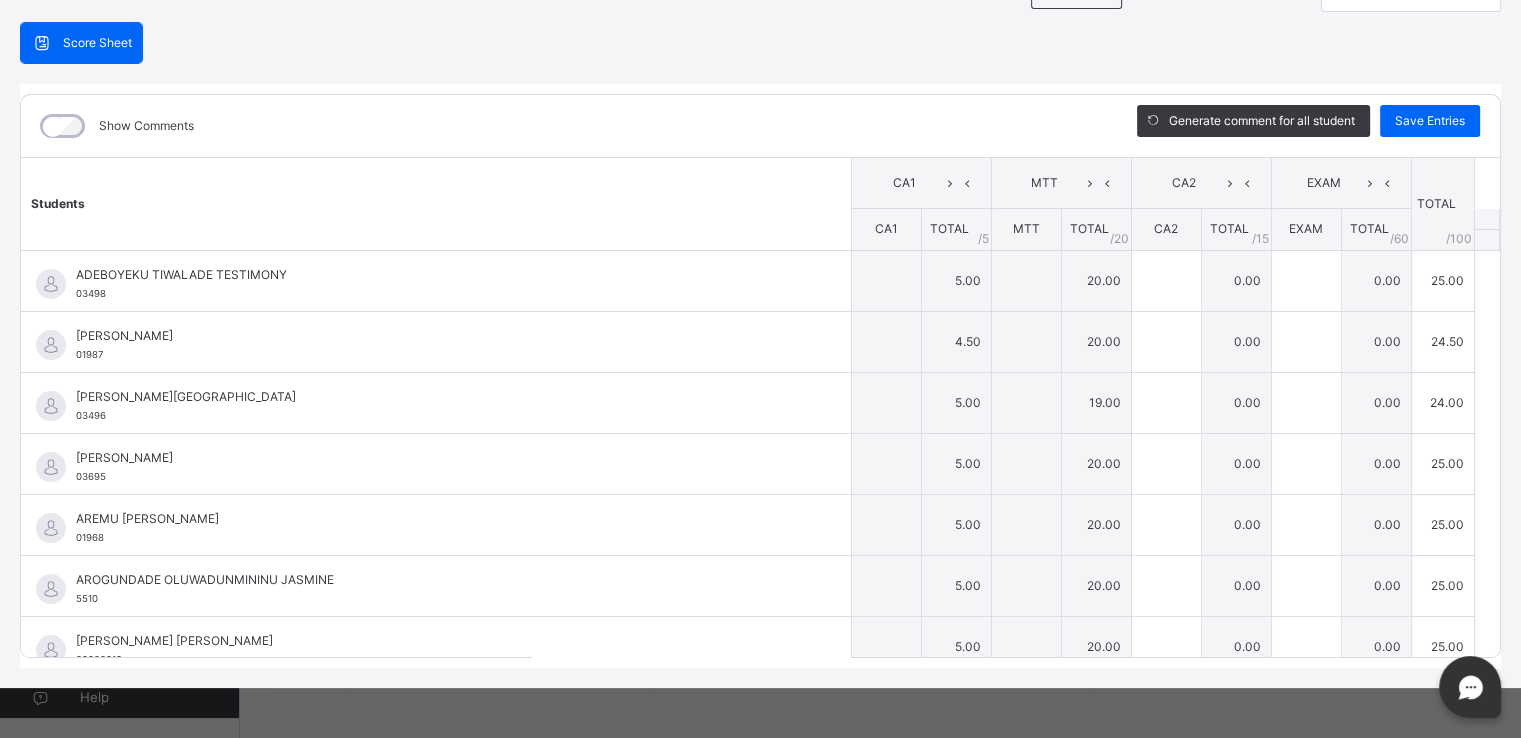 type on "*" 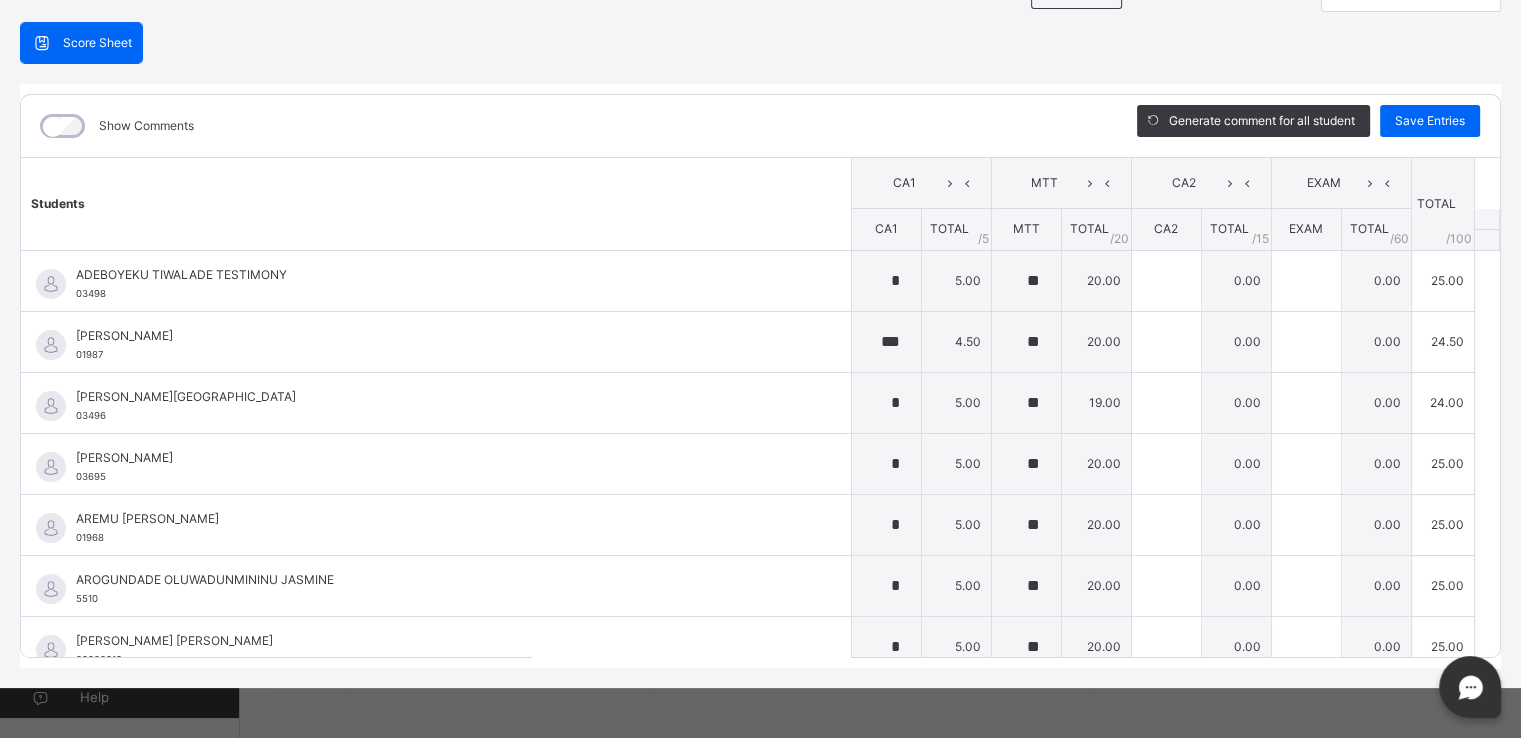 scroll, scrollTop: 0, scrollLeft: 0, axis: both 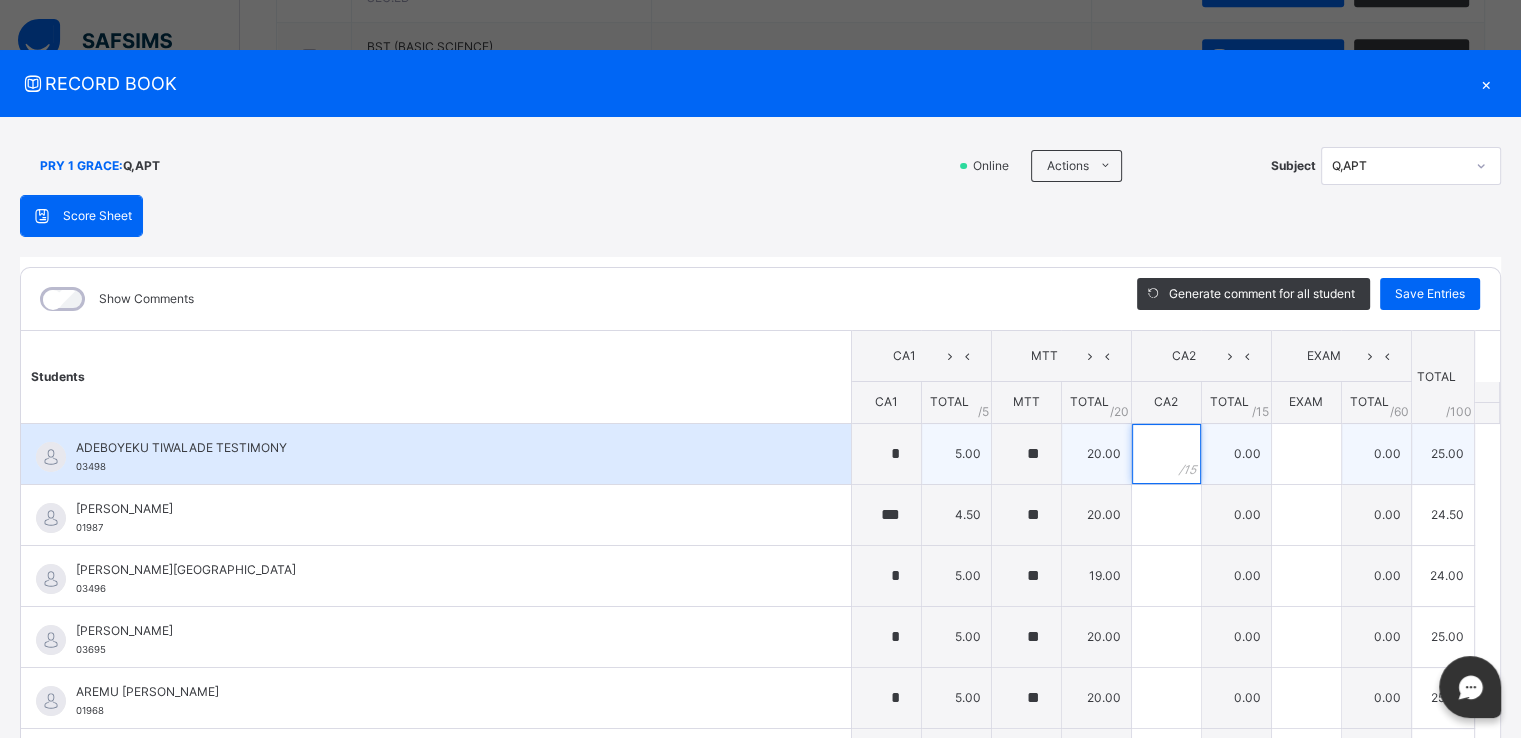 click at bounding box center (1166, 454) 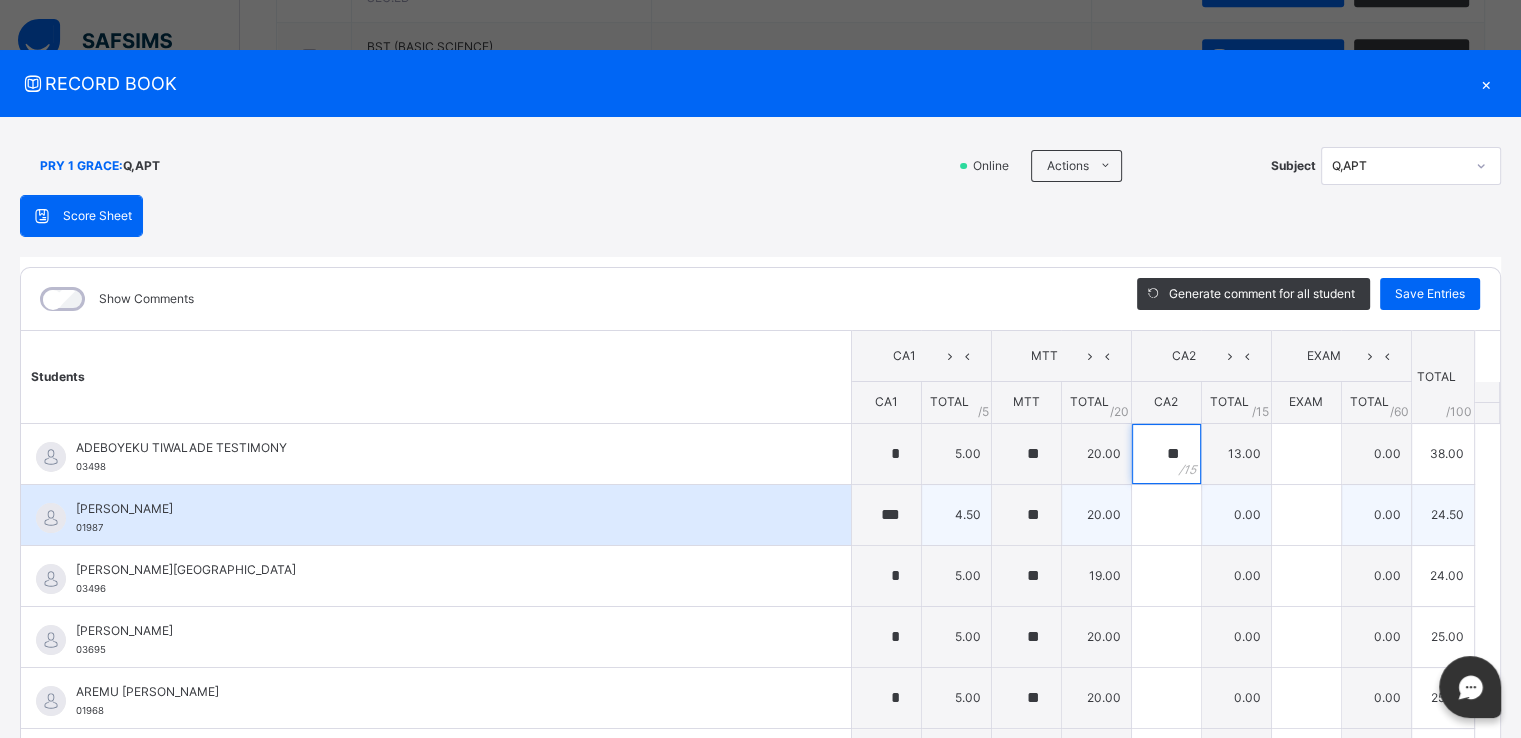type on "**" 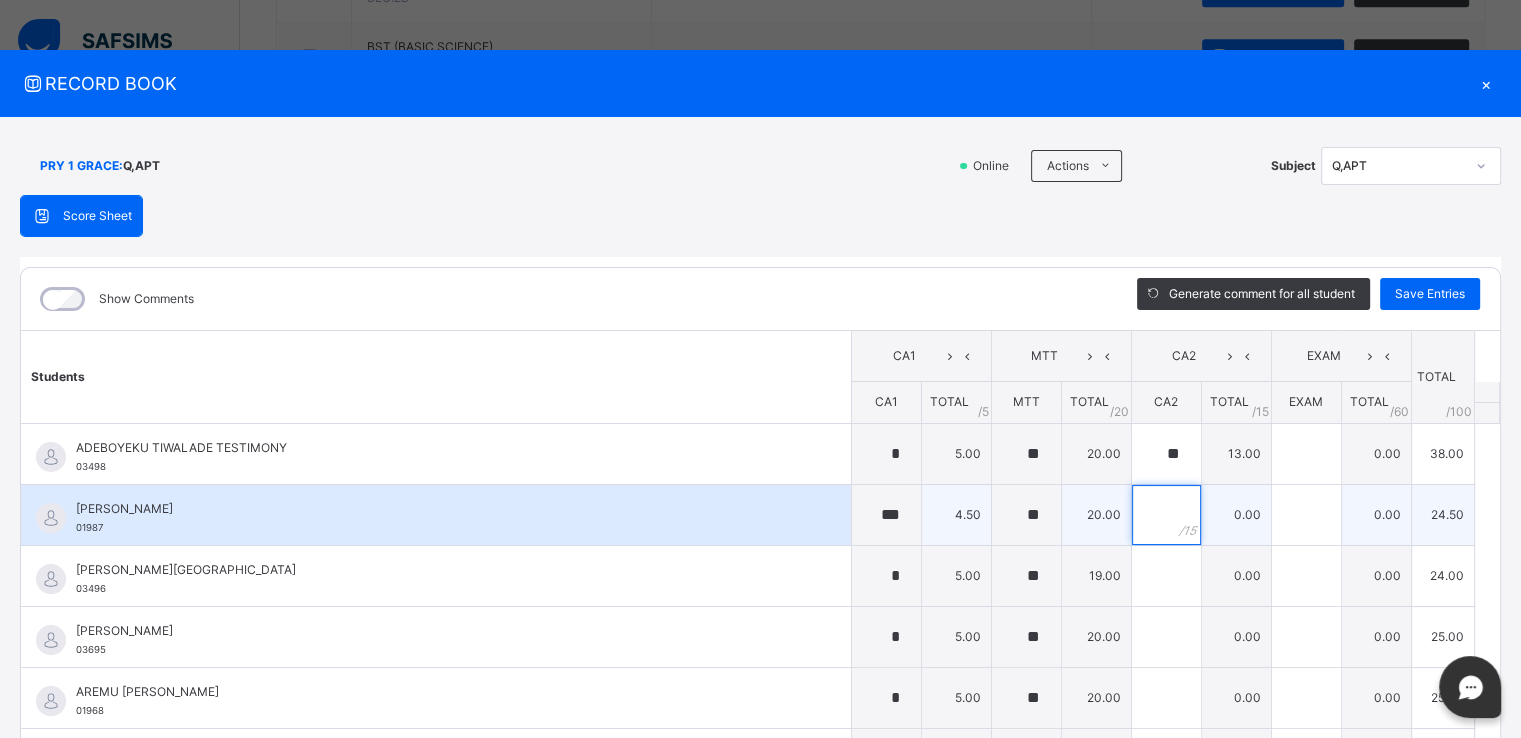 click at bounding box center (1166, 515) 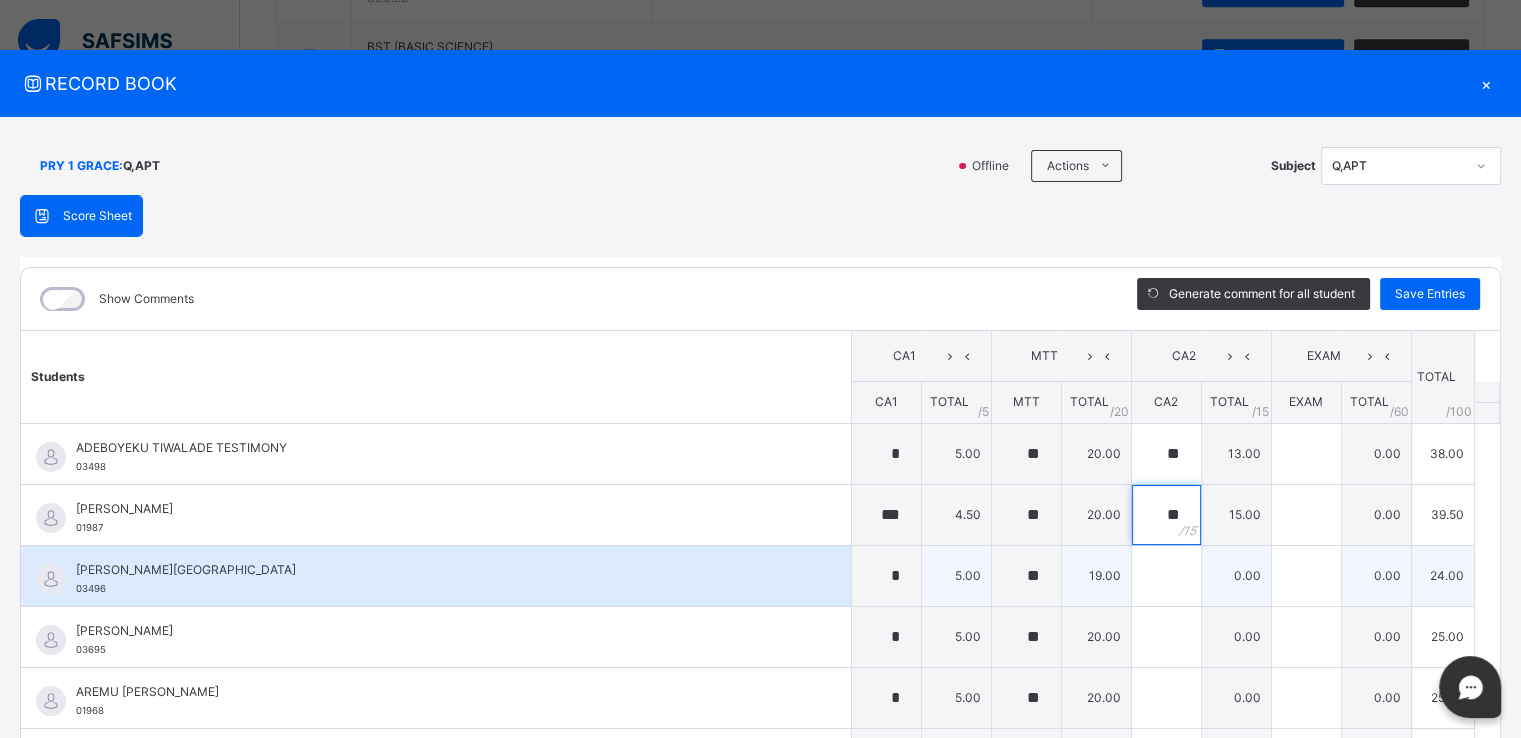 type on "**" 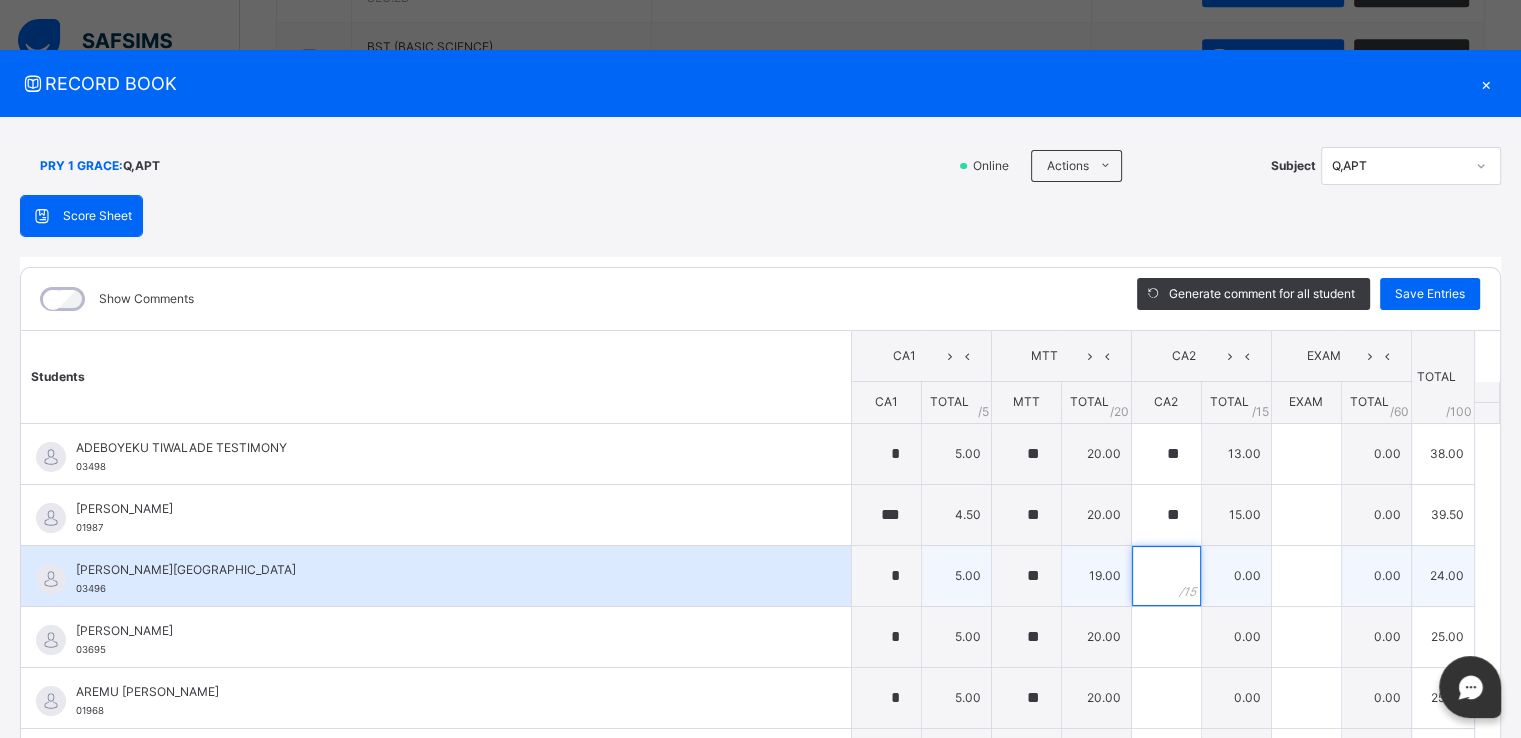 click at bounding box center (1166, 576) 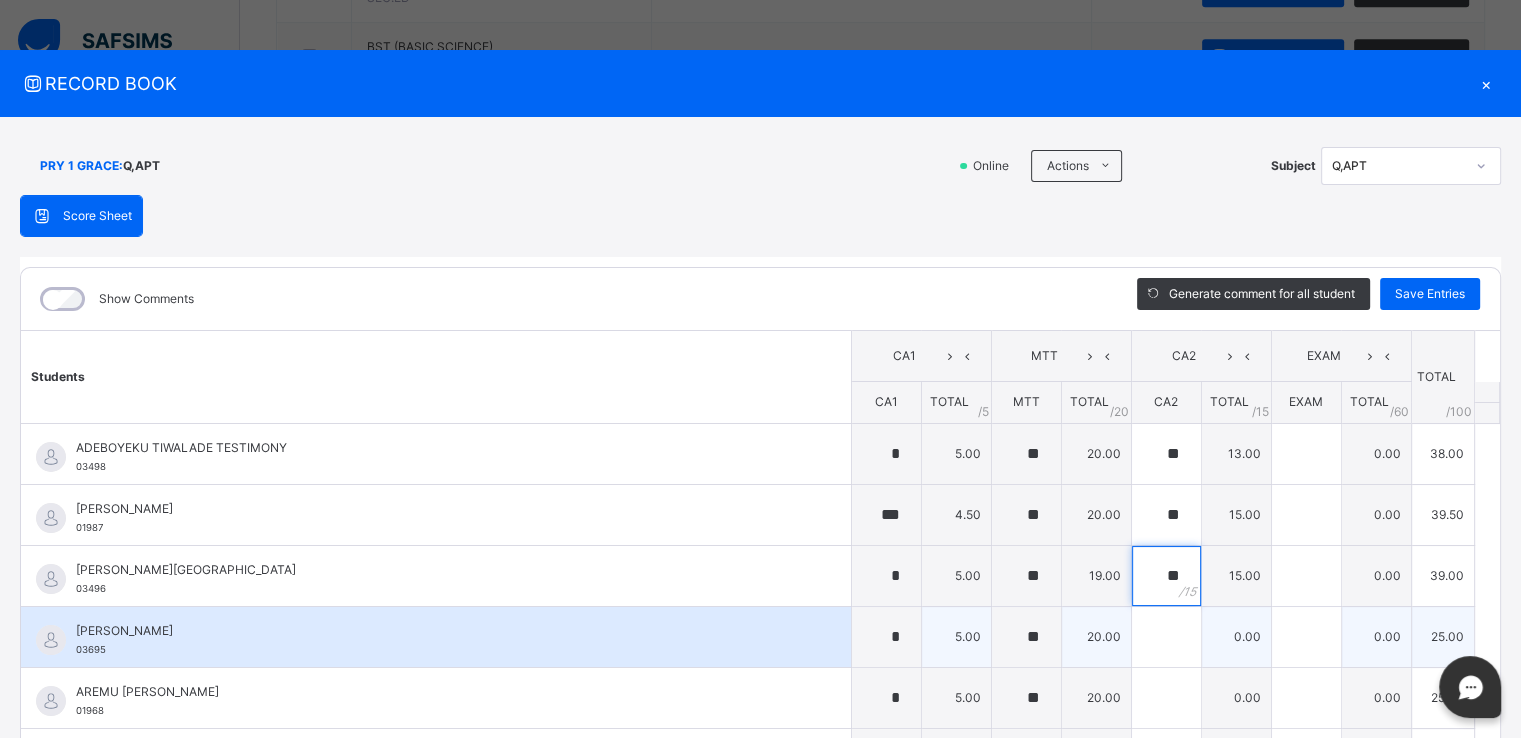 type on "**" 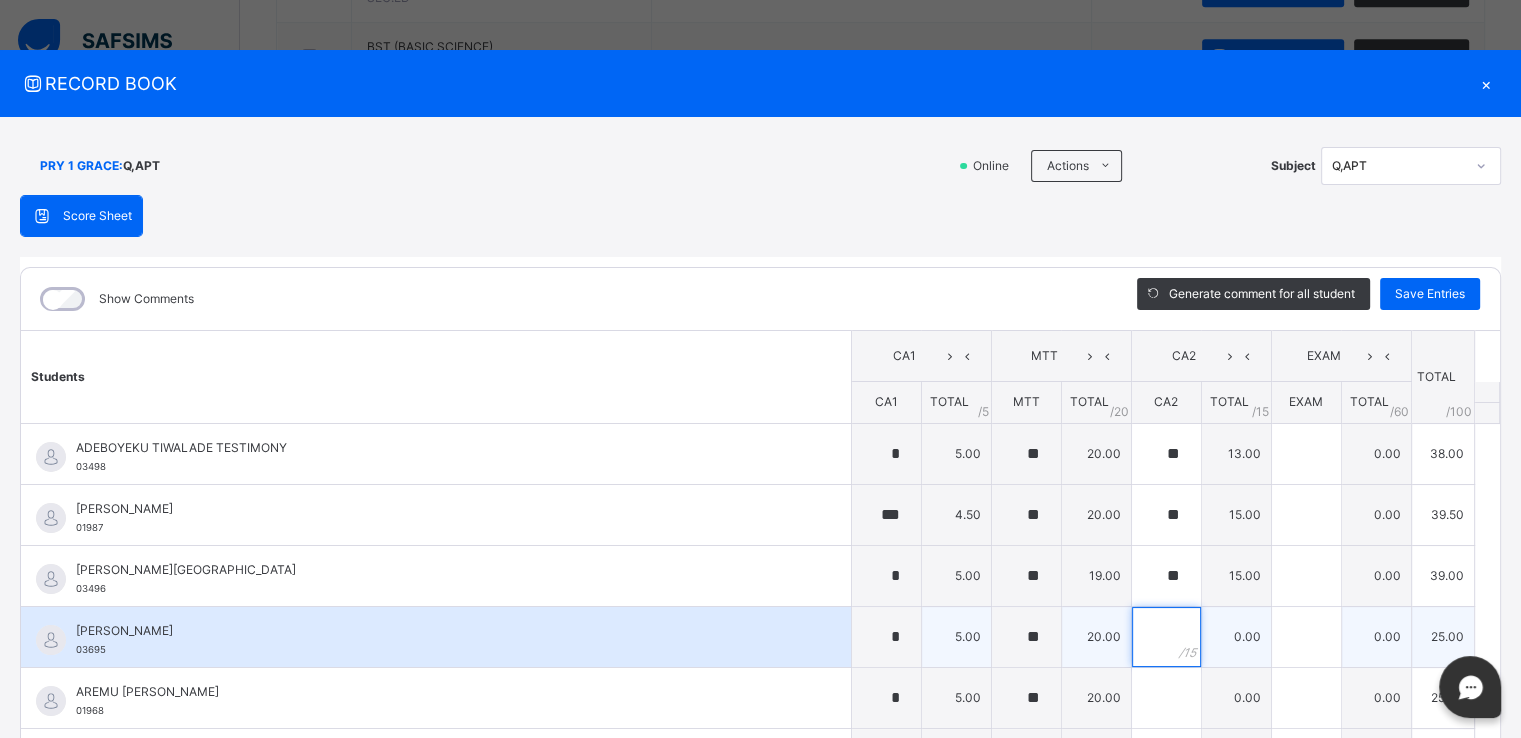 click at bounding box center [1166, 637] 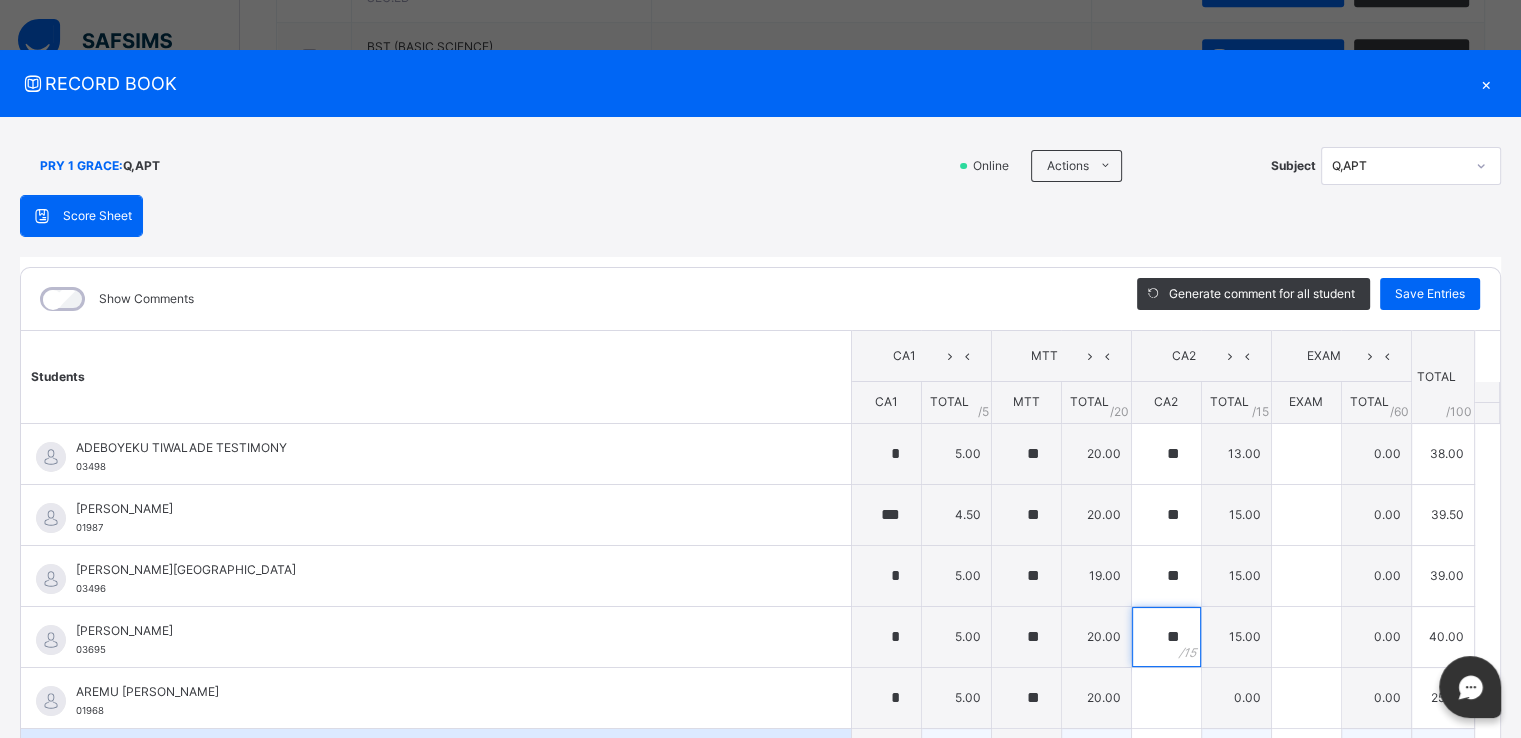 type on "**" 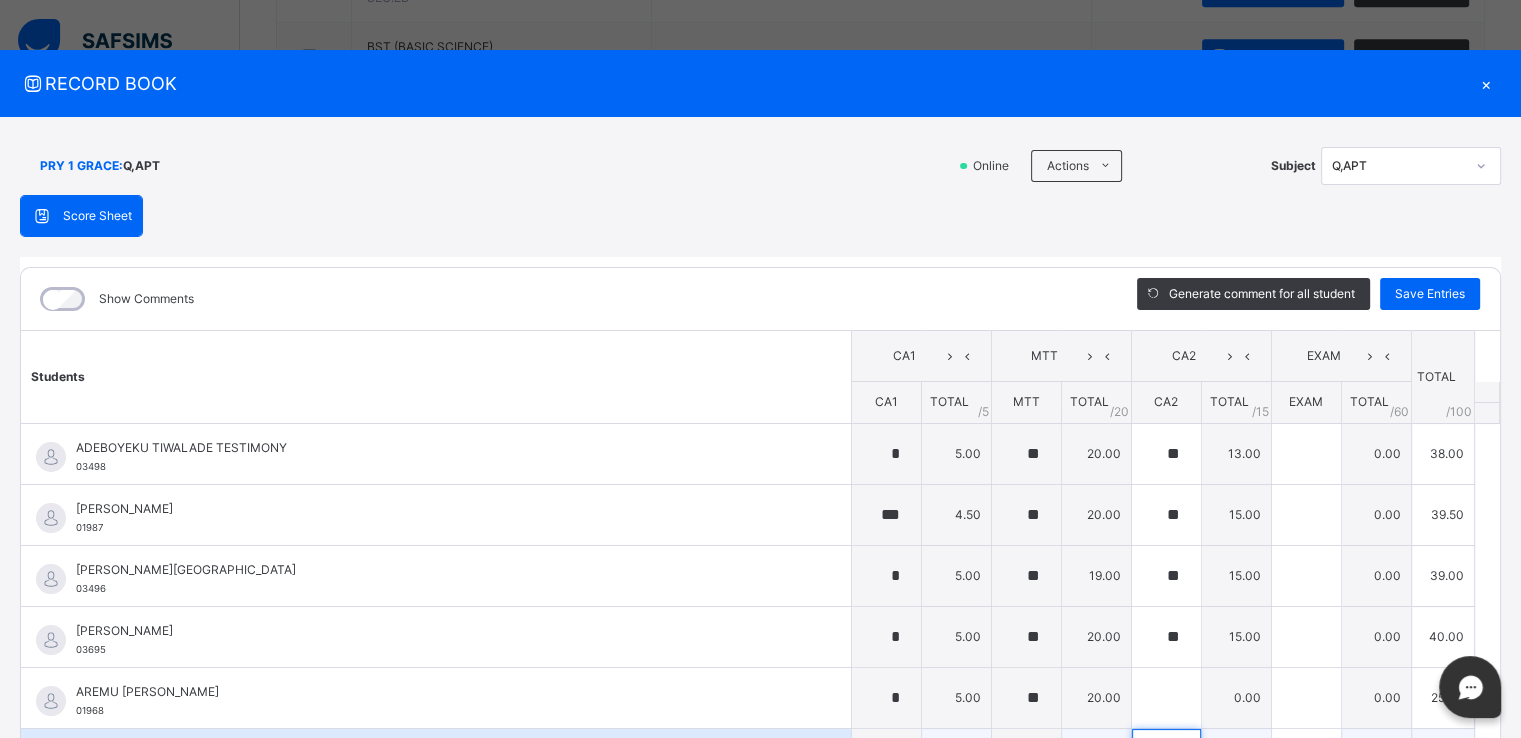 click at bounding box center (1166, 759) 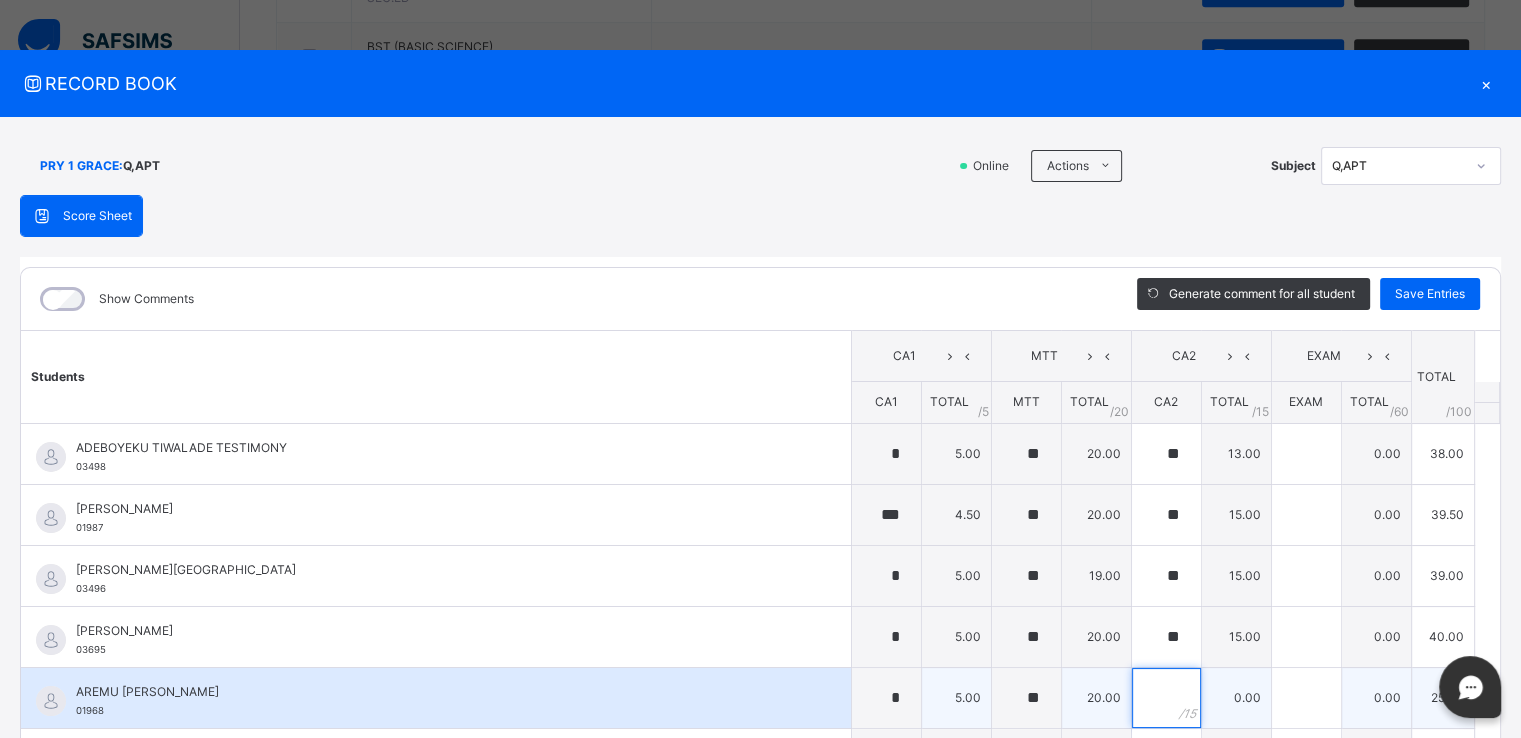 click at bounding box center [1166, 698] 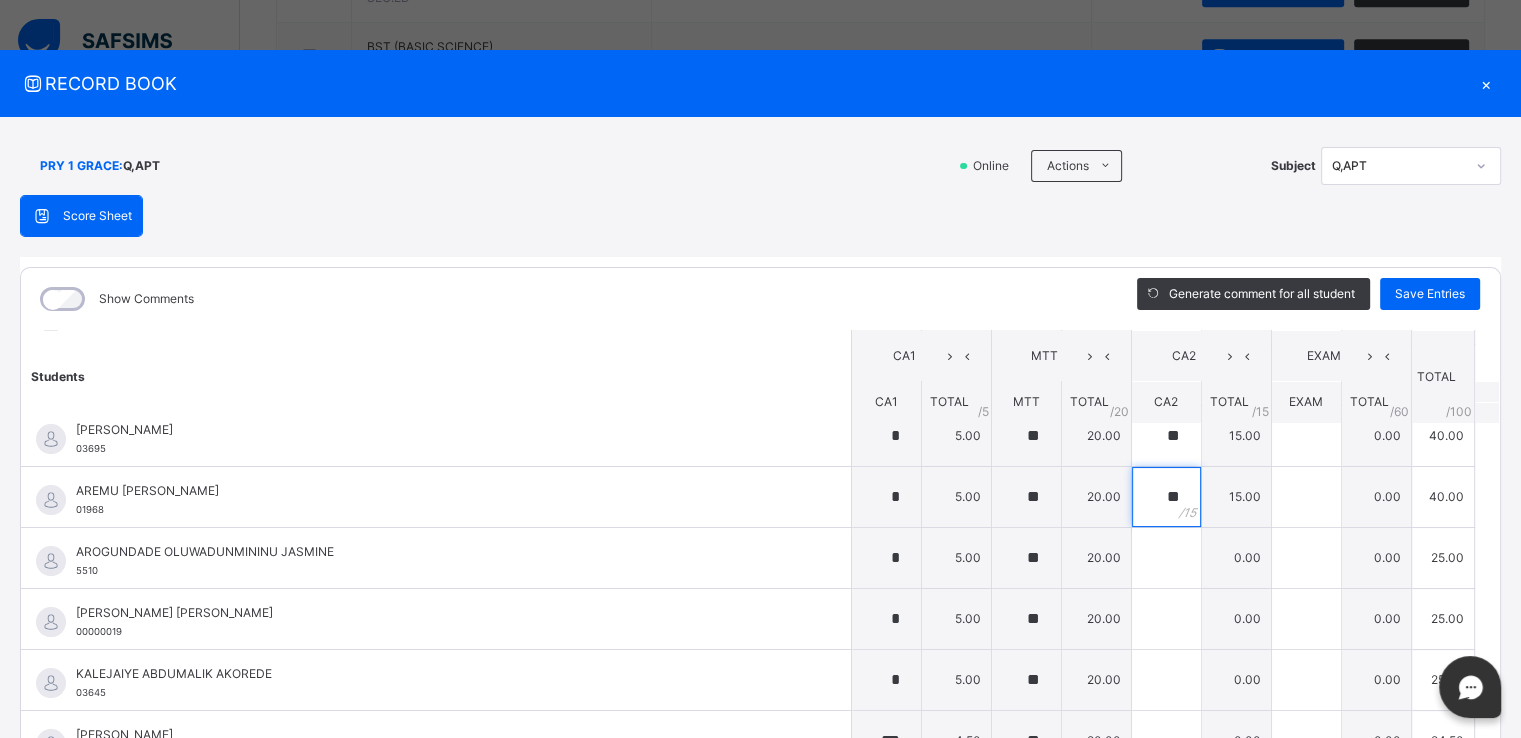 scroll, scrollTop: 204, scrollLeft: 0, axis: vertical 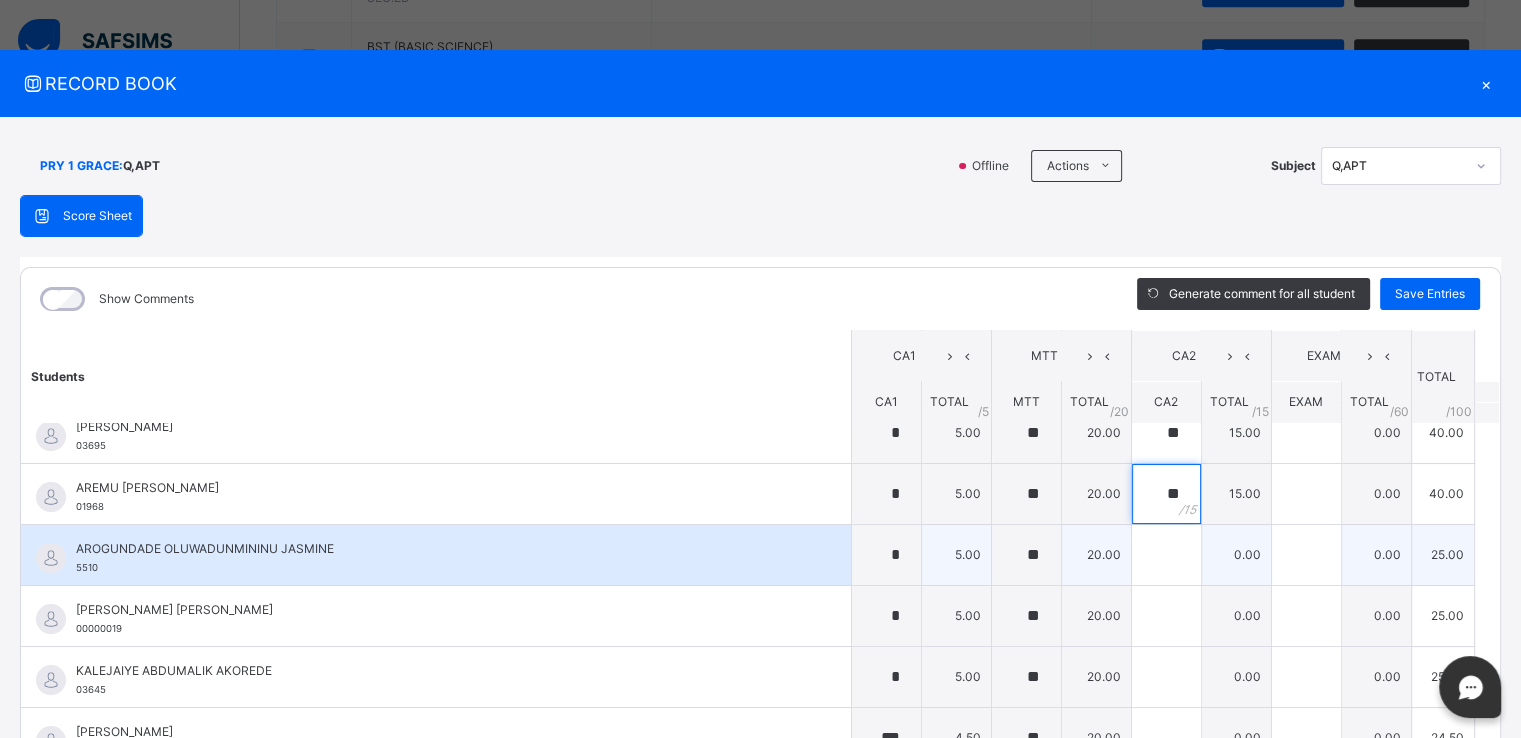 type on "**" 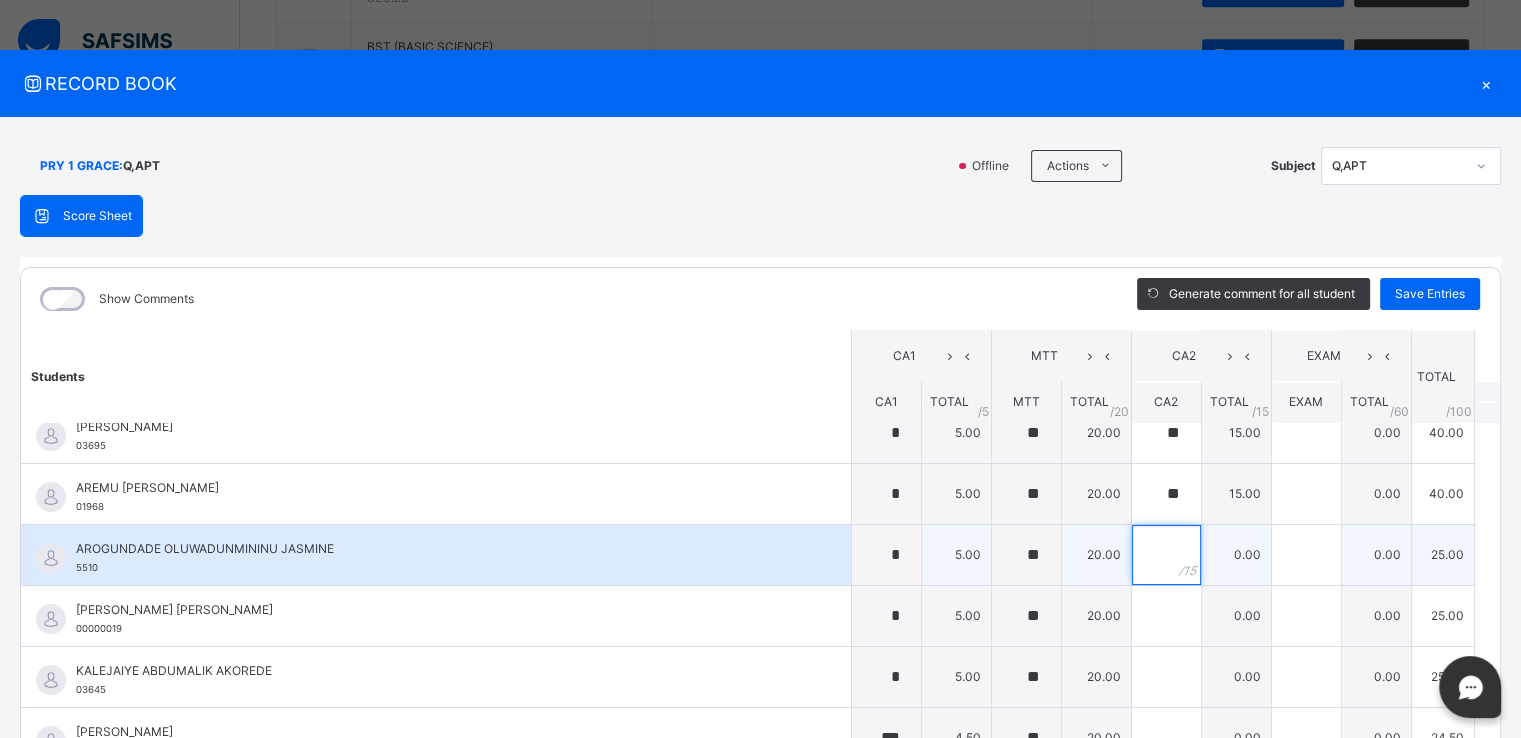 click at bounding box center (1166, 555) 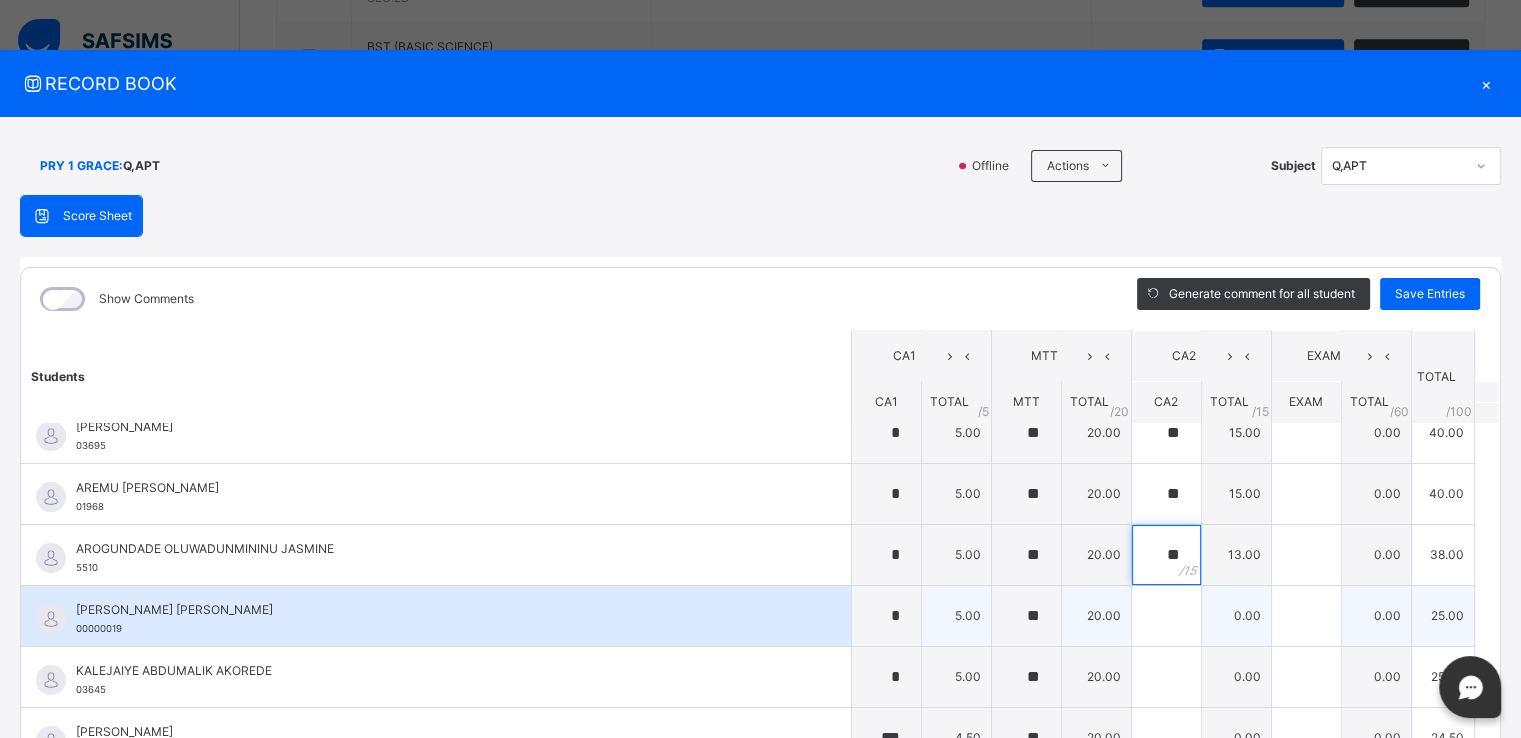 type on "**" 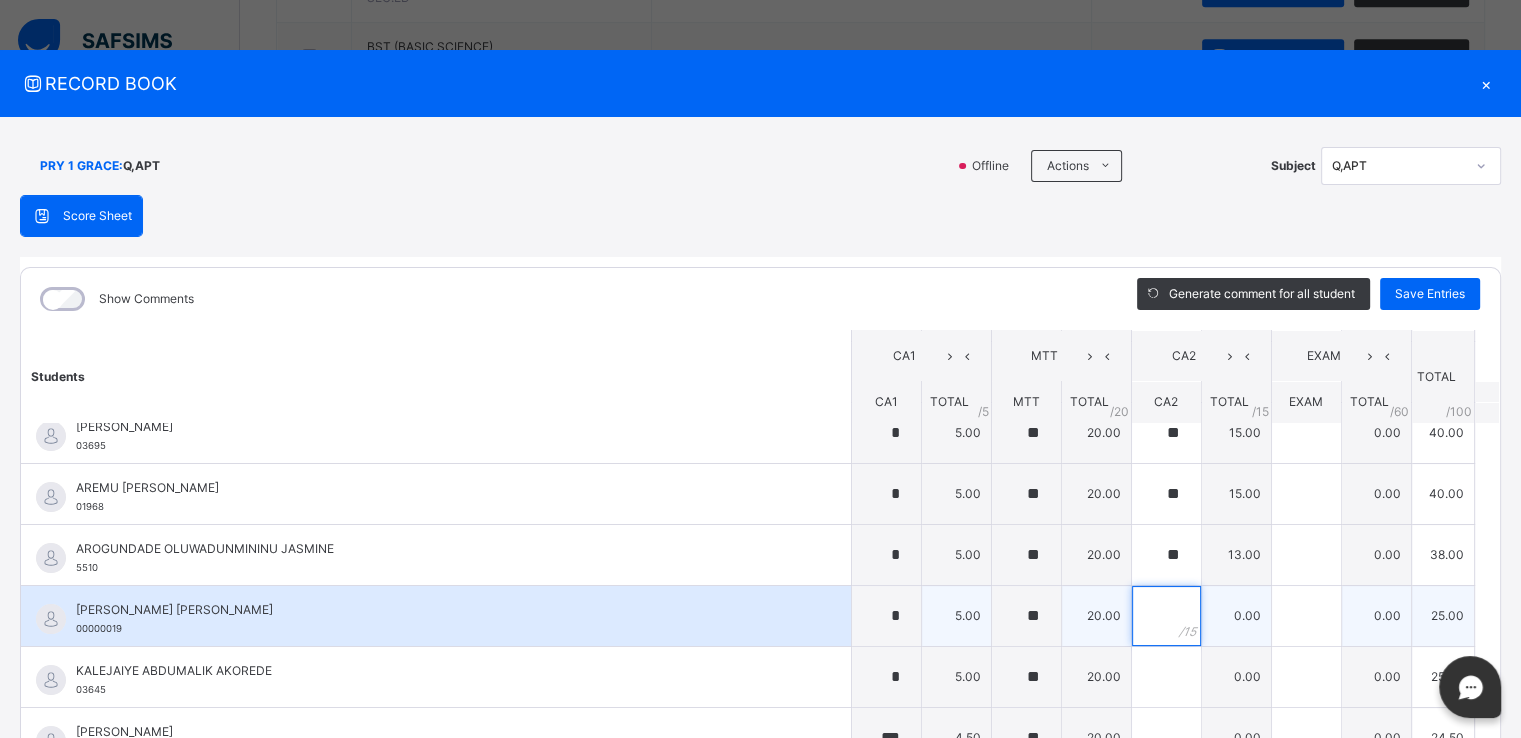 click at bounding box center [1166, 616] 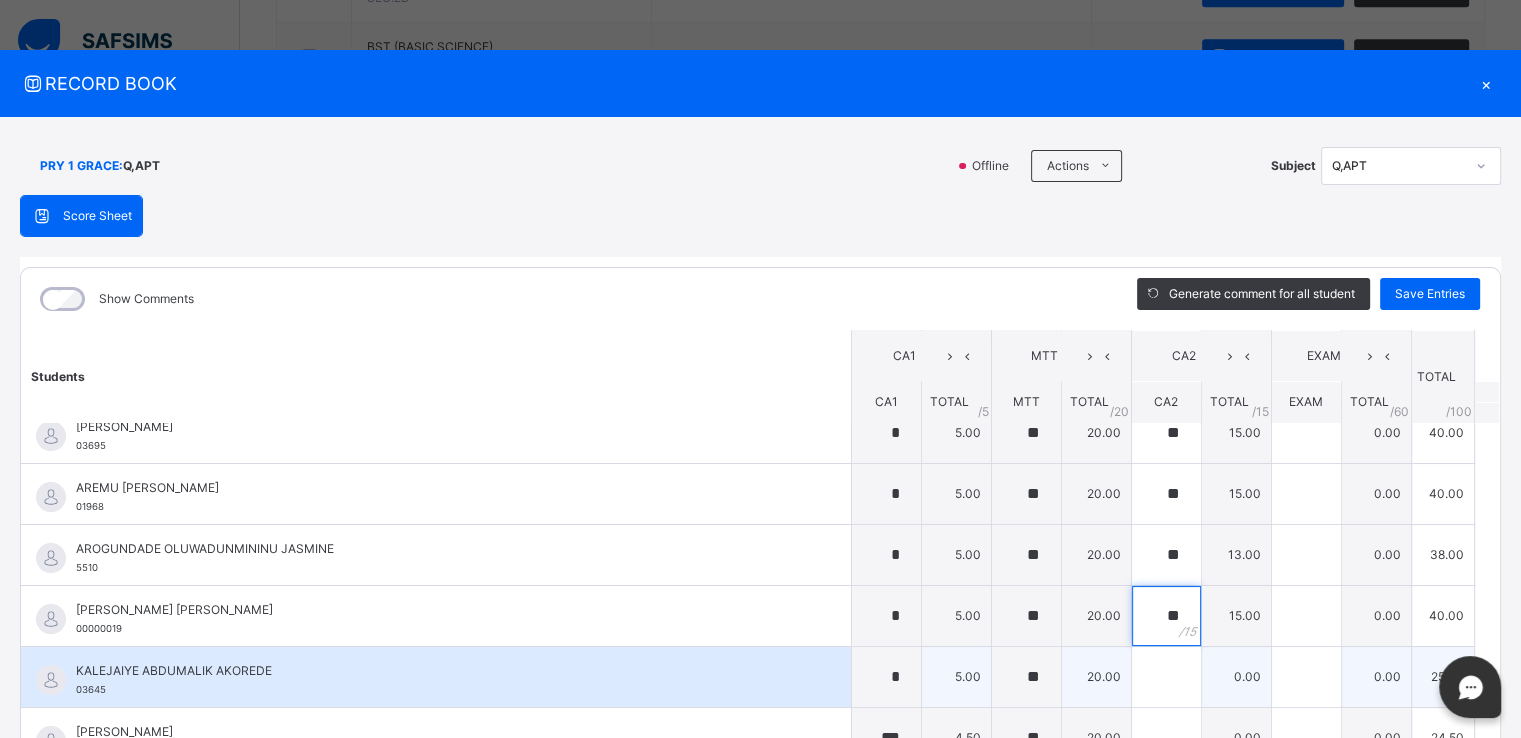type on "**" 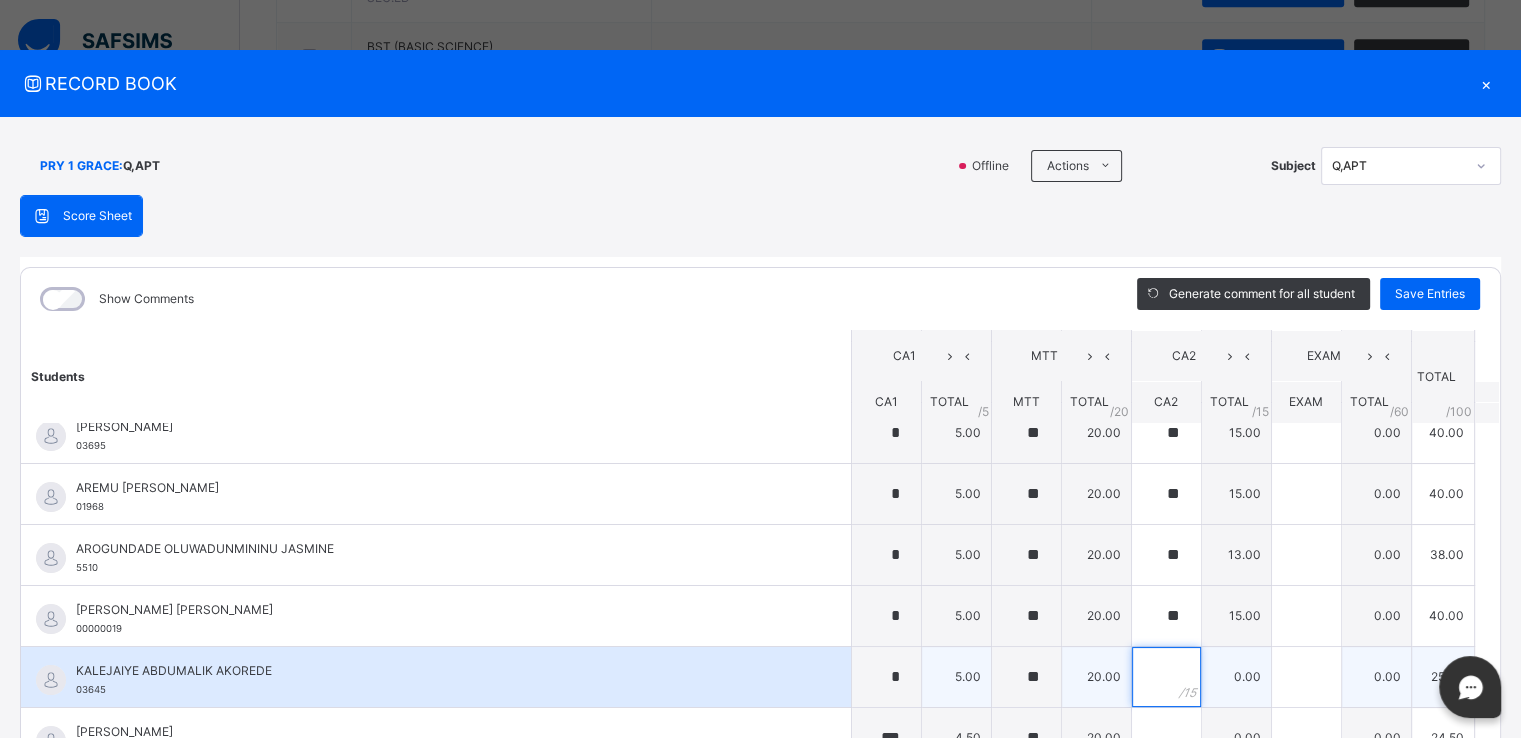 click at bounding box center [1166, 677] 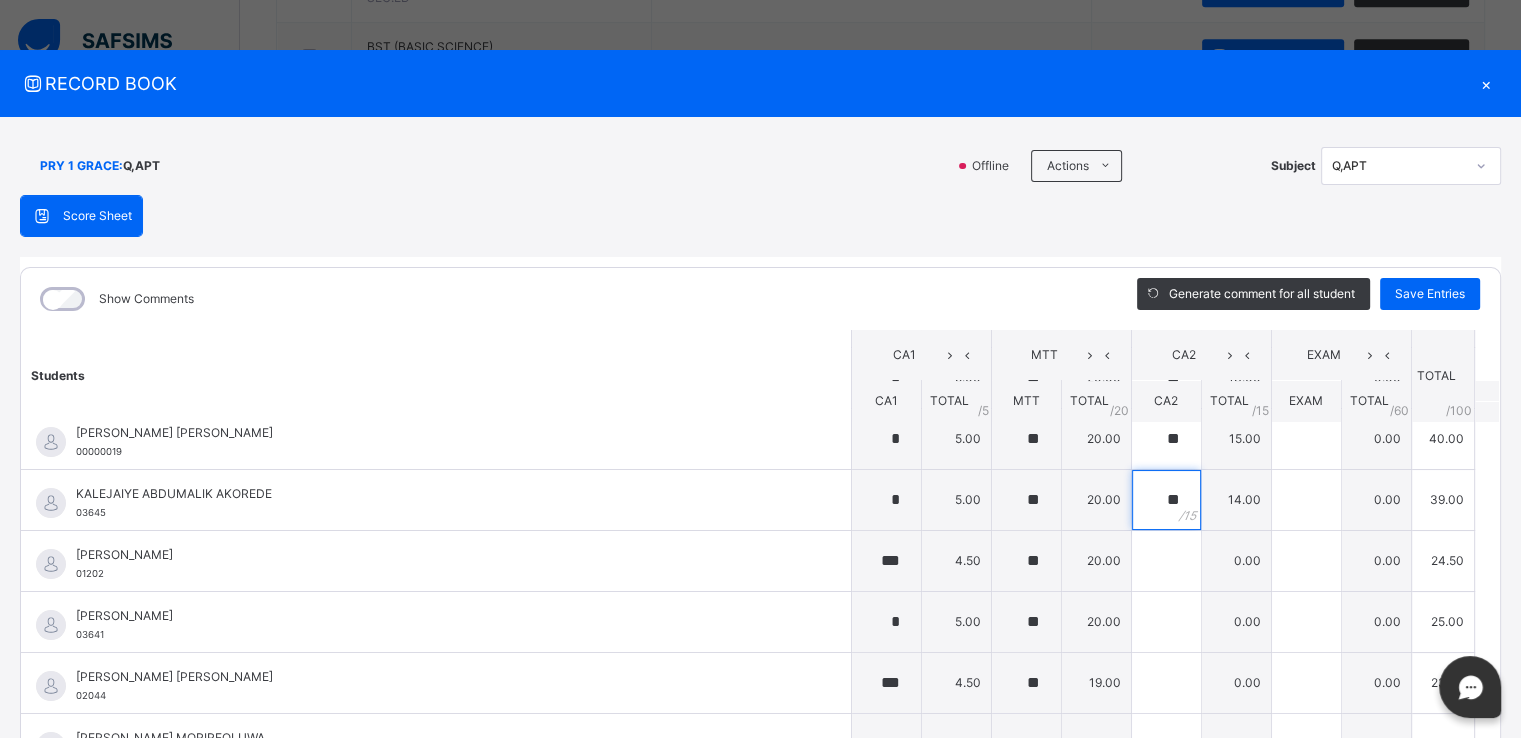 scroll, scrollTop: 383, scrollLeft: 0, axis: vertical 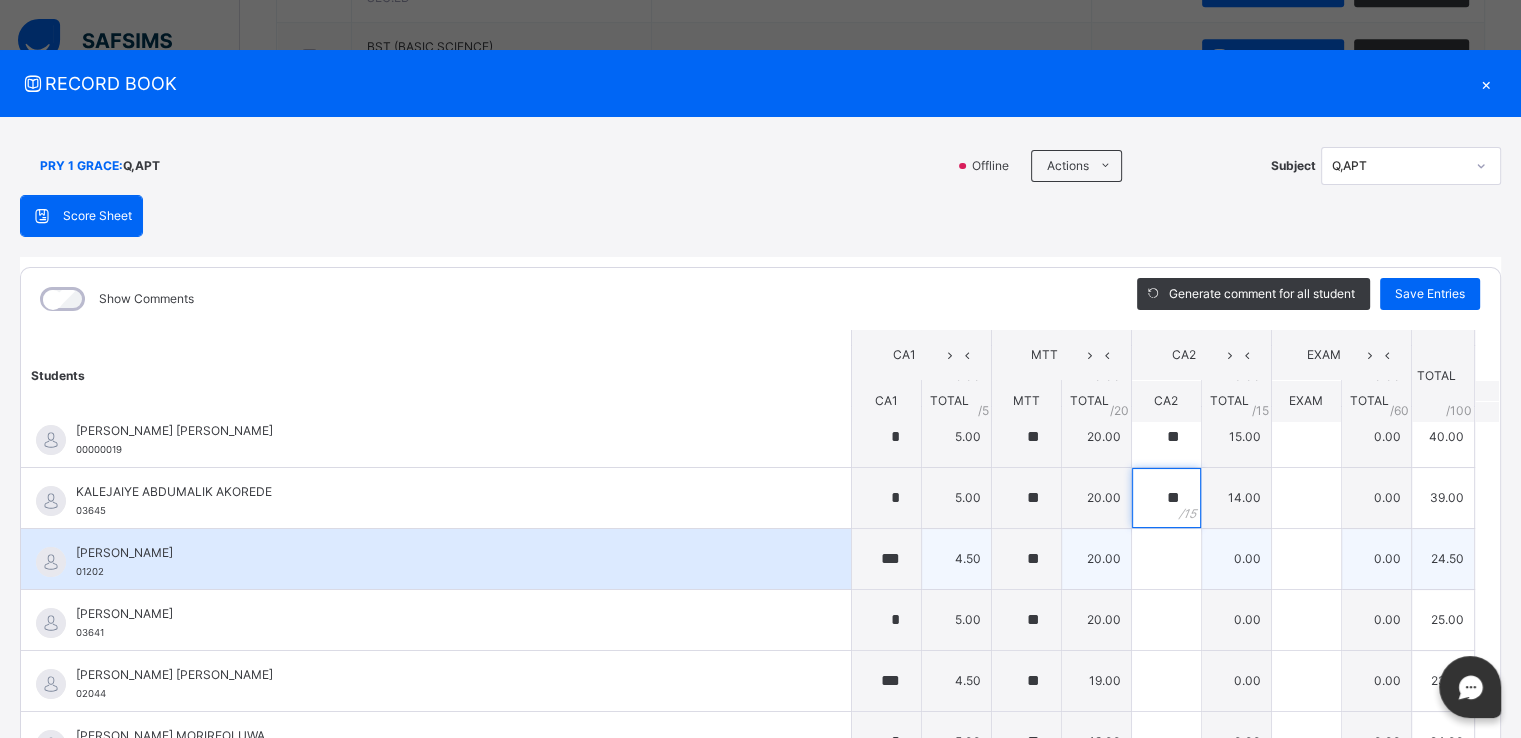 type on "**" 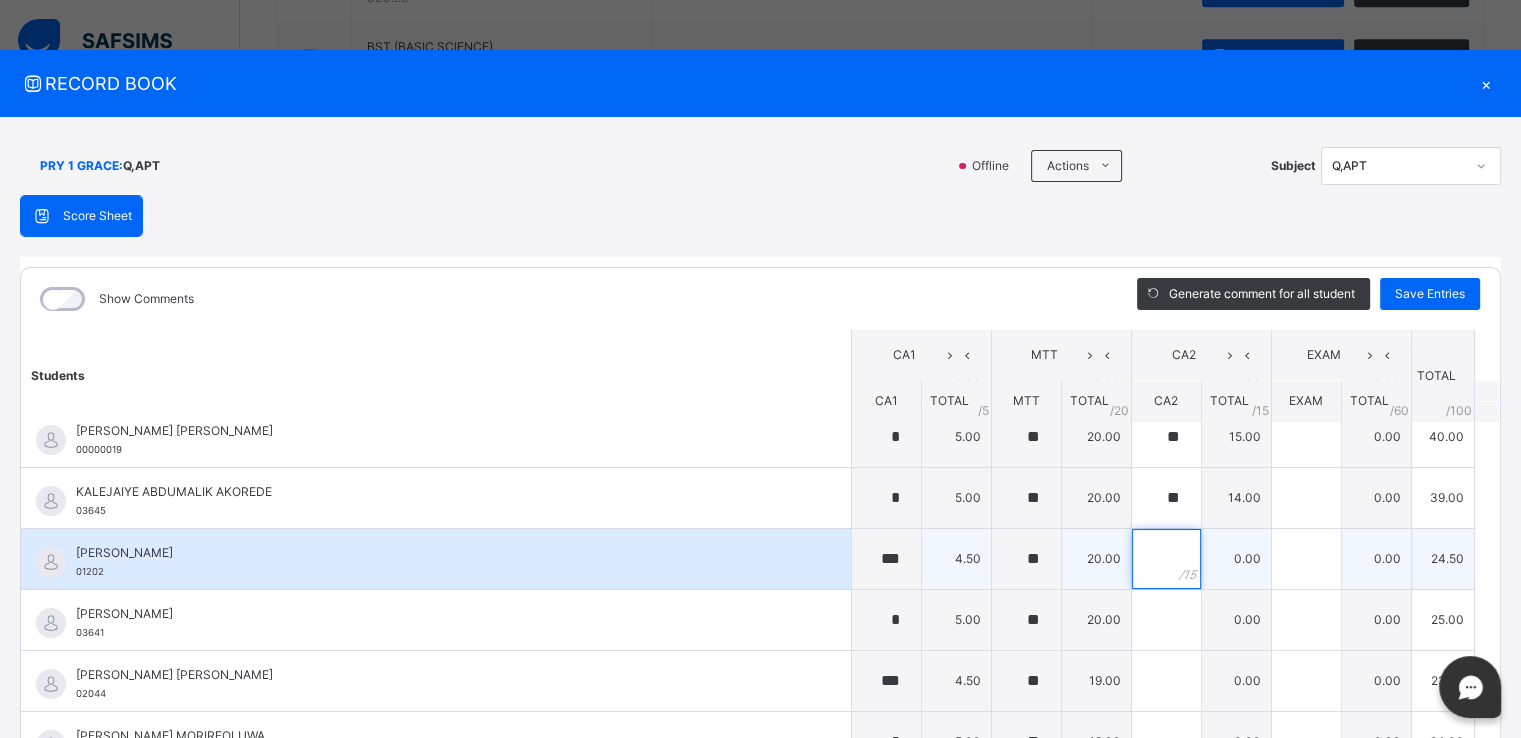 click at bounding box center [1166, 559] 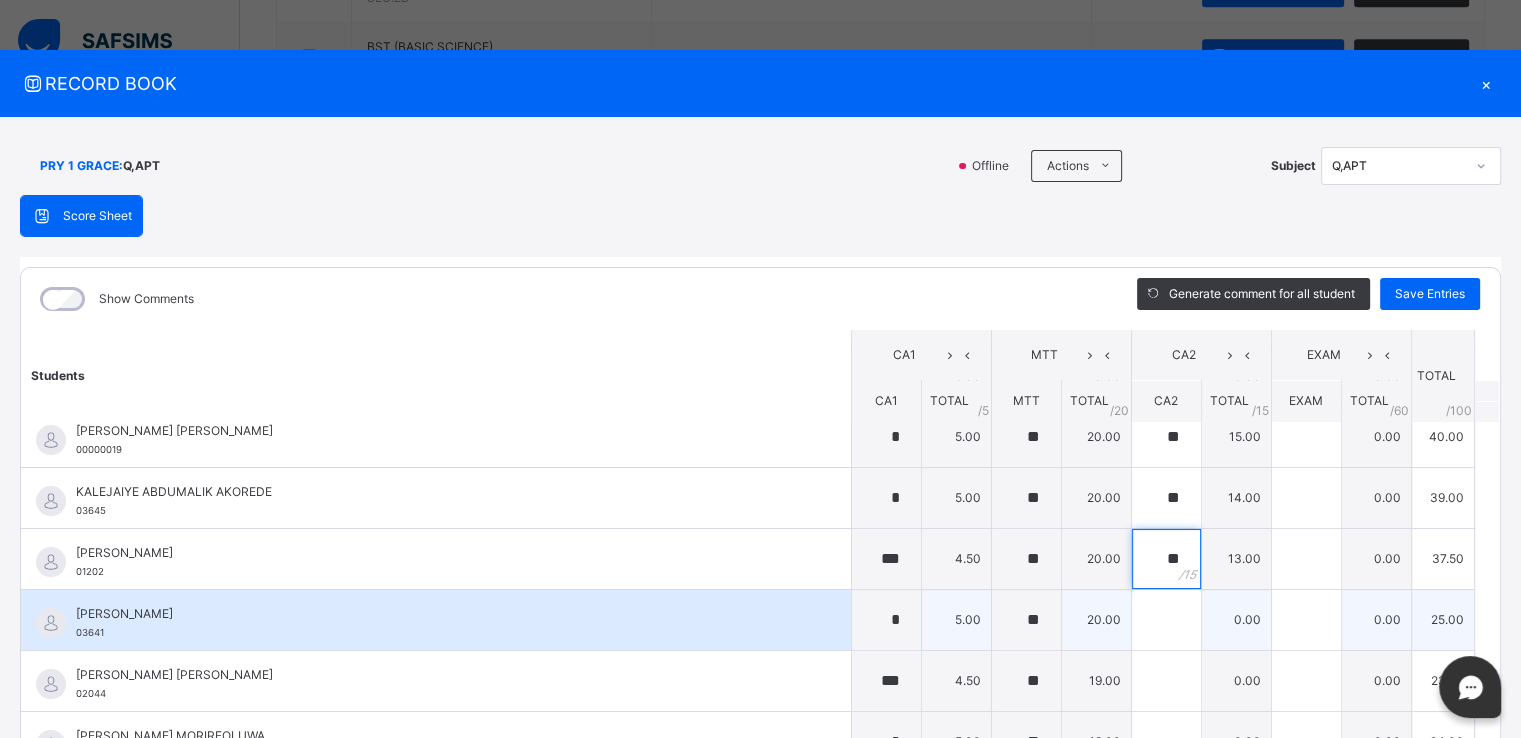 type on "**" 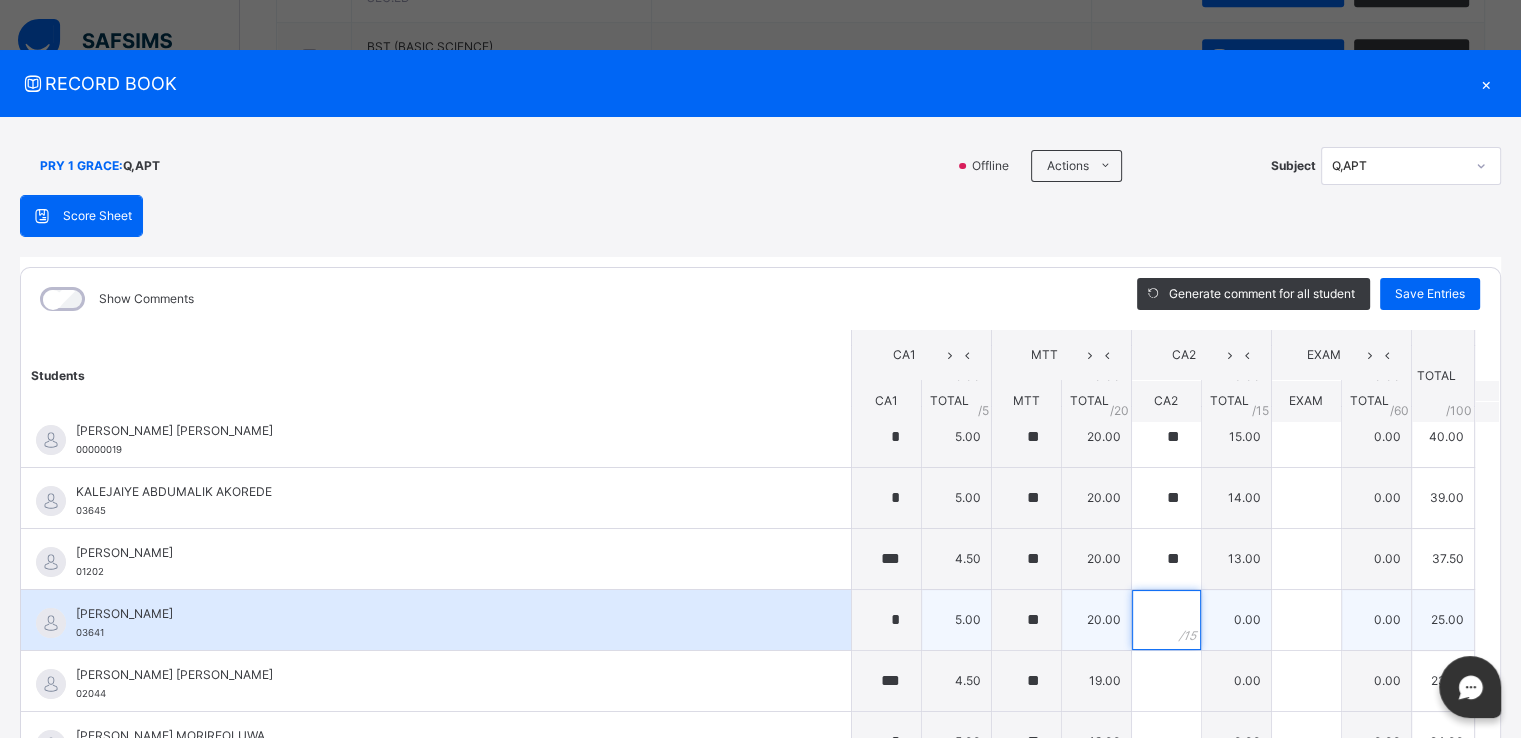 click at bounding box center (1166, 620) 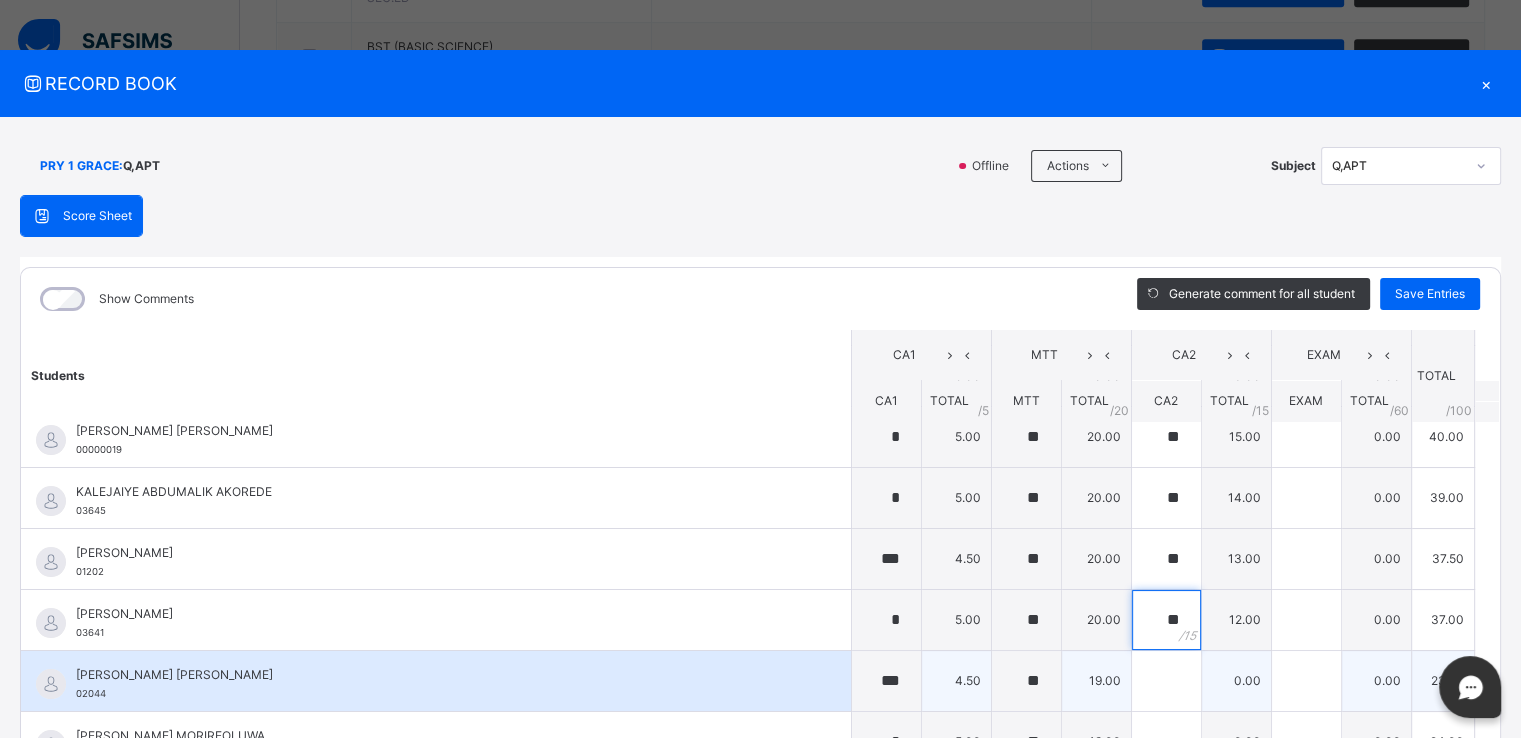 type on "**" 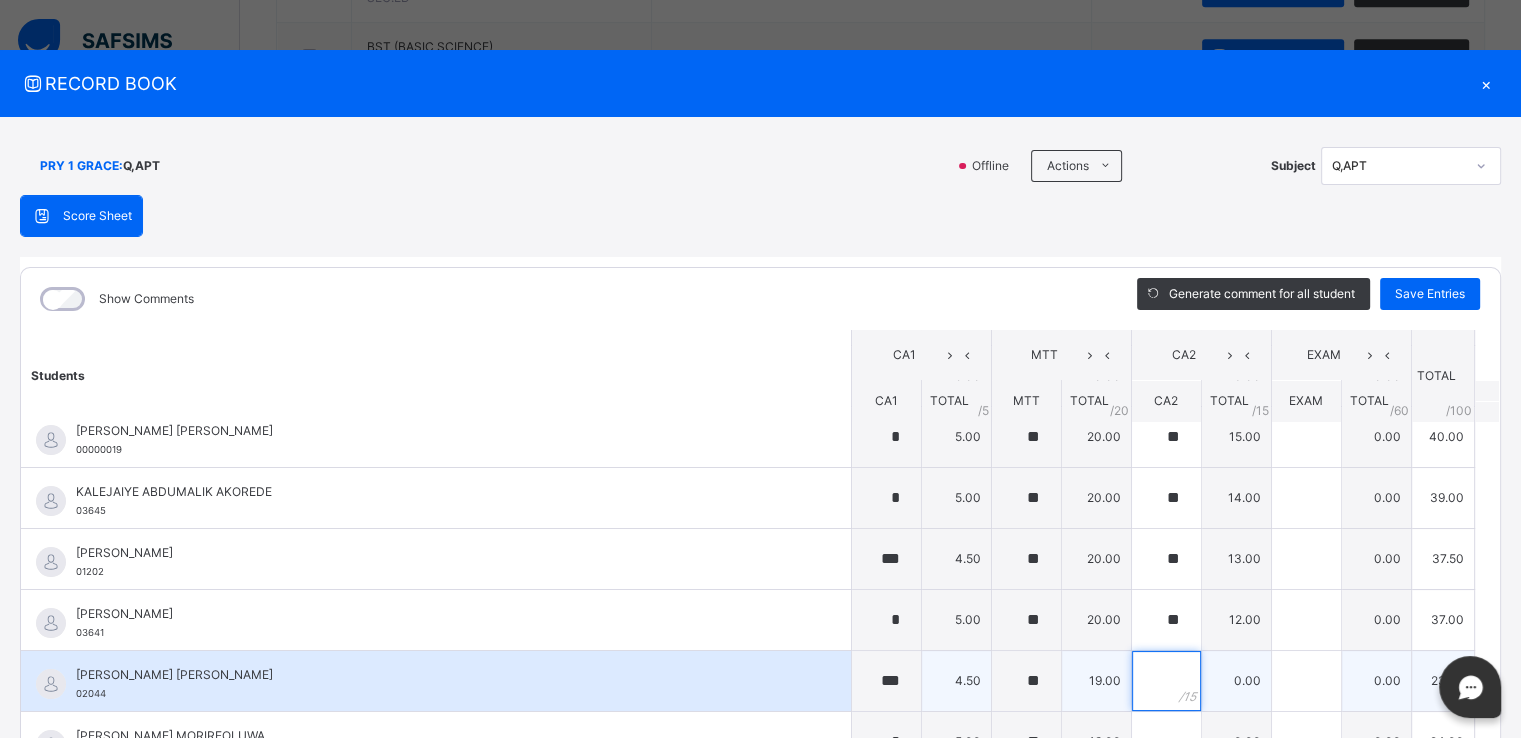 click at bounding box center (1166, 681) 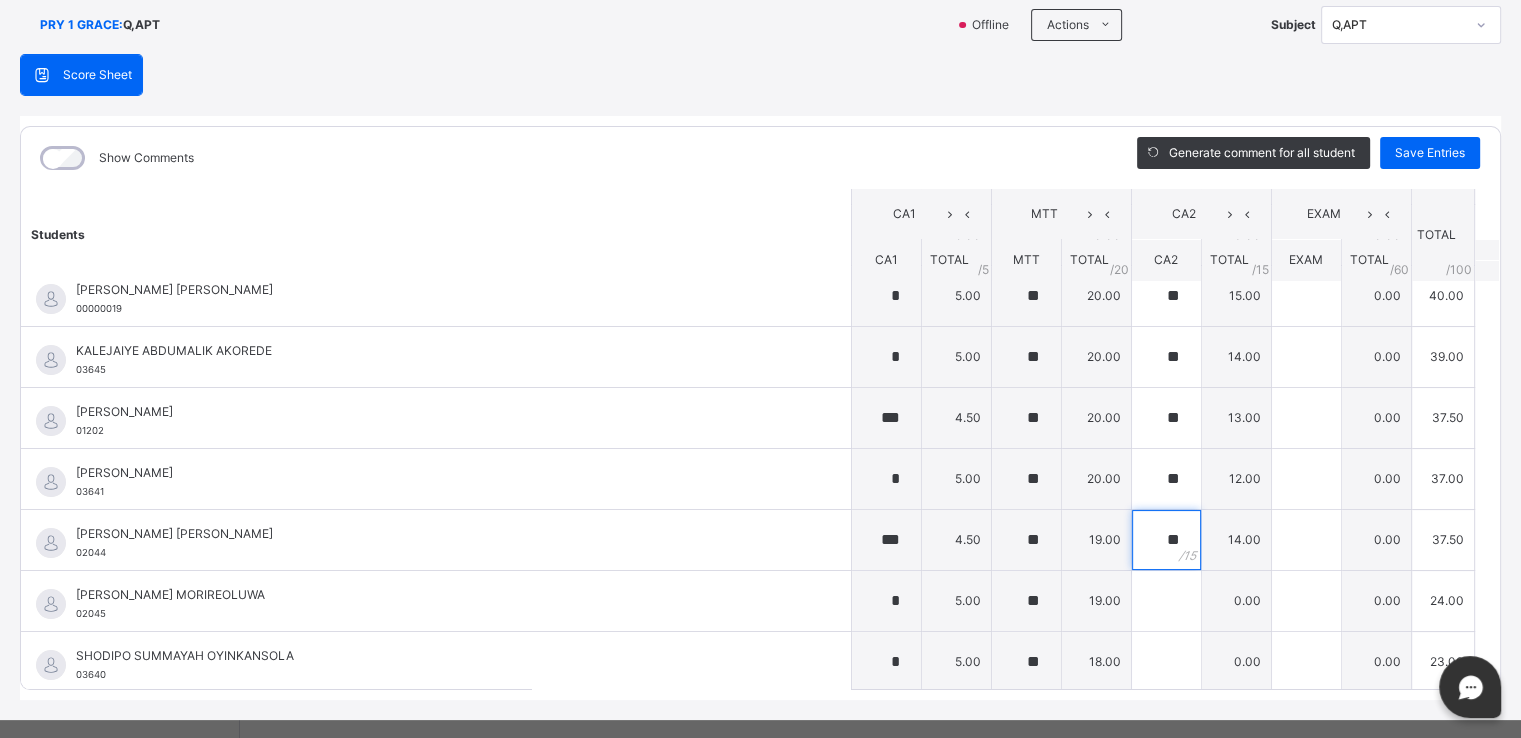 scroll, scrollTop: 147, scrollLeft: 0, axis: vertical 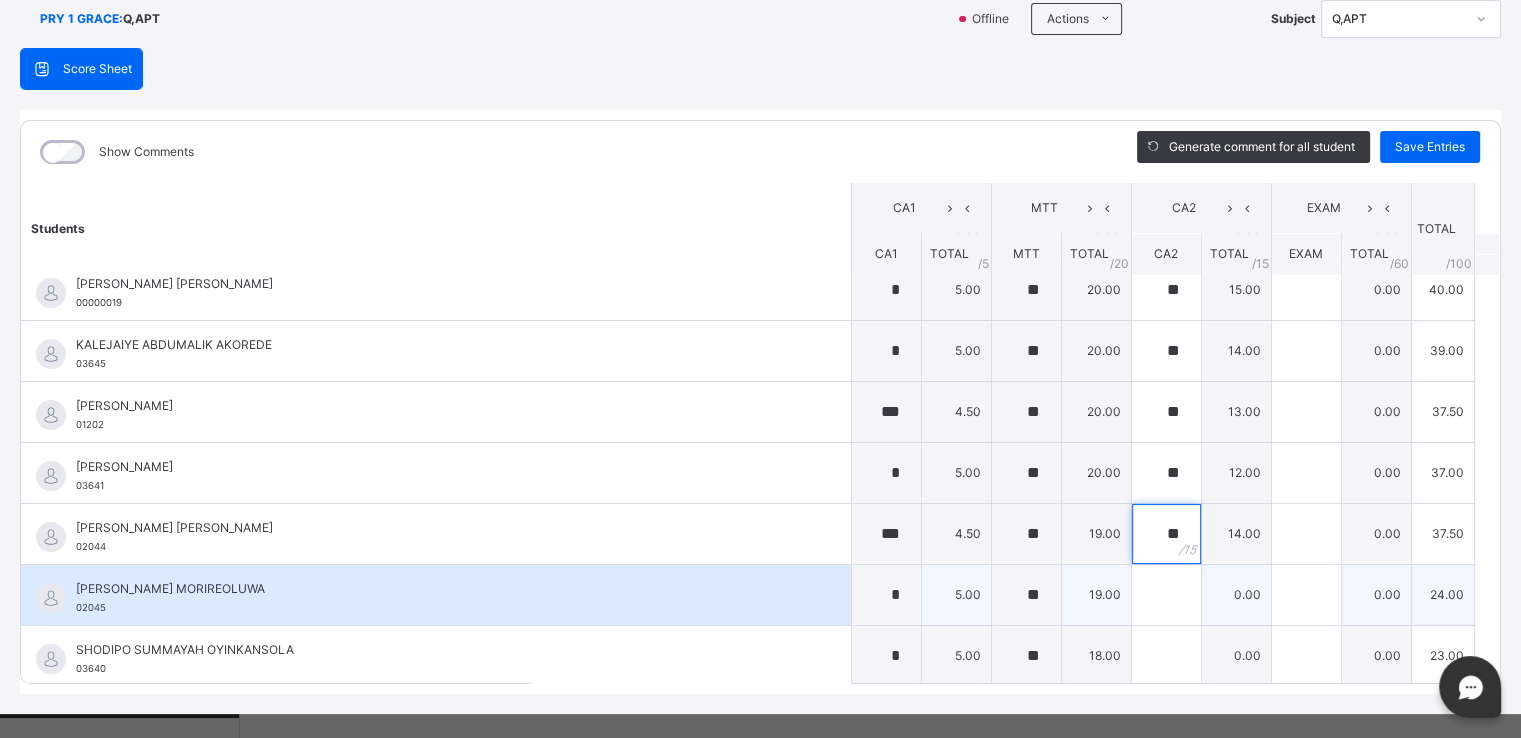 type on "**" 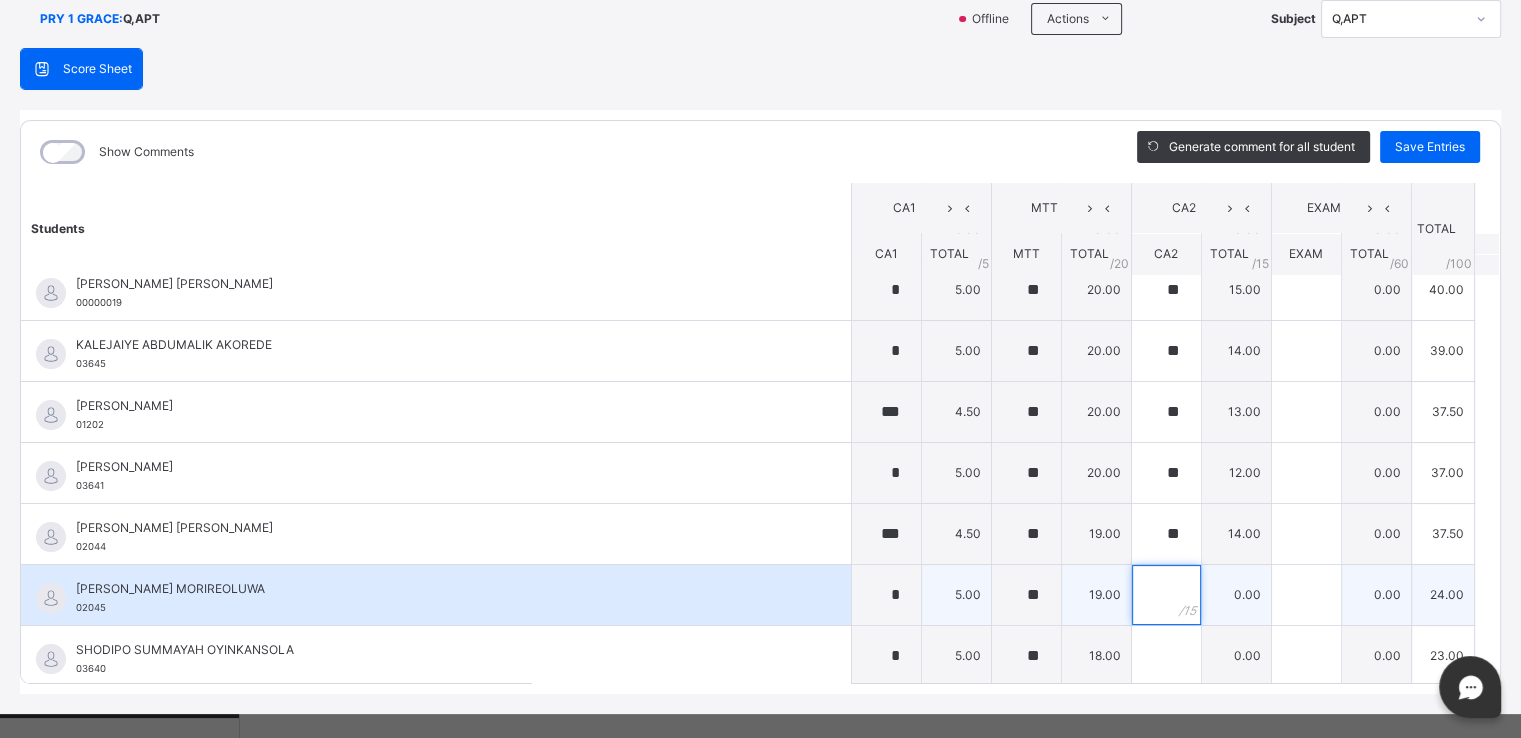 click at bounding box center (1166, 595) 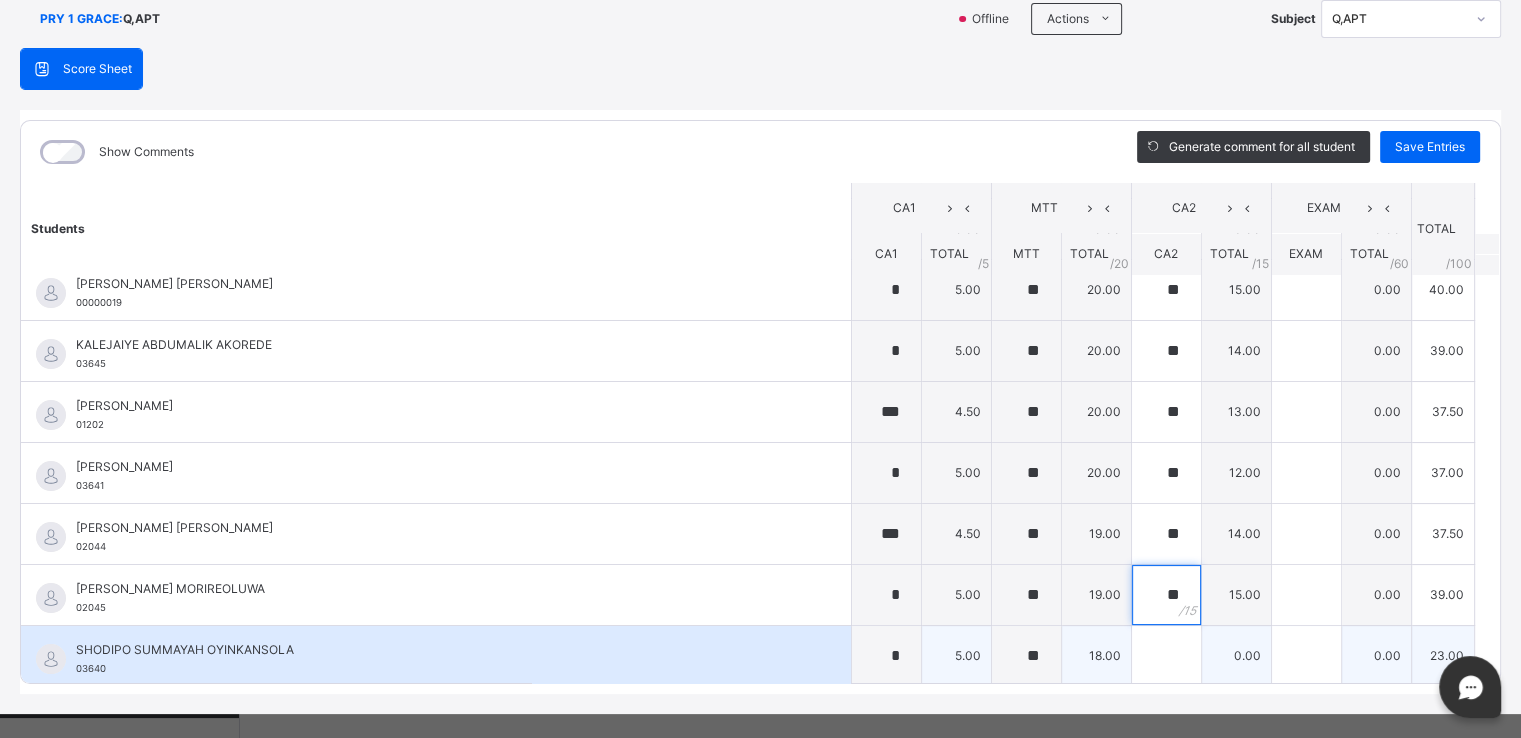 type on "**" 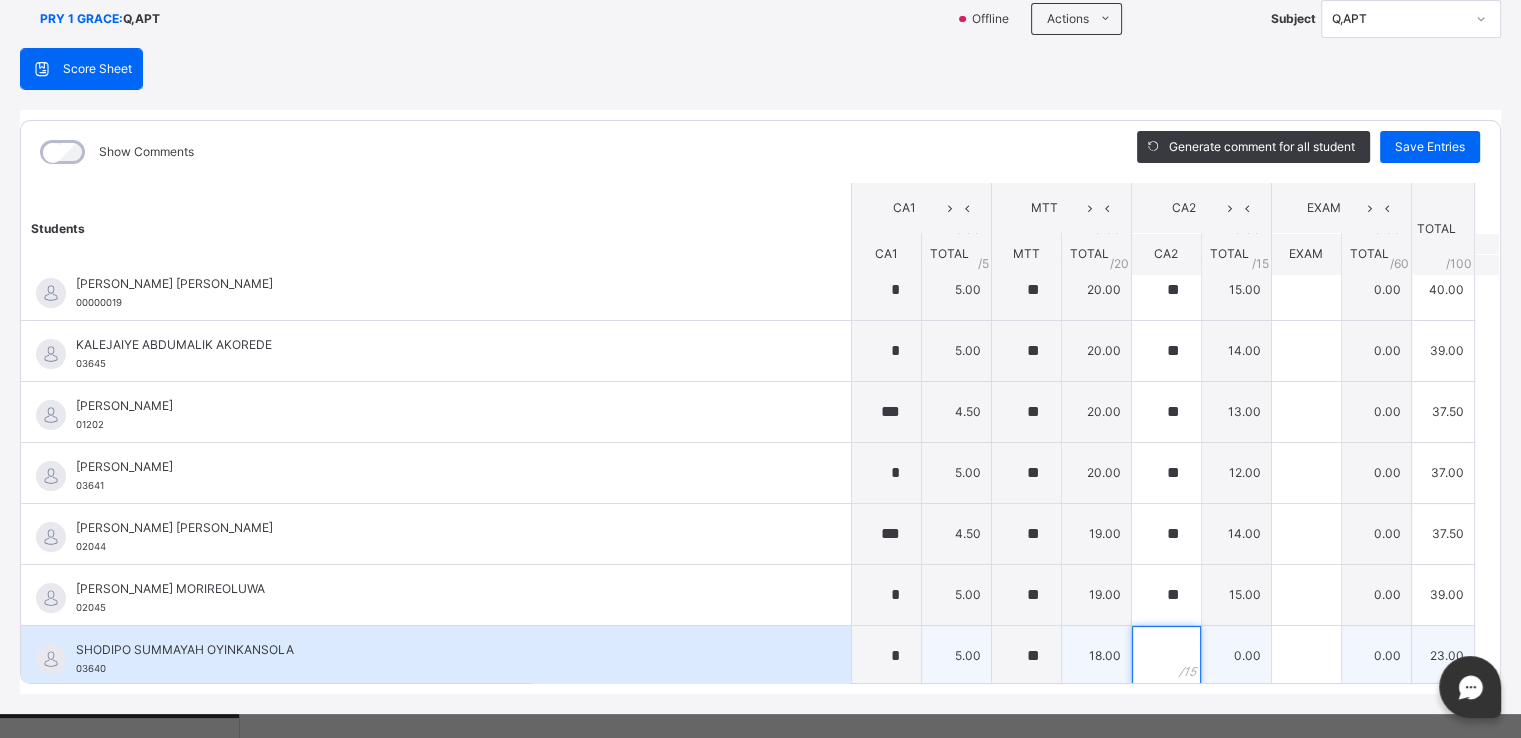click at bounding box center (1166, 656) 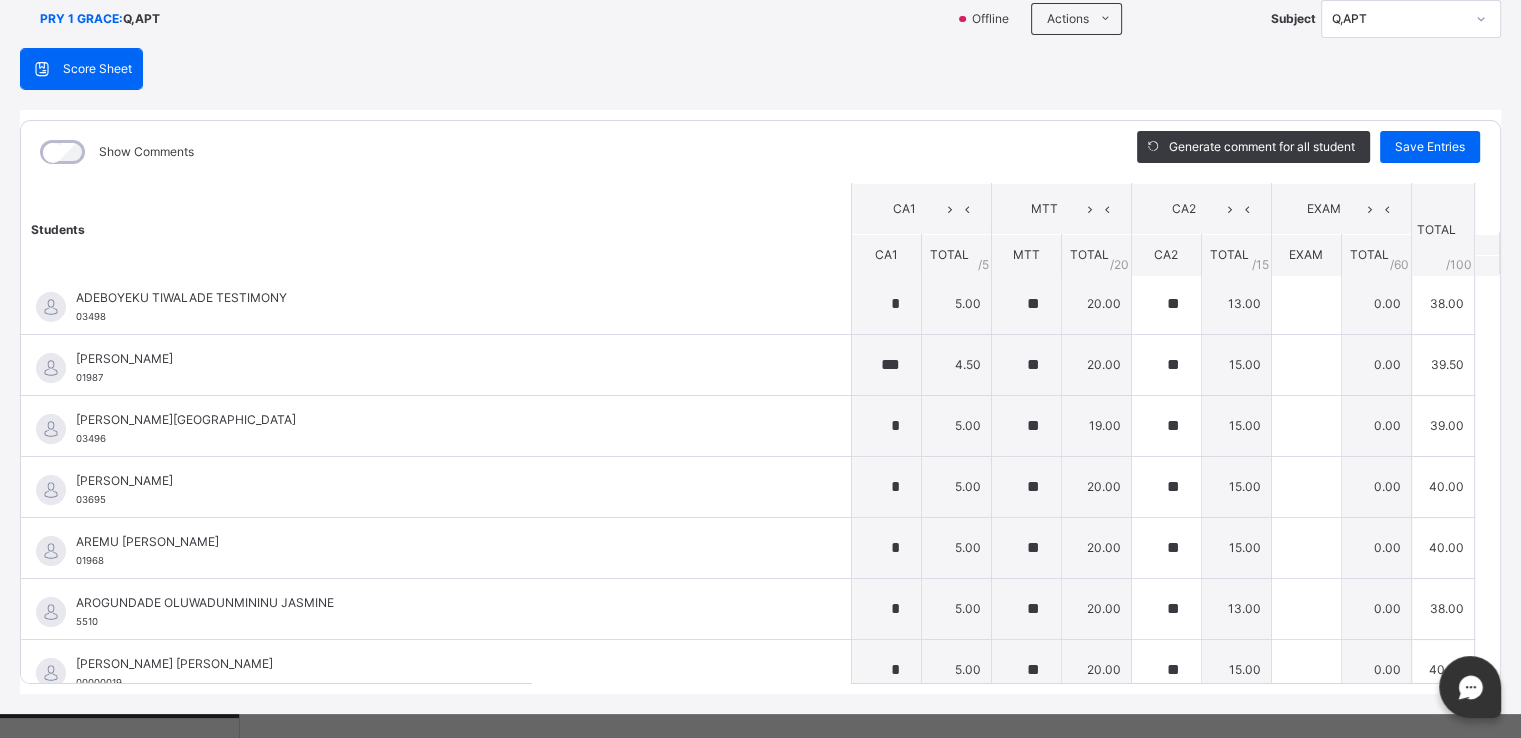 scroll, scrollTop: 0, scrollLeft: 0, axis: both 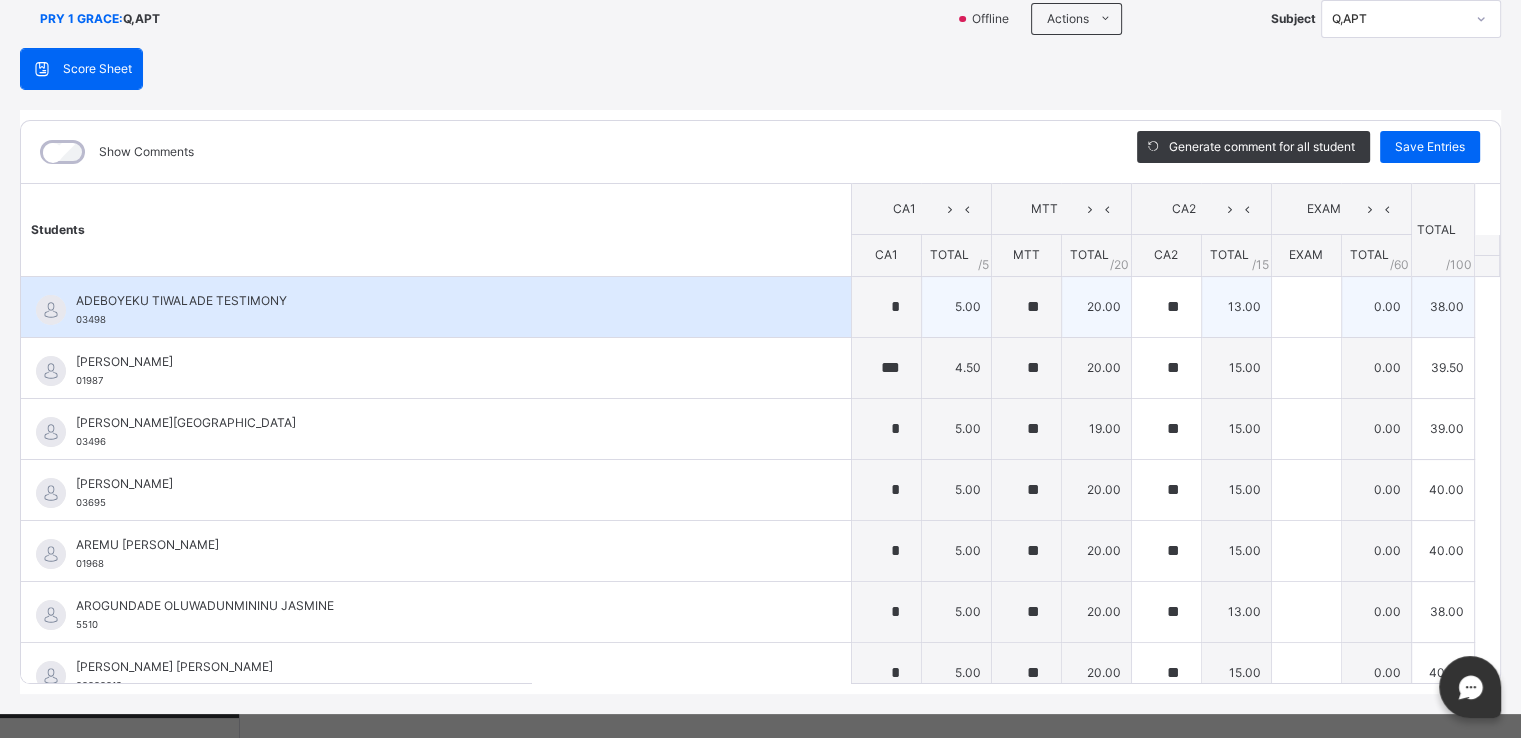 type on "**" 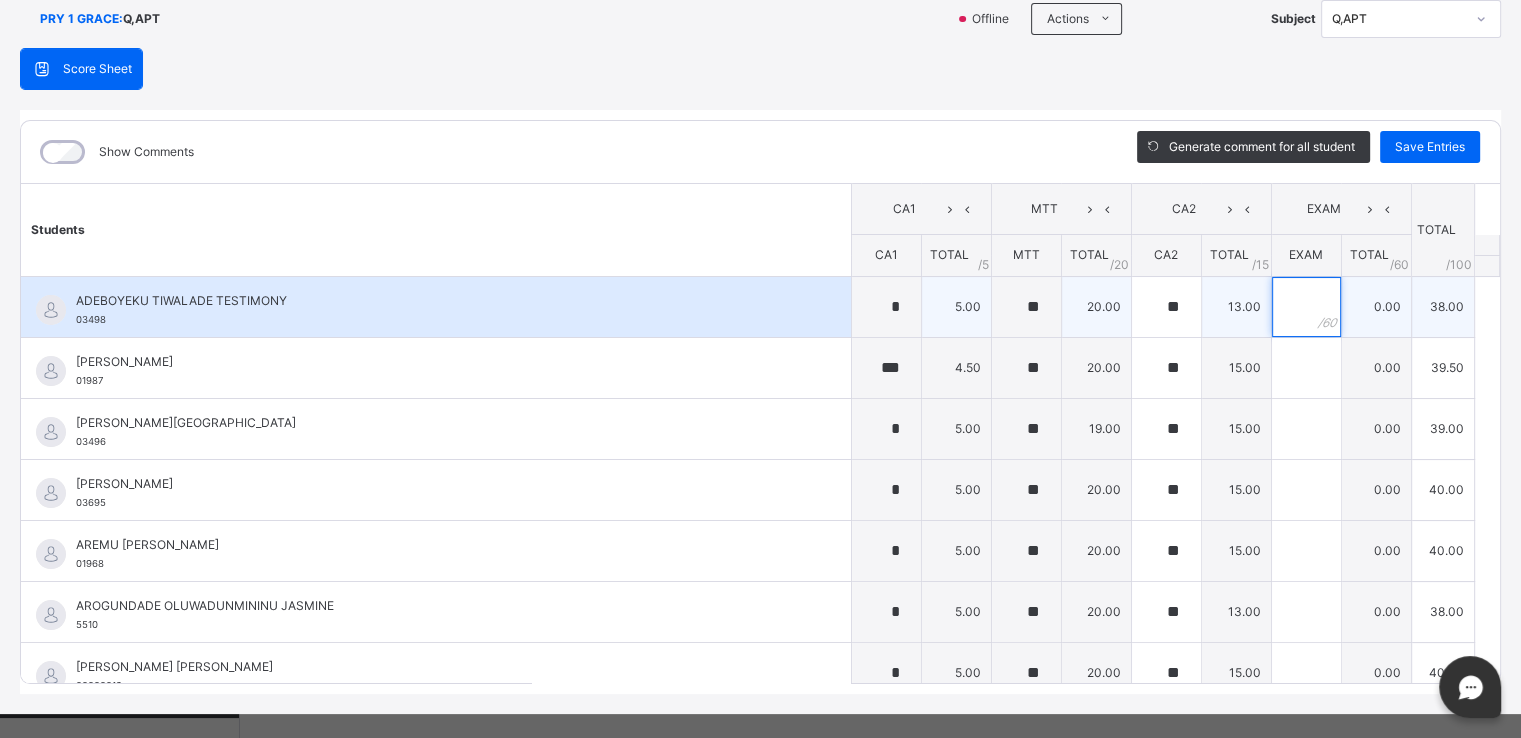 click at bounding box center (1306, 307) 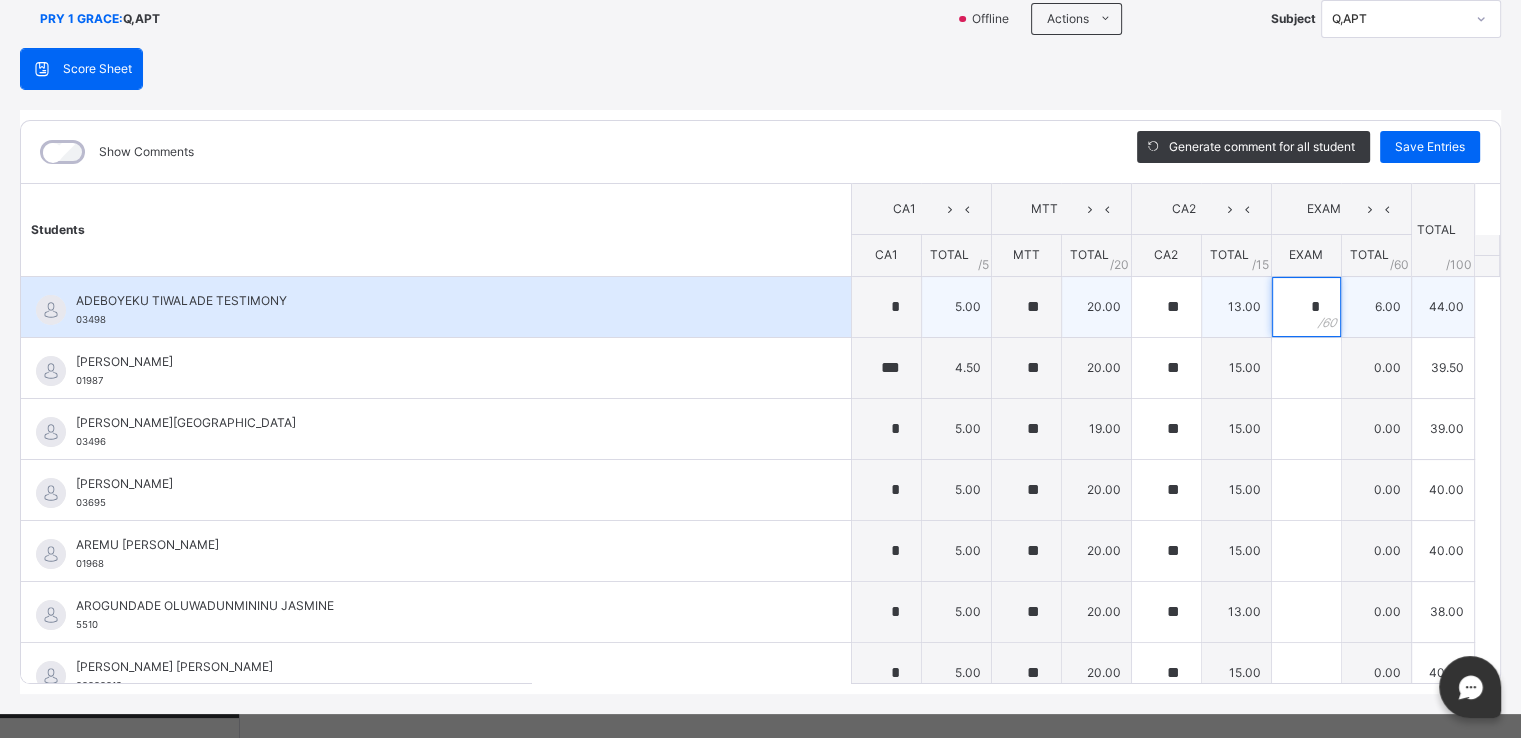 type on "**" 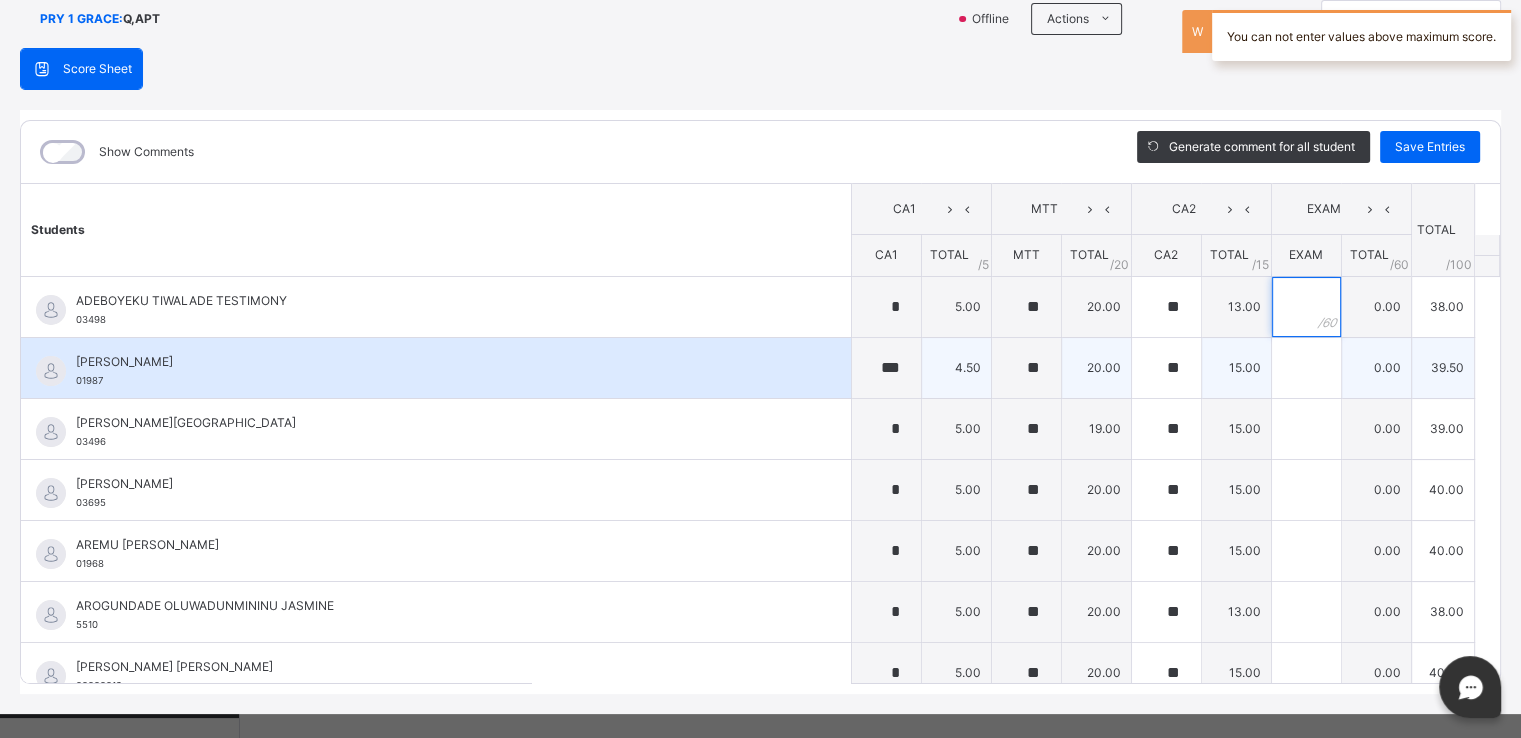 type on "*" 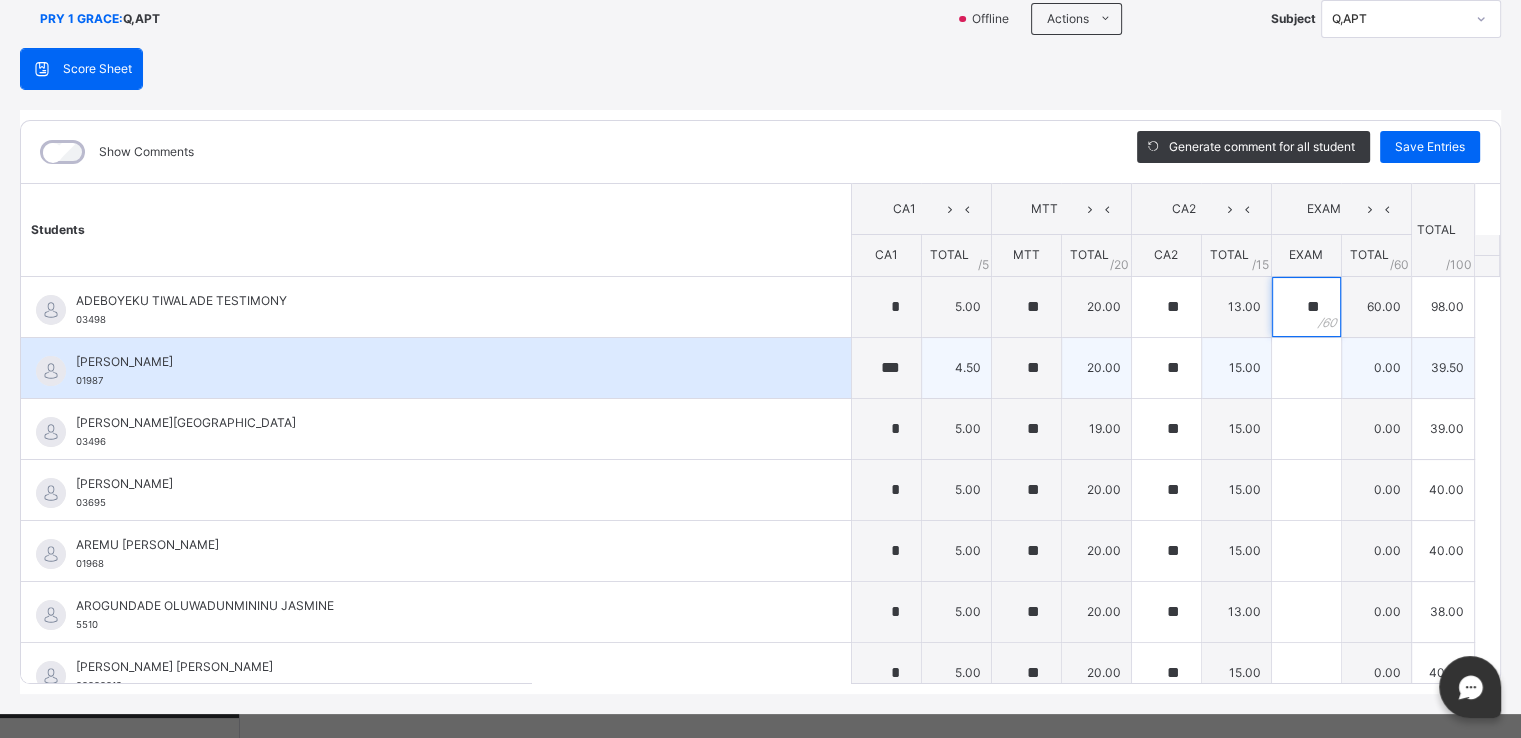 type on "**" 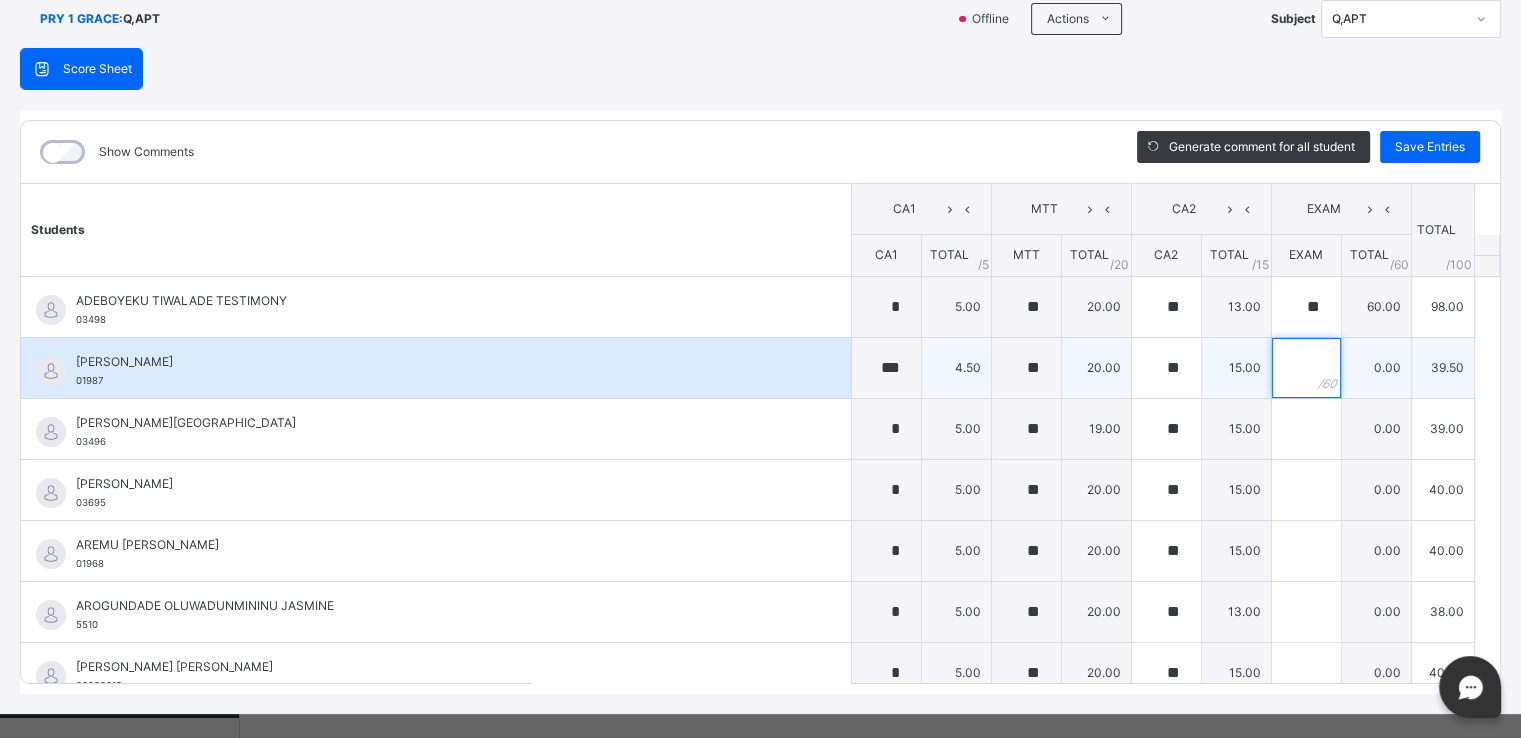 click at bounding box center (1306, 368) 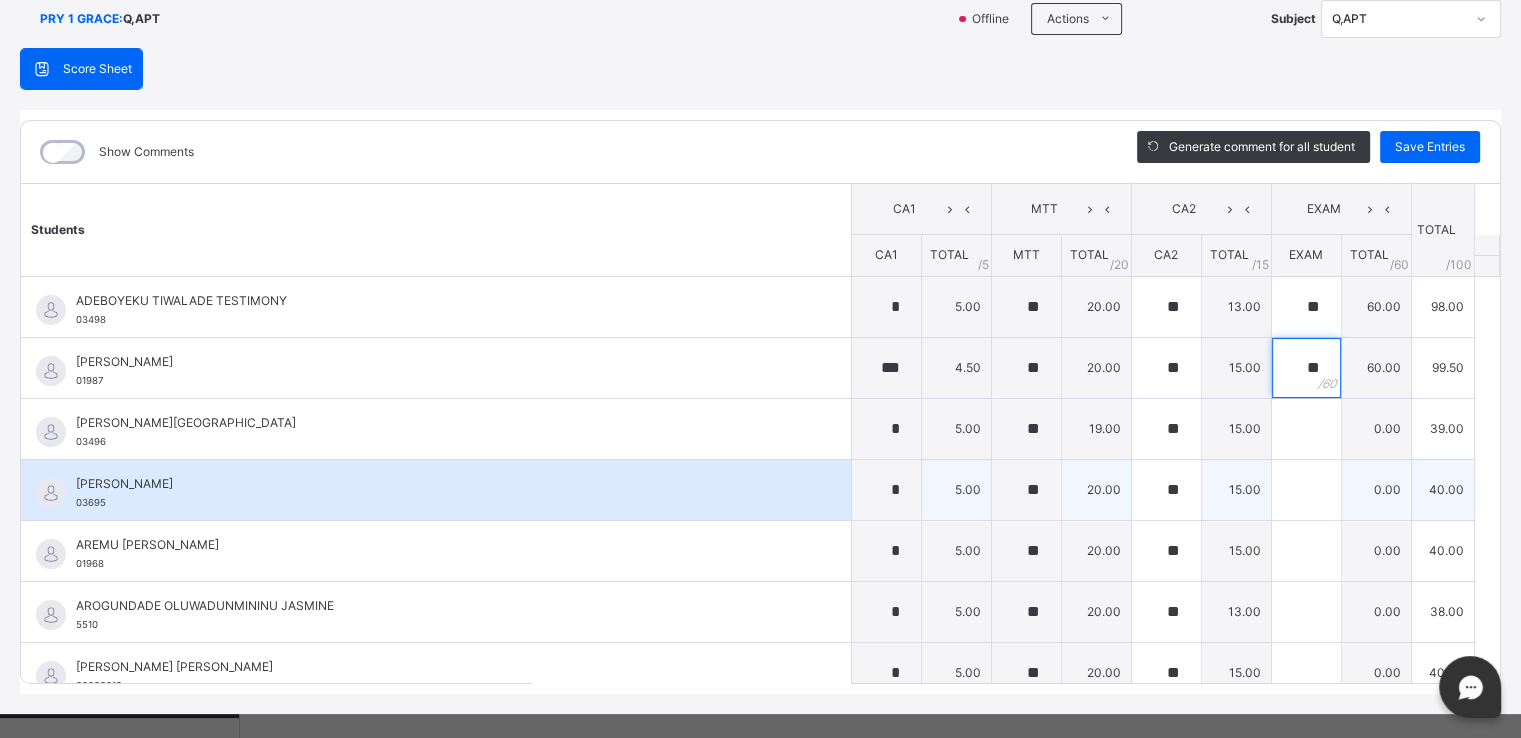 type on "**" 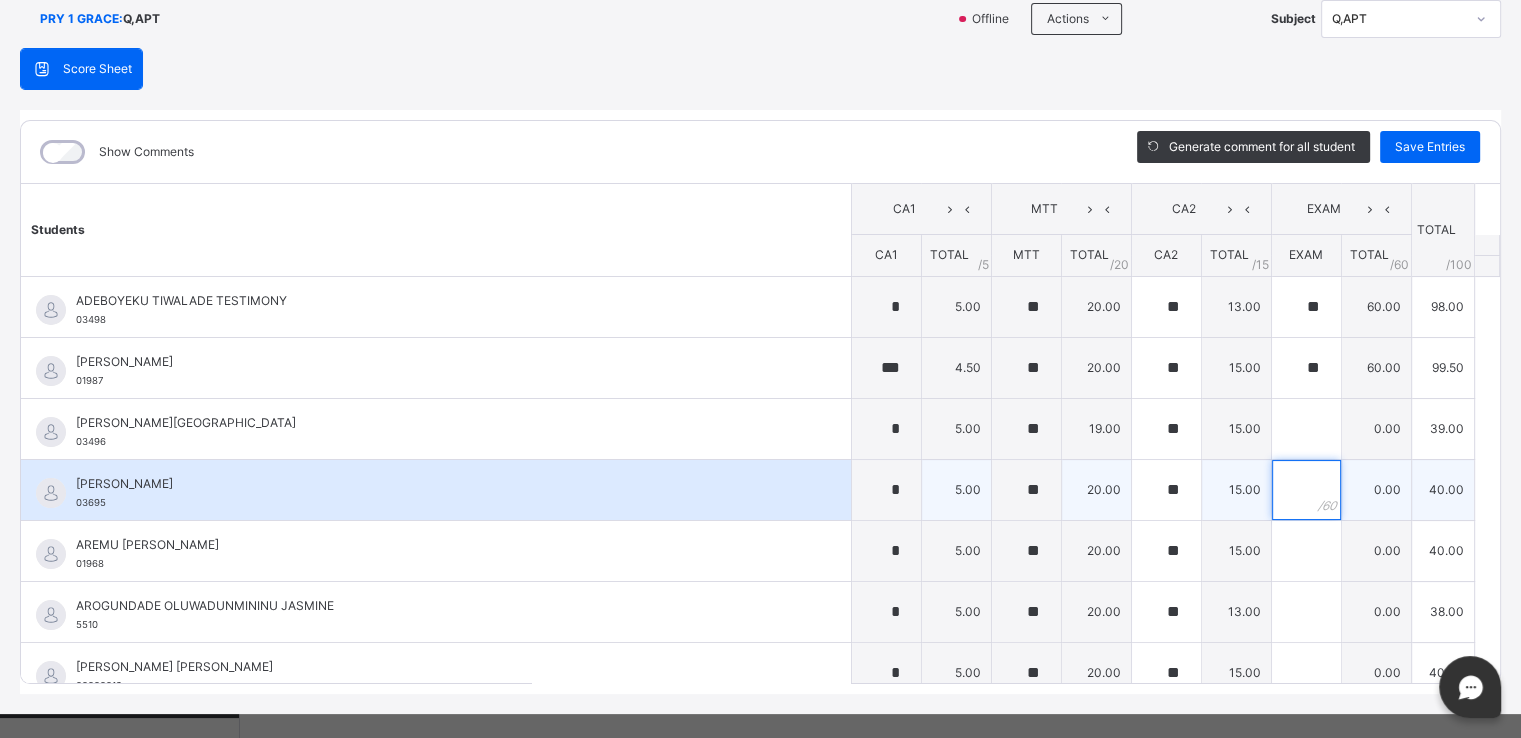 click at bounding box center (1306, 490) 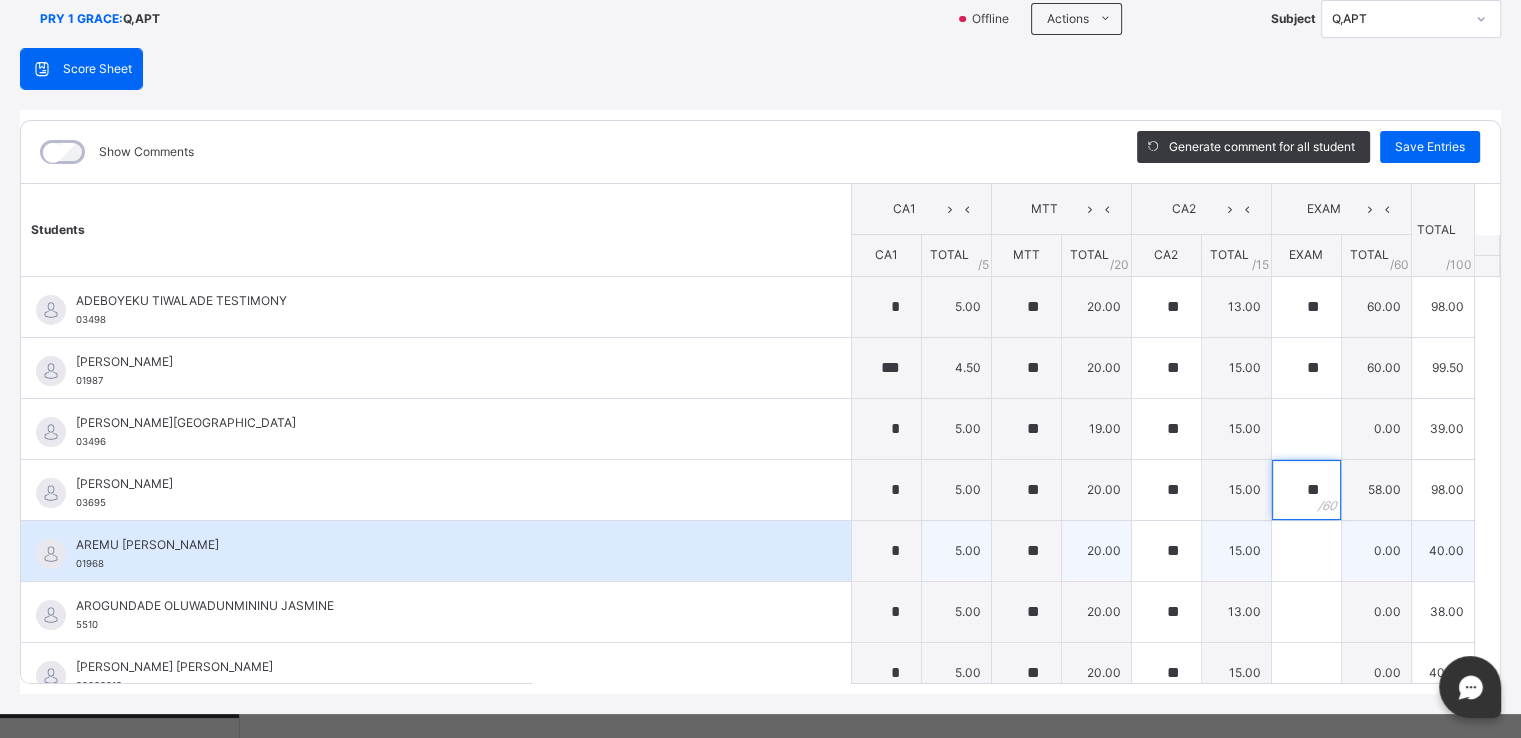 type on "**" 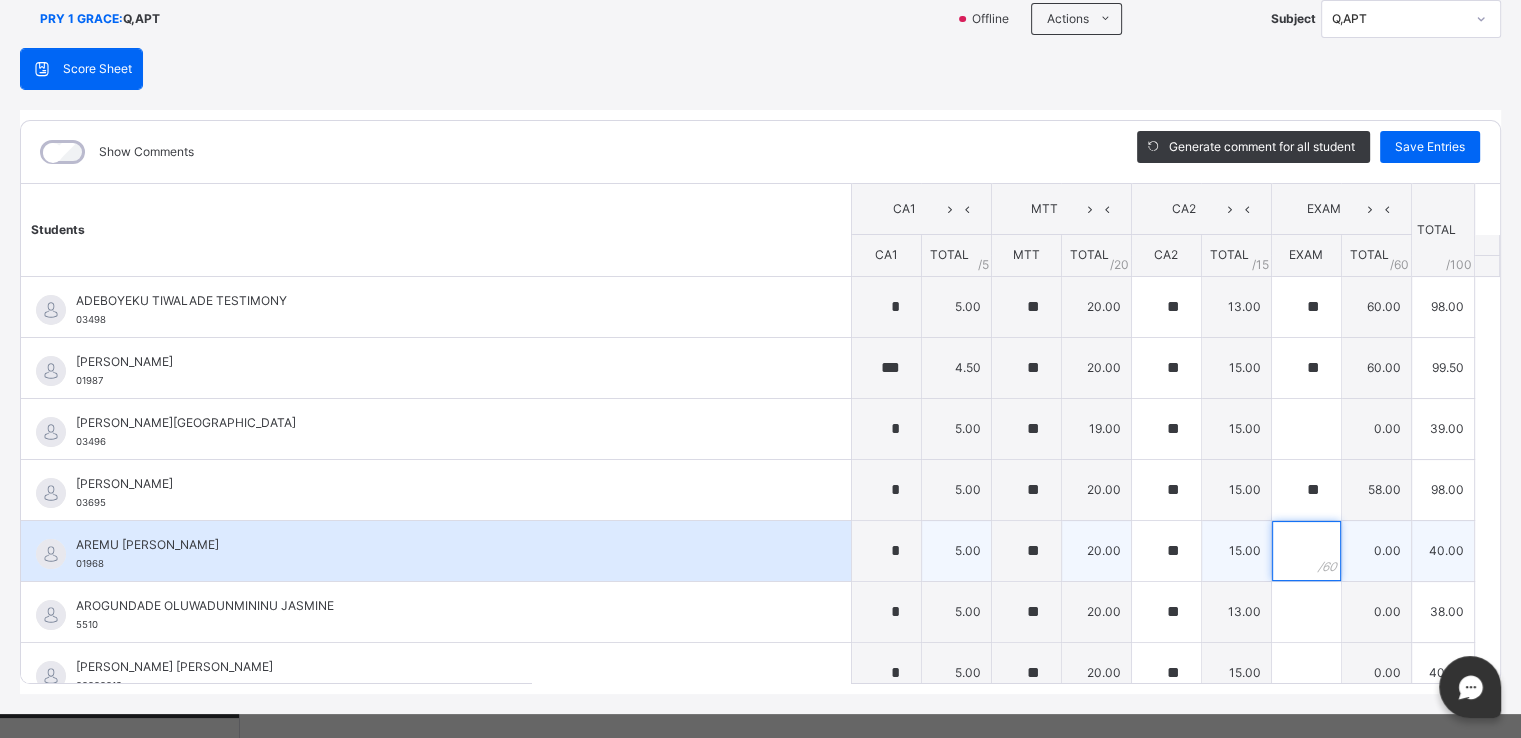 click at bounding box center (1306, 551) 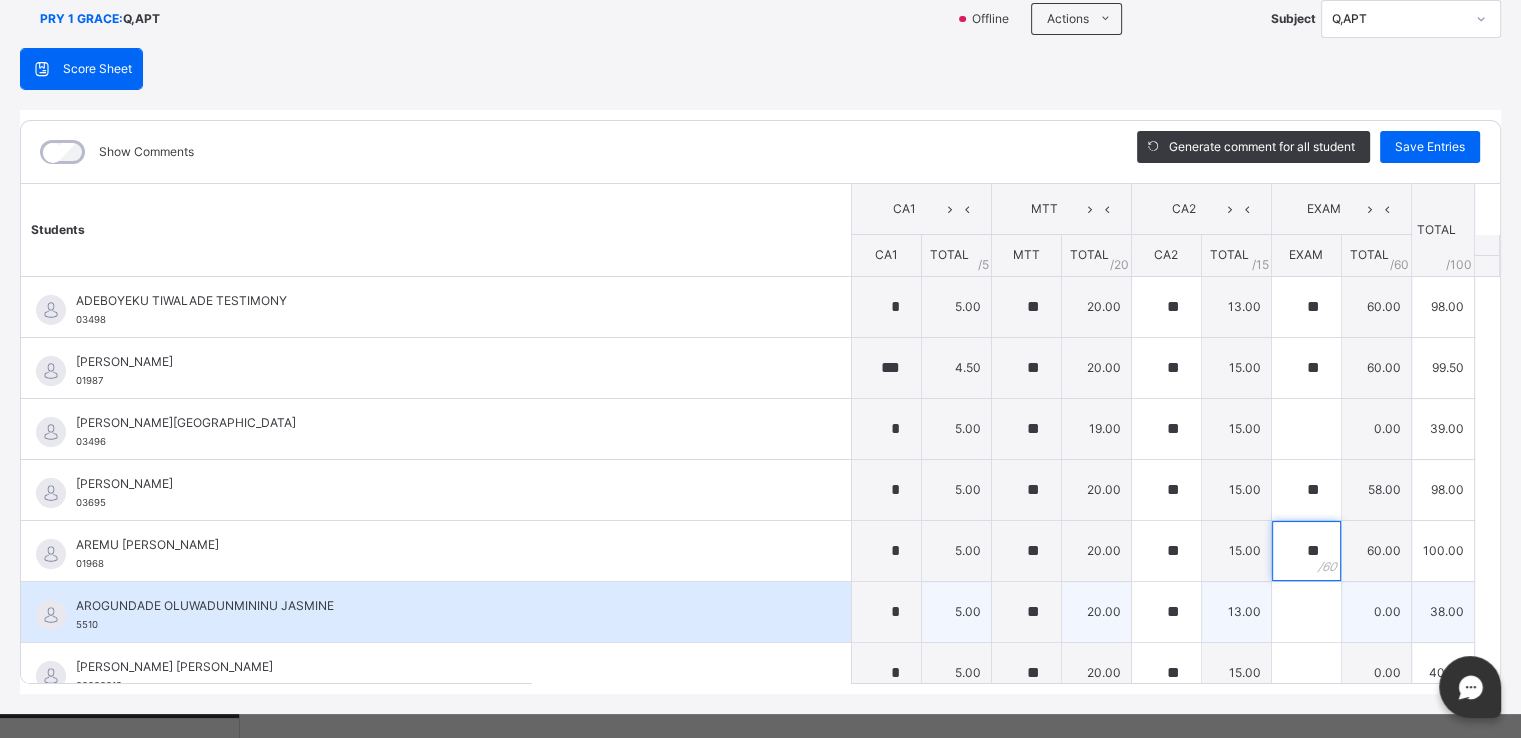 type on "**" 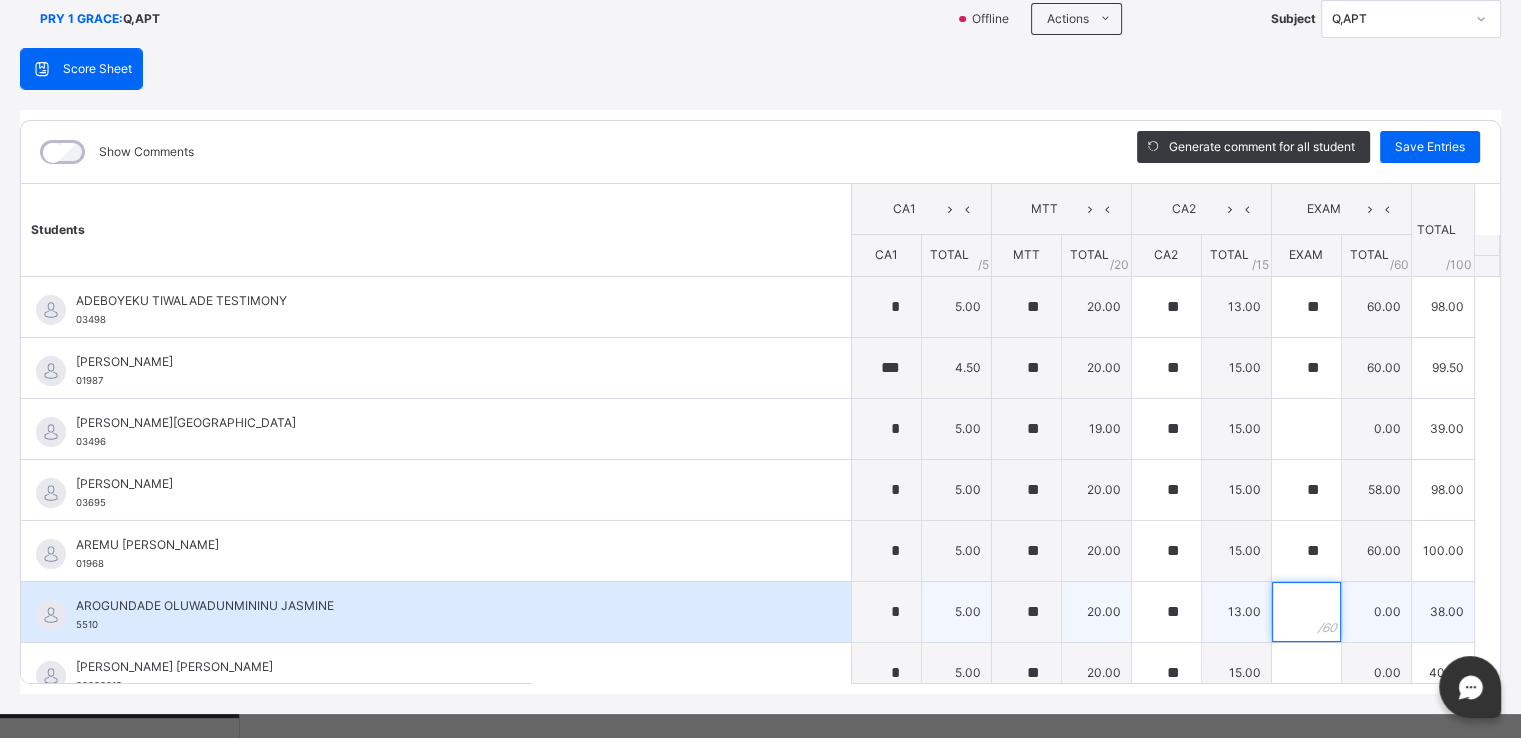 click at bounding box center (1306, 612) 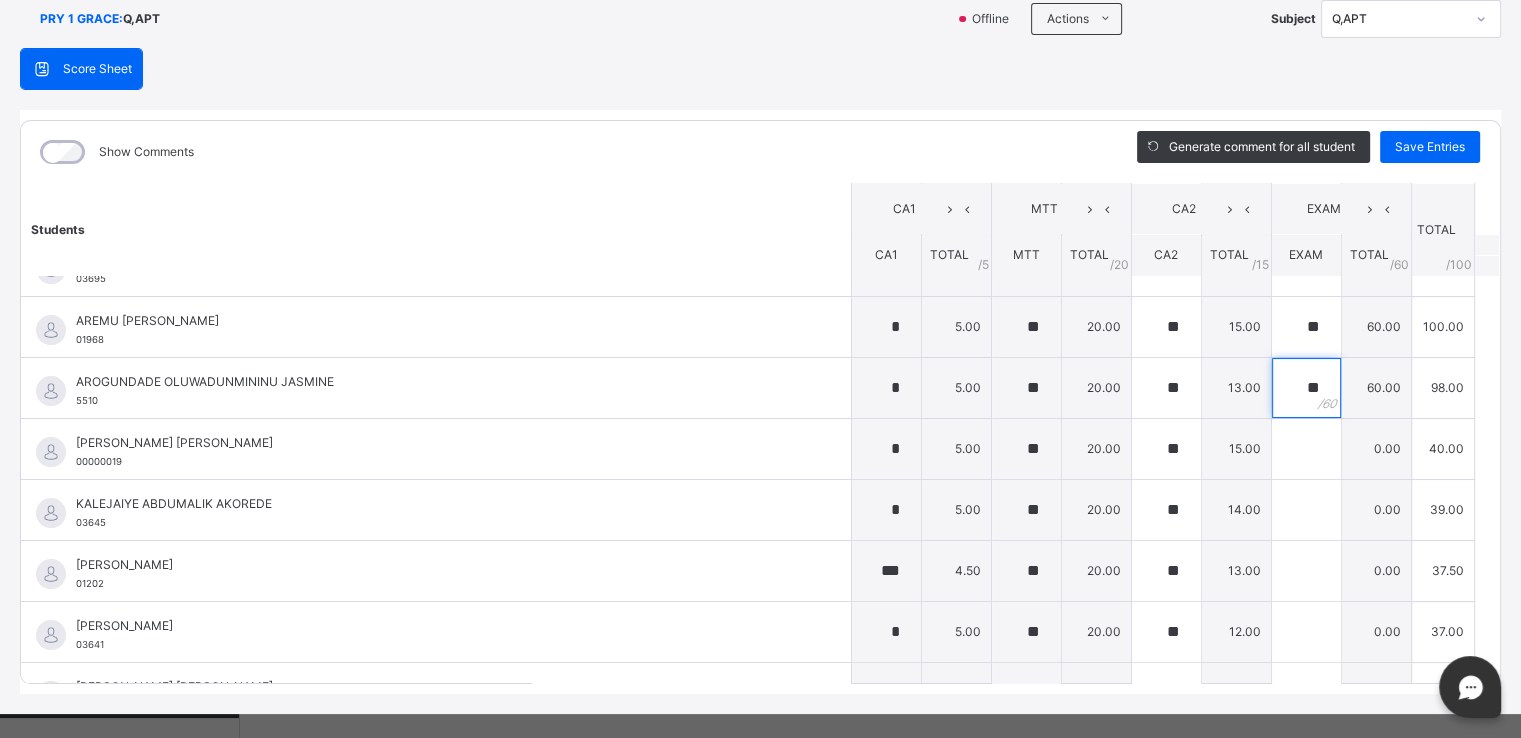 scroll, scrollTop: 240, scrollLeft: 0, axis: vertical 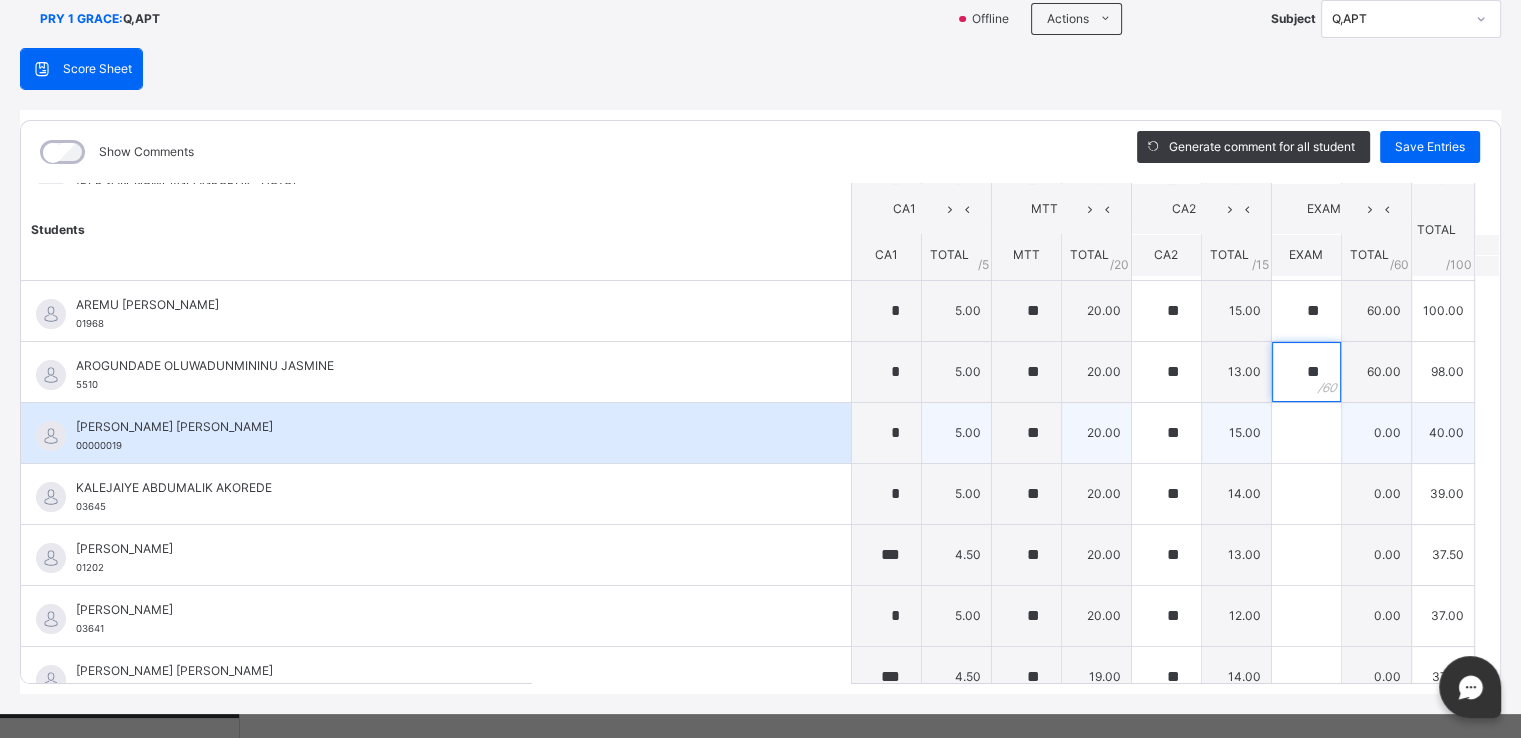 type on "**" 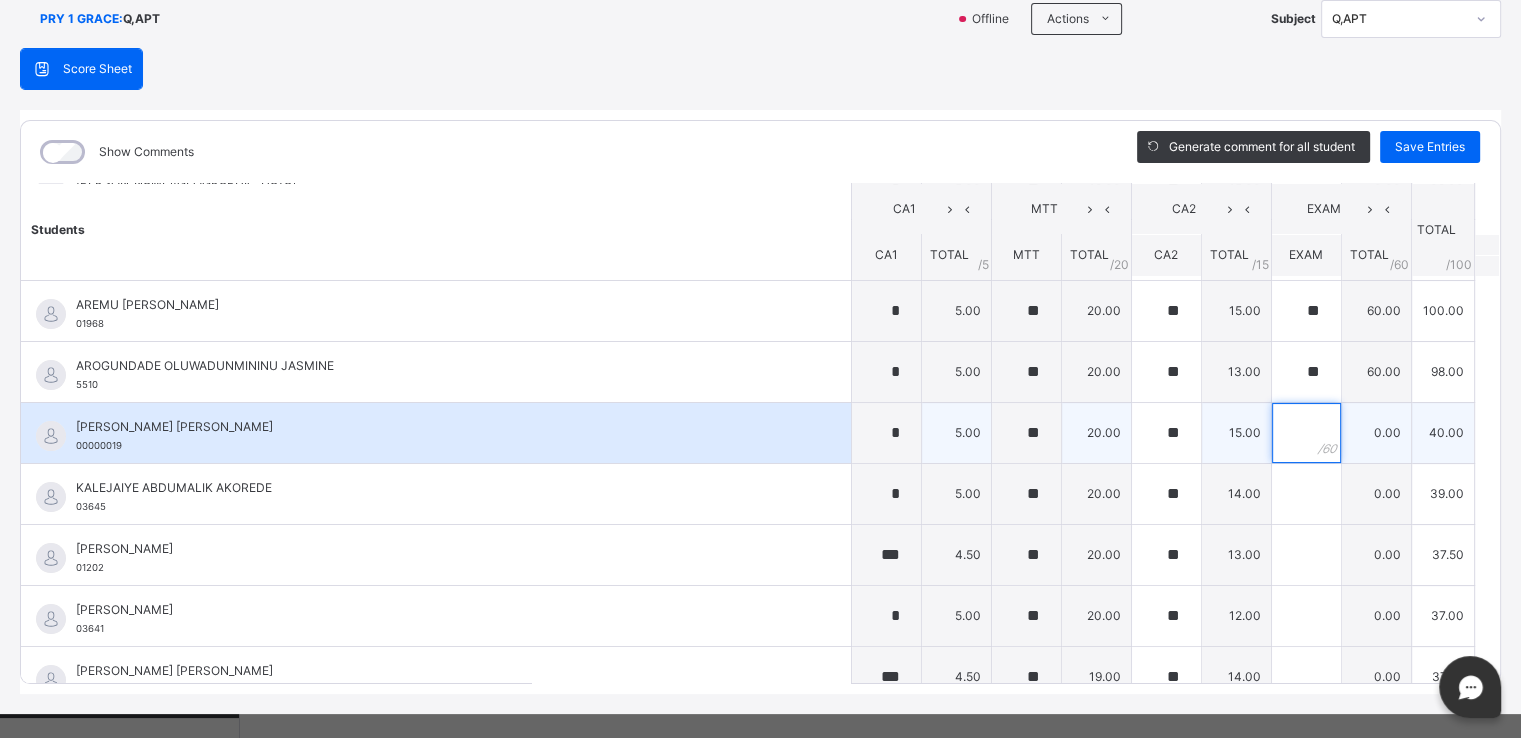 click at bounding box center [1306, 433] 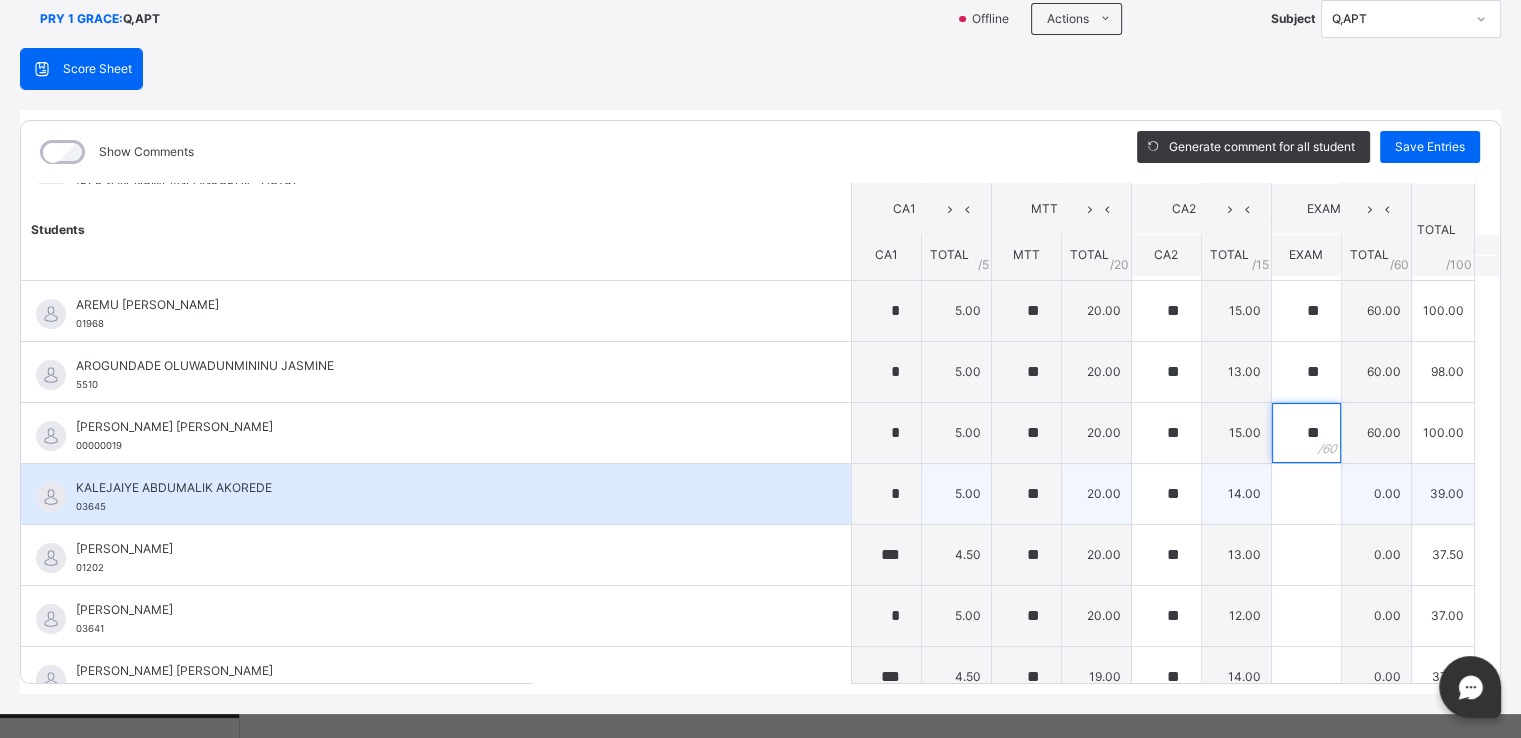 type on "**" 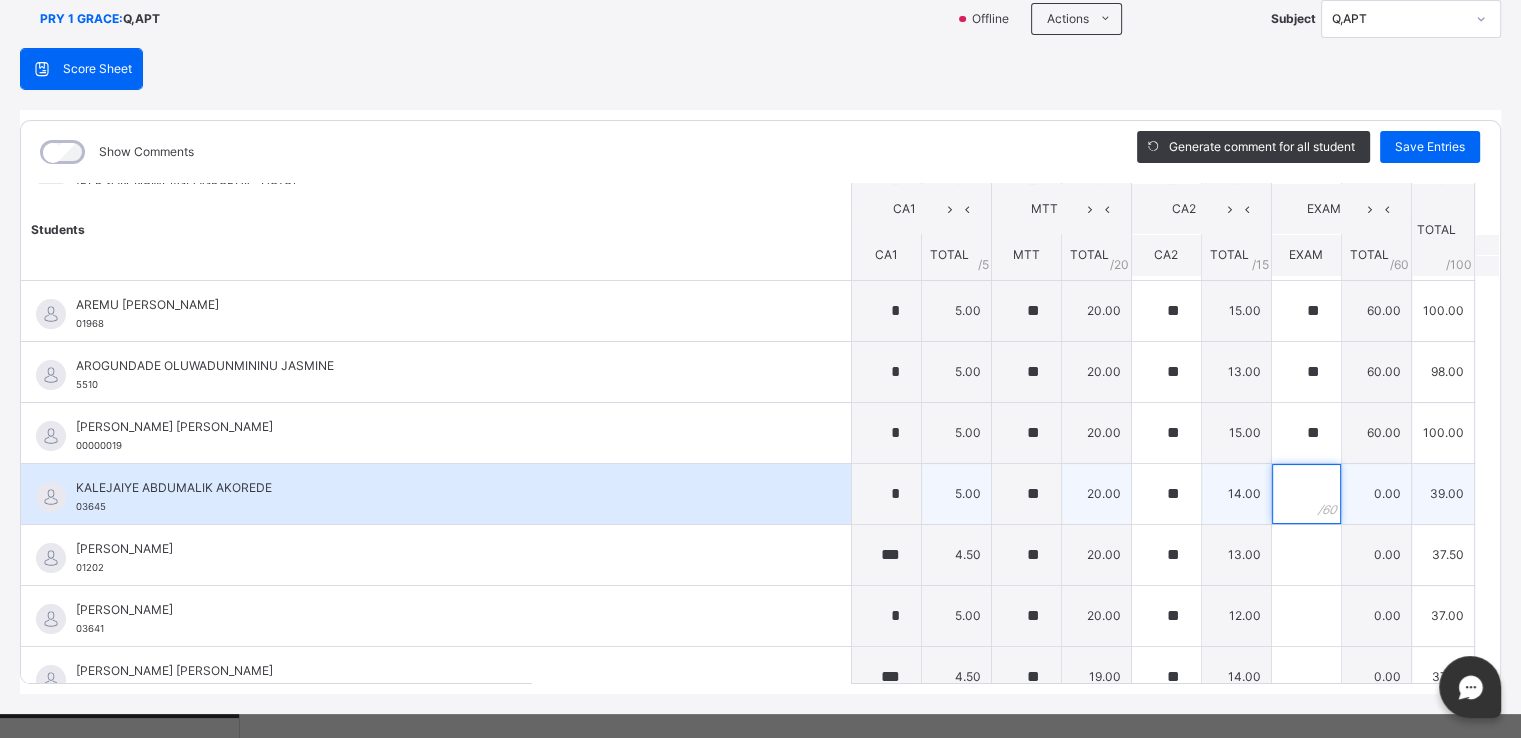 click at bounding box center [1306, 494] 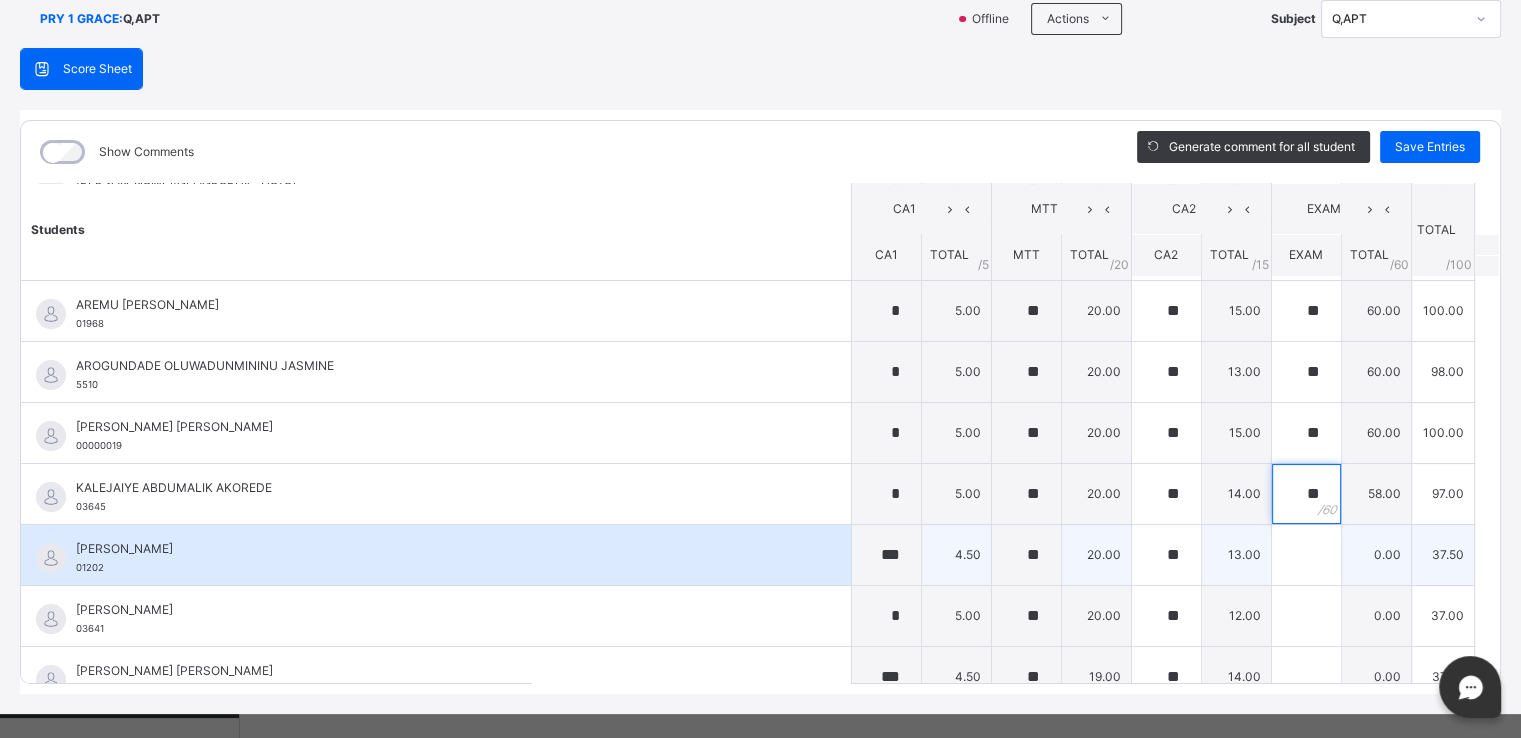 type on "**" 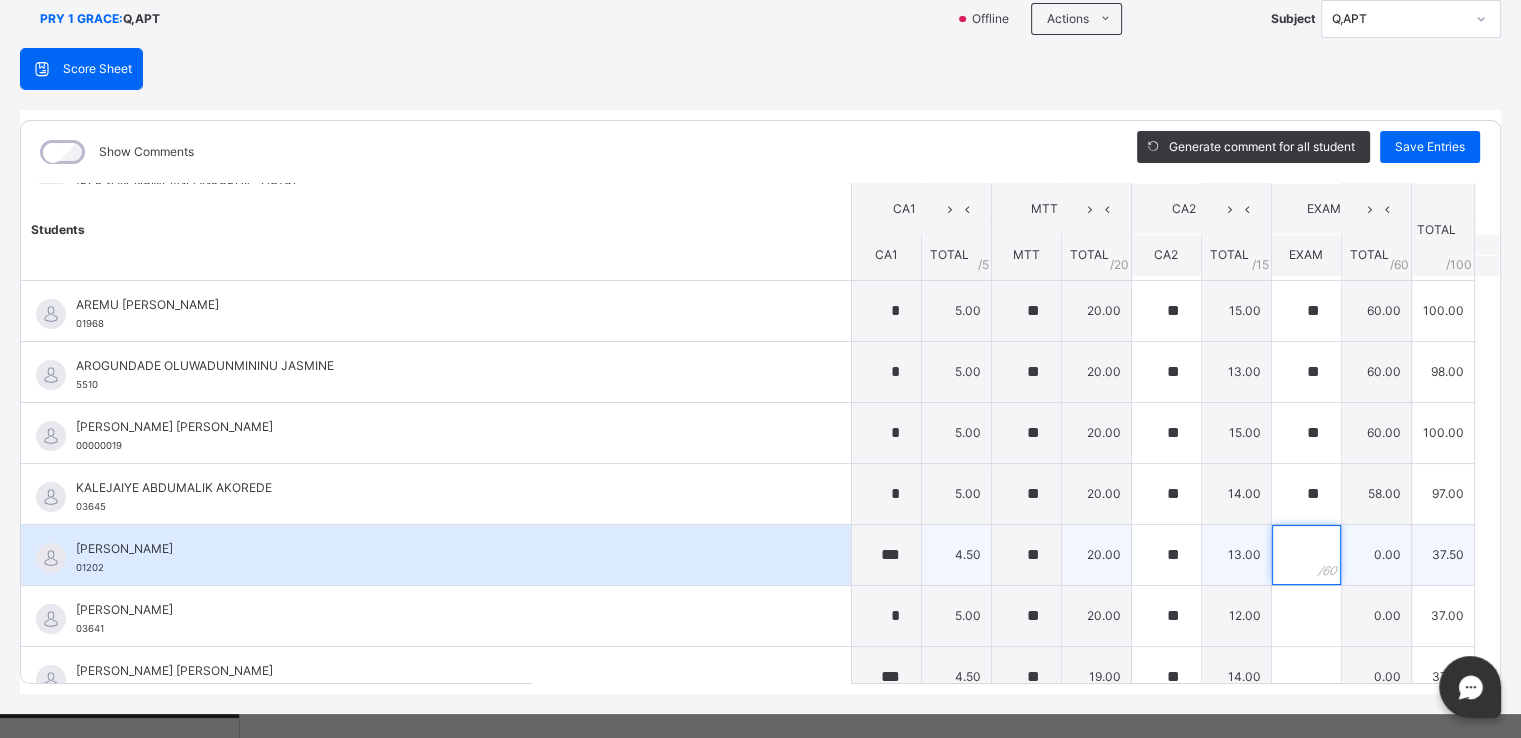 click at bounding box center [1306, 555] 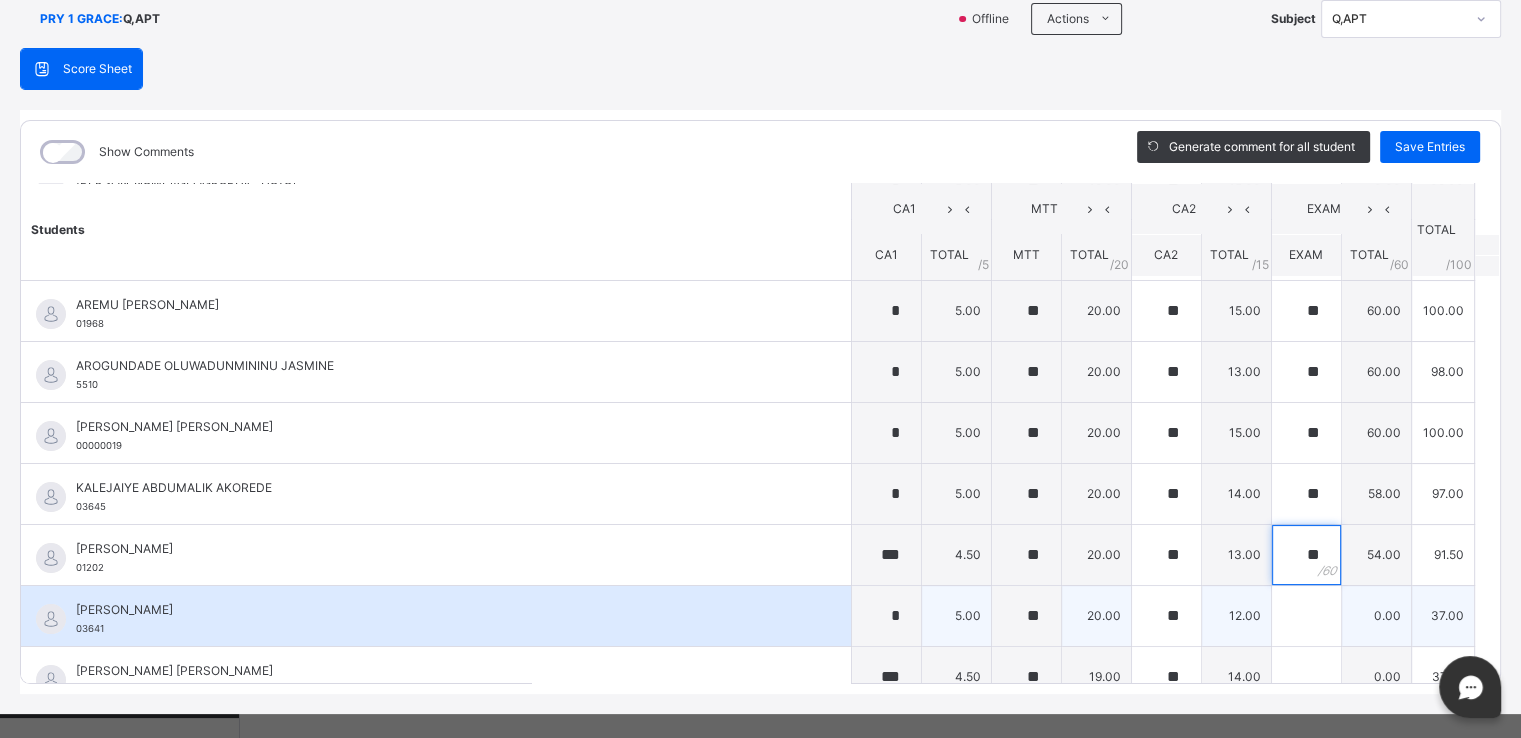 type on "**" 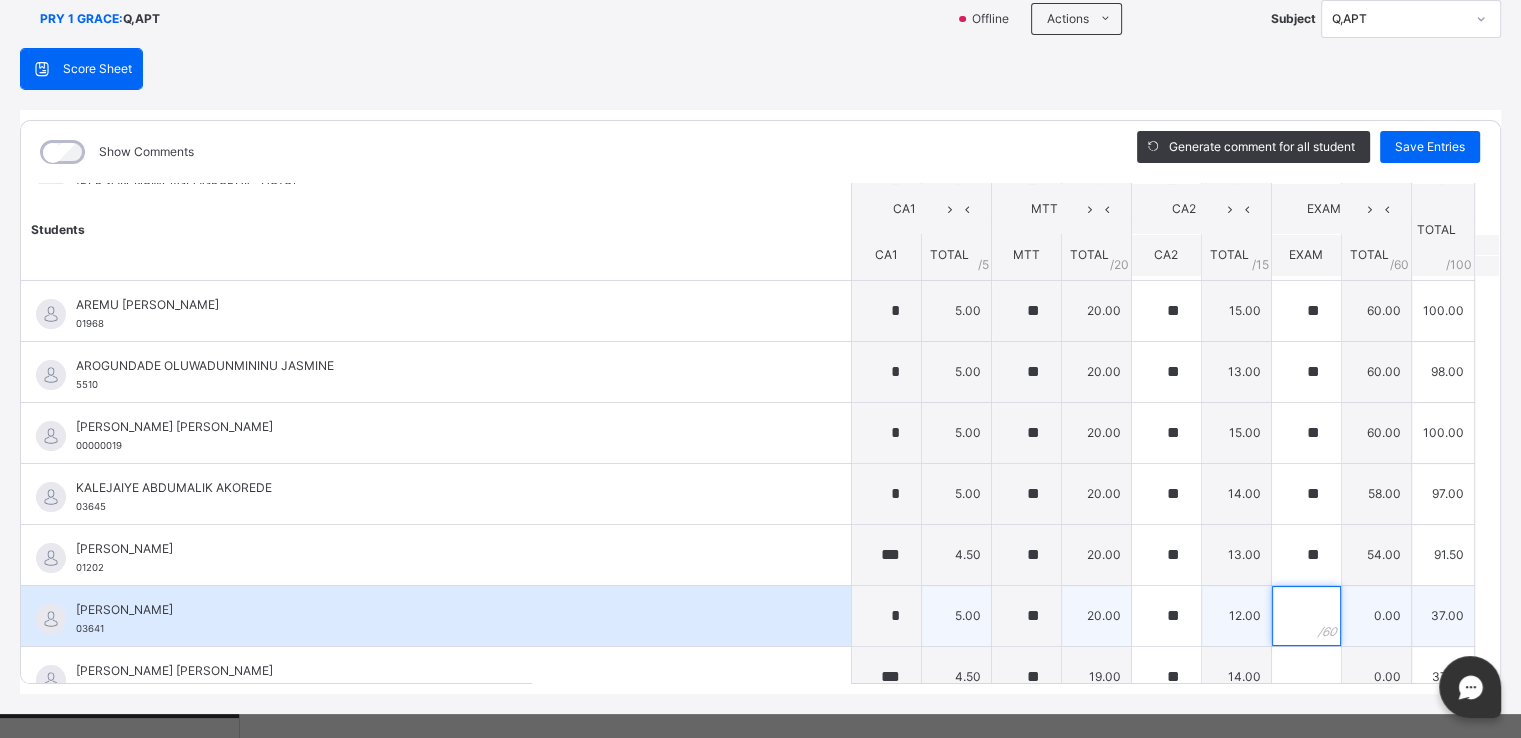 click at bounding box center (1306, 616) 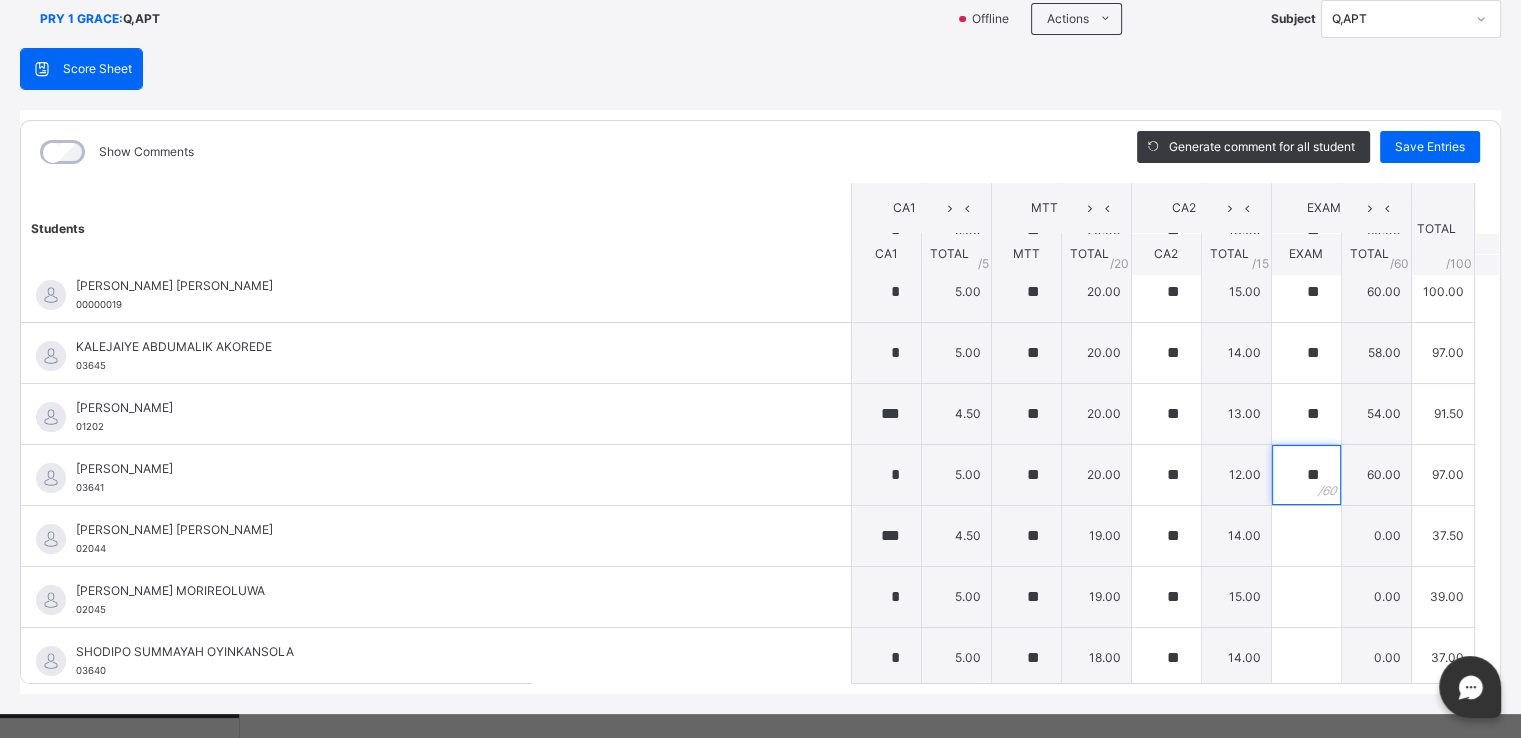 scroll, scrollTop: 383, scrollLeft: 0, axis: vertical 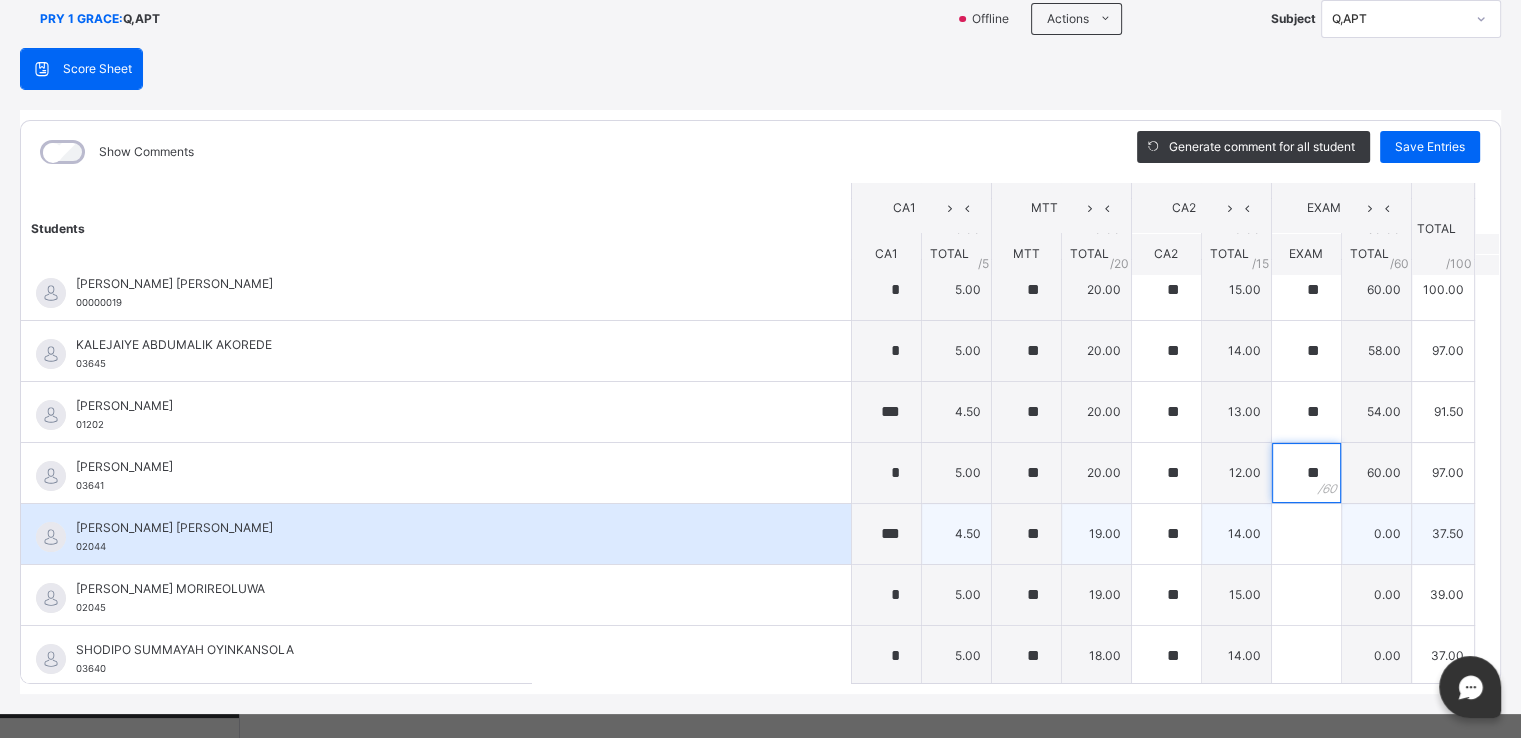 type on "**" 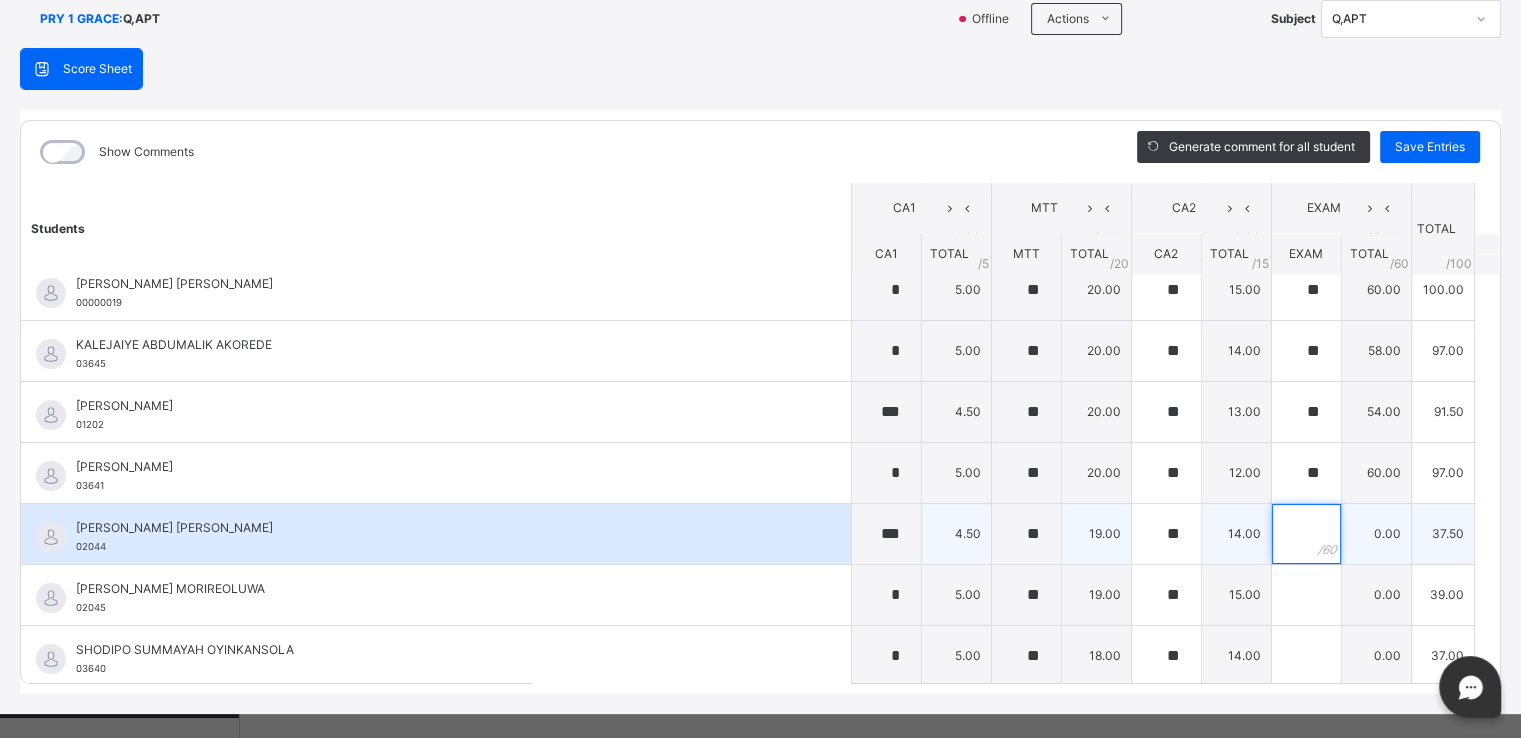 click at bounding box center (1306, 534) 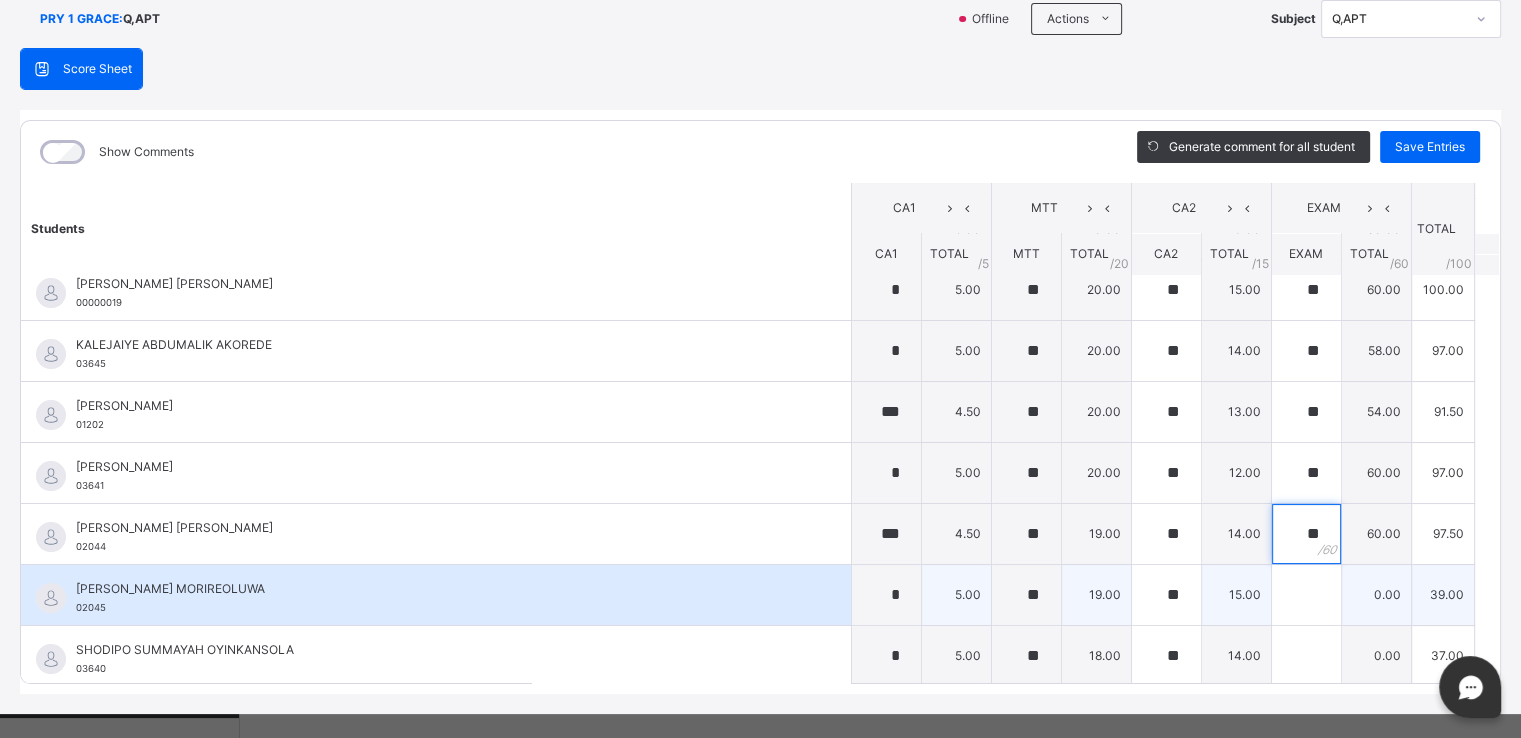 type on "**" 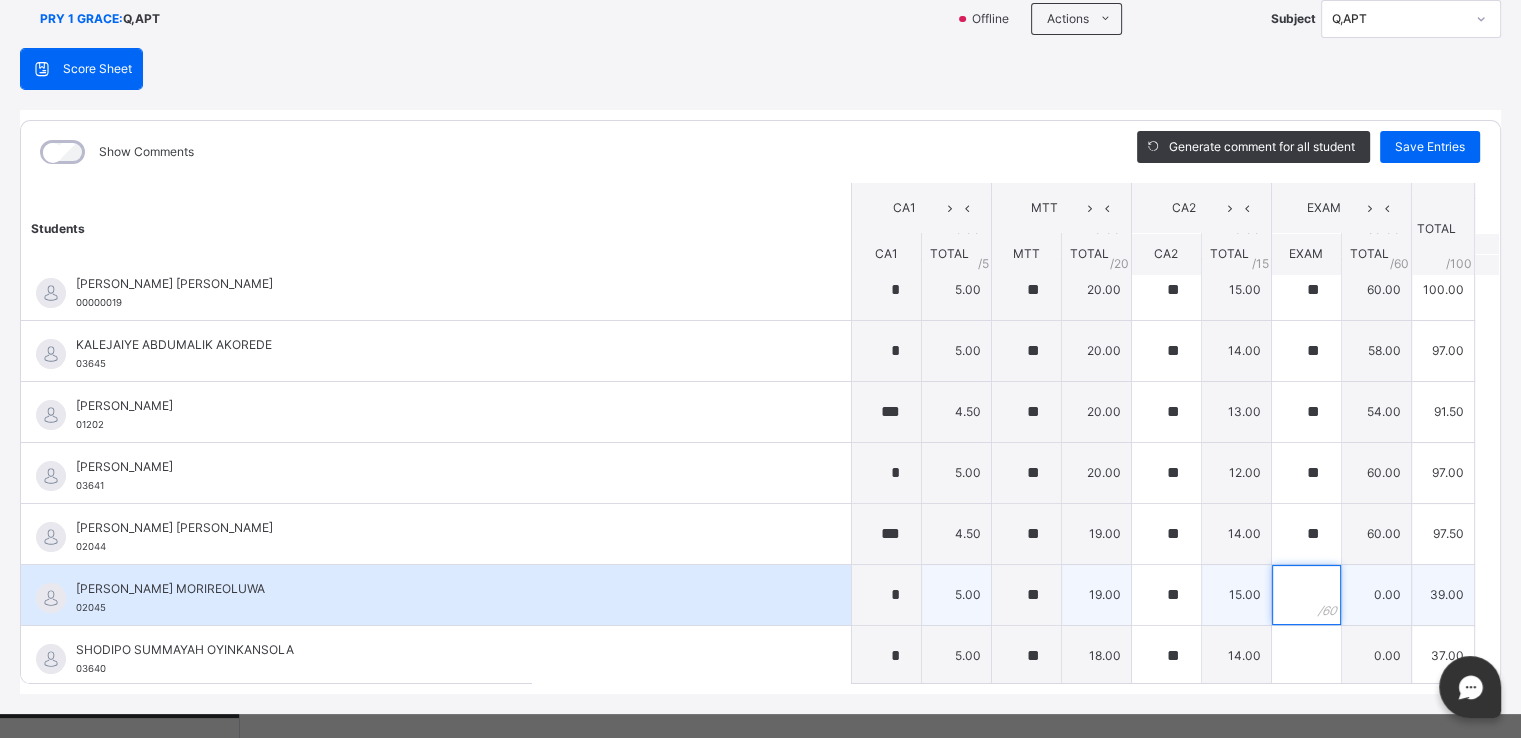 click at bounding box center [1306, 595] 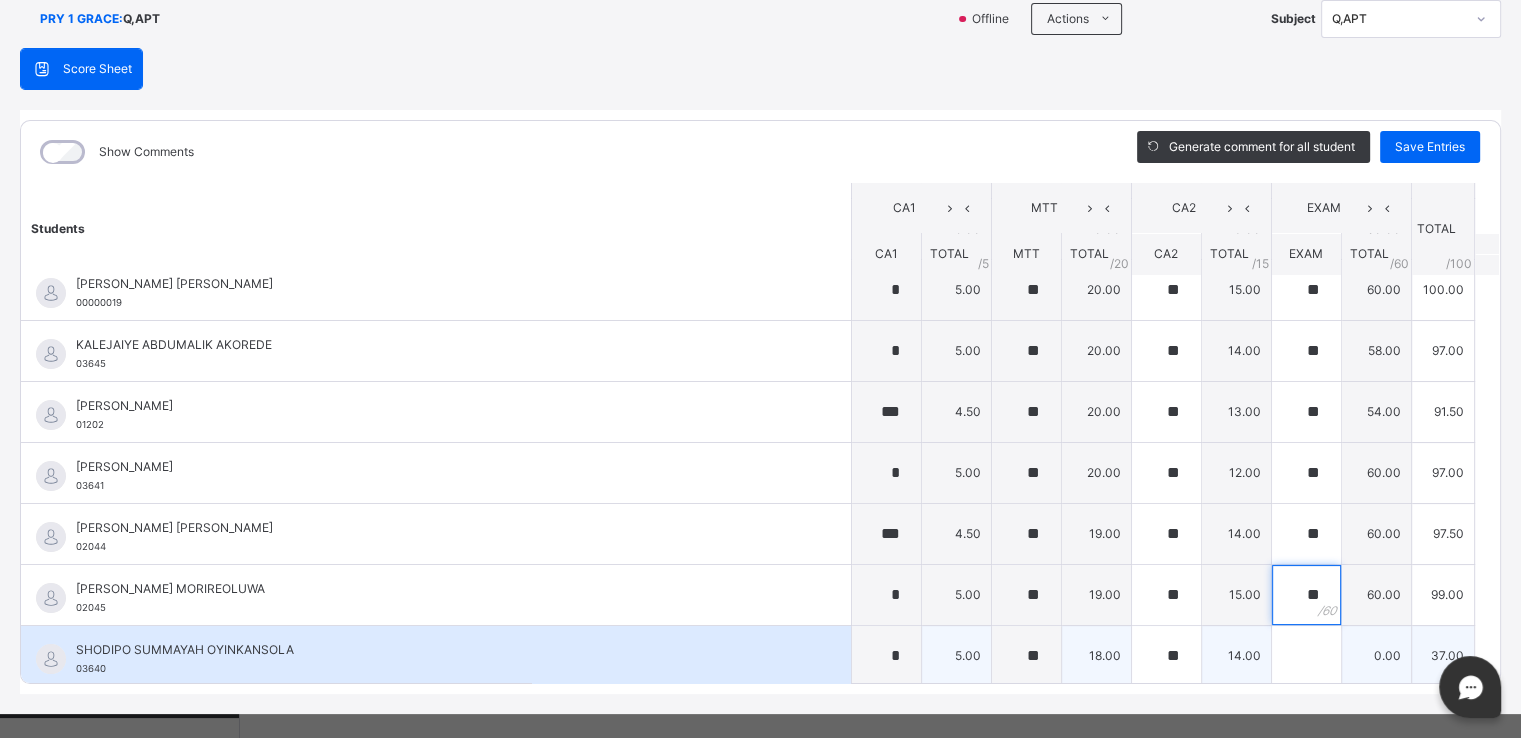 type on "**" 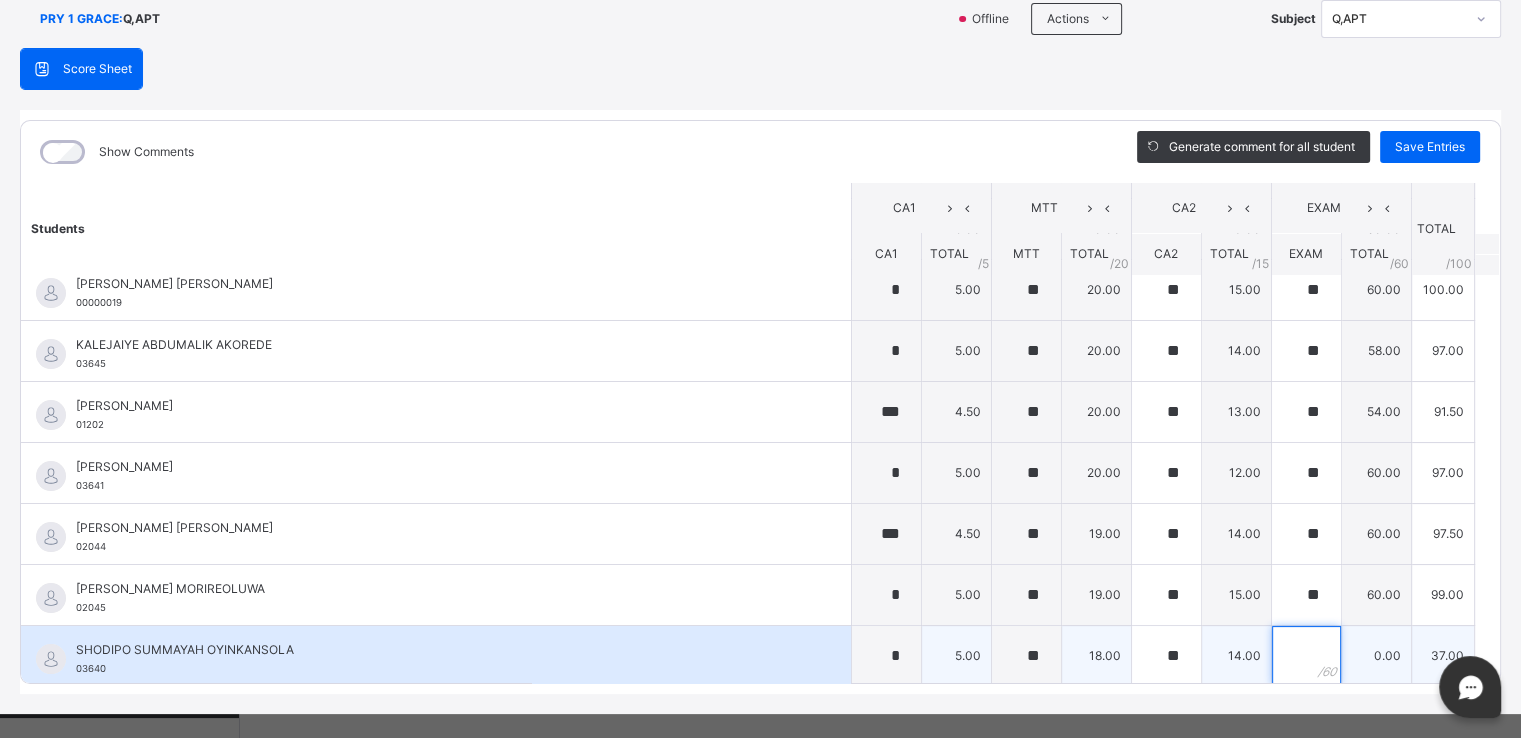 click at bounding box center (1306, 656) 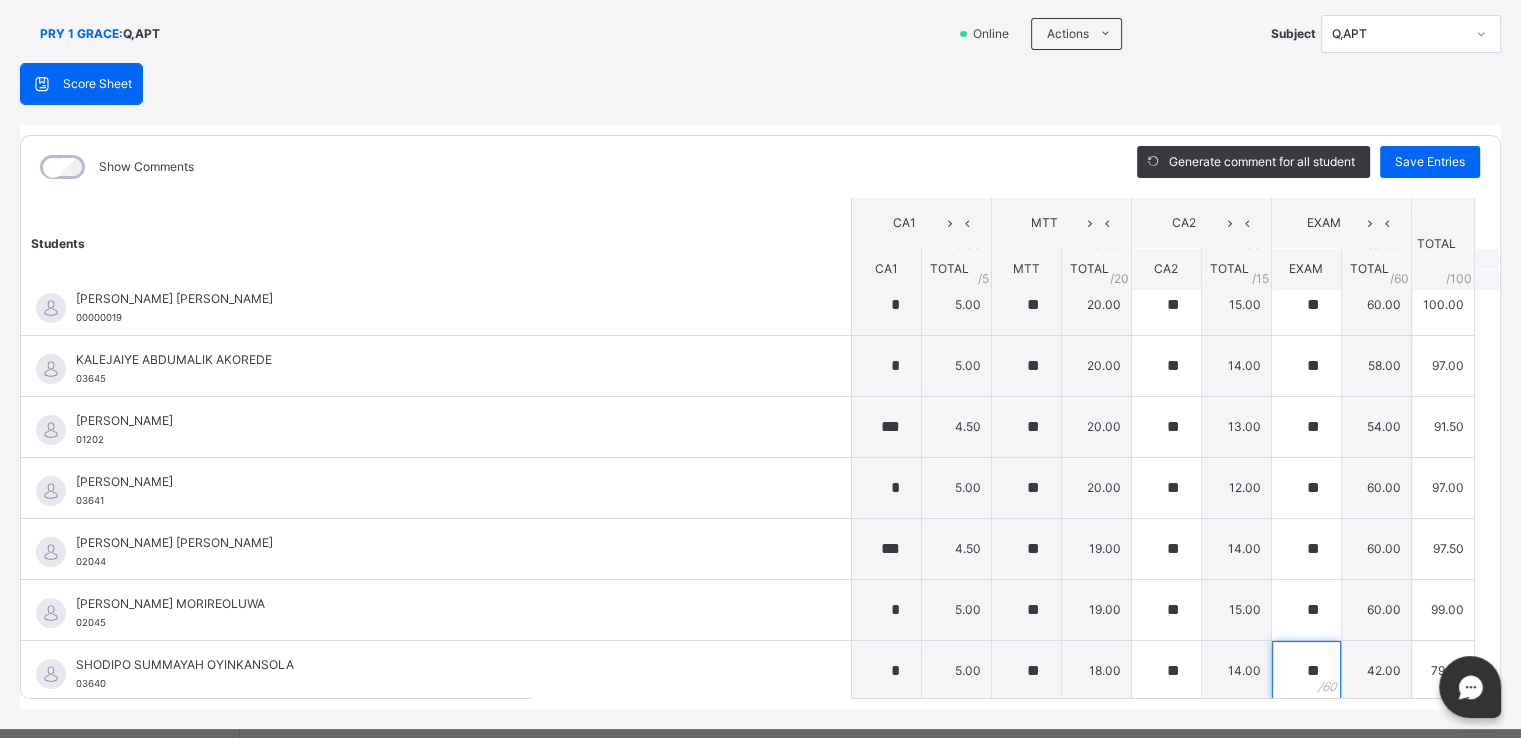 scroll, scrollTop: 0, scrollLeft: 0, axis: both 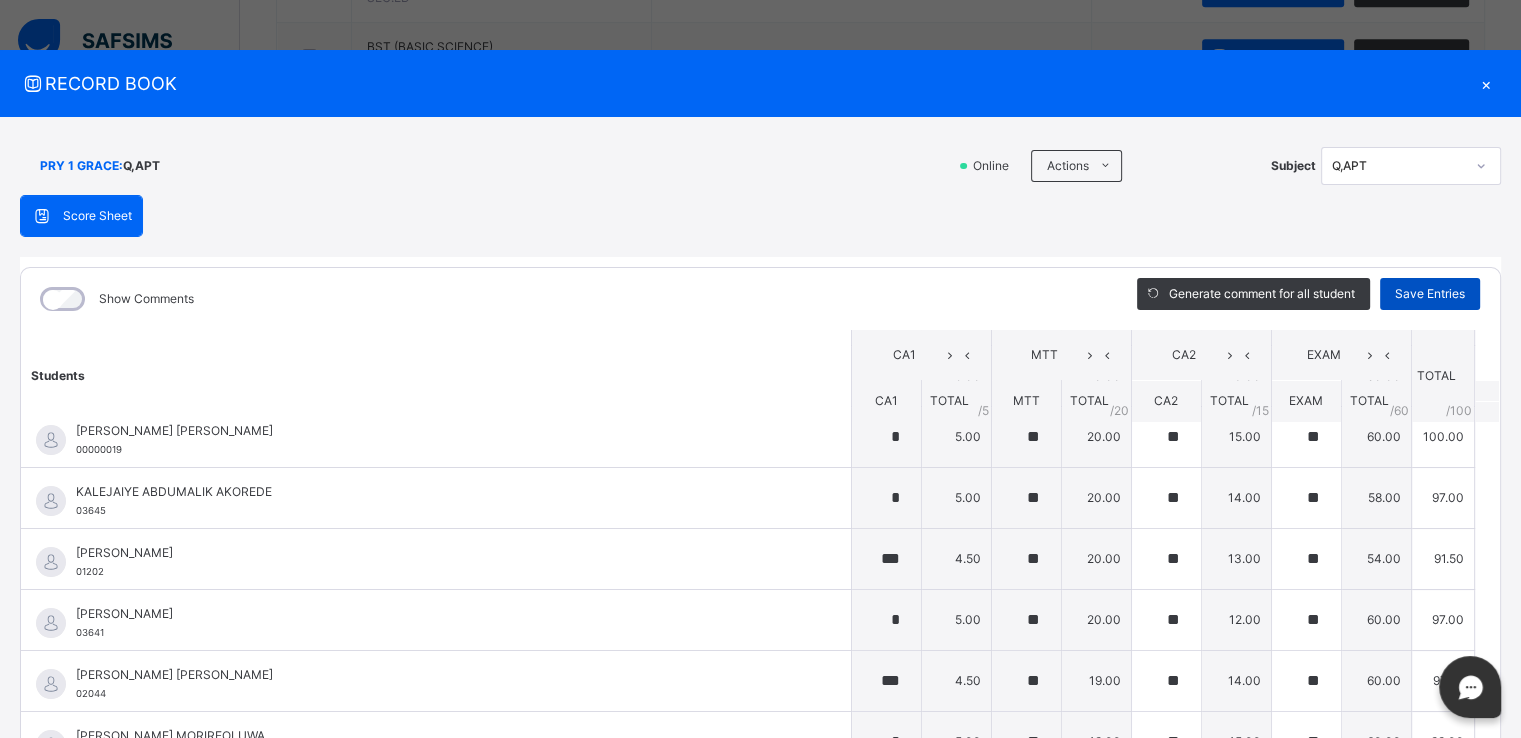 type on "**" 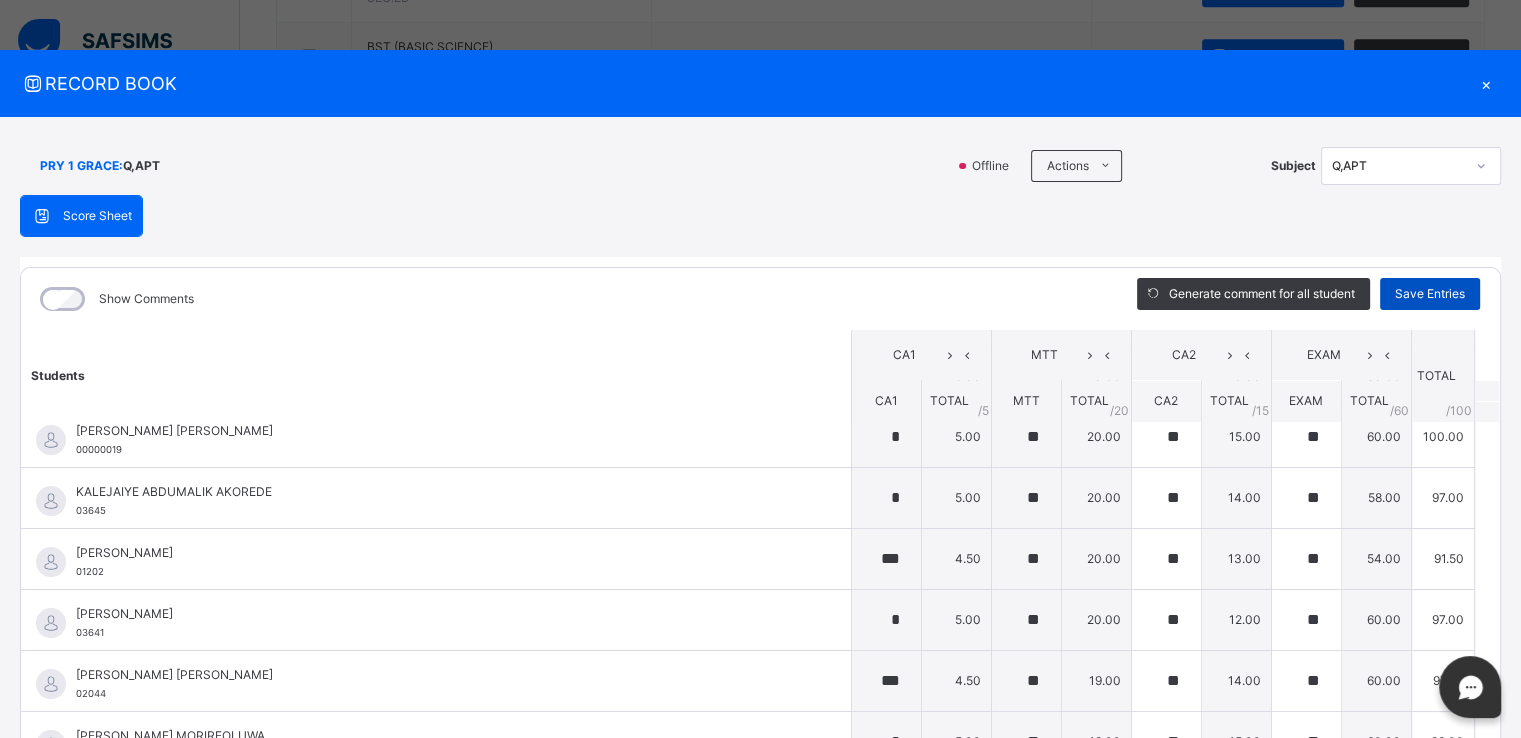 click on "Save Entries" at bounding box center [1430, 294] 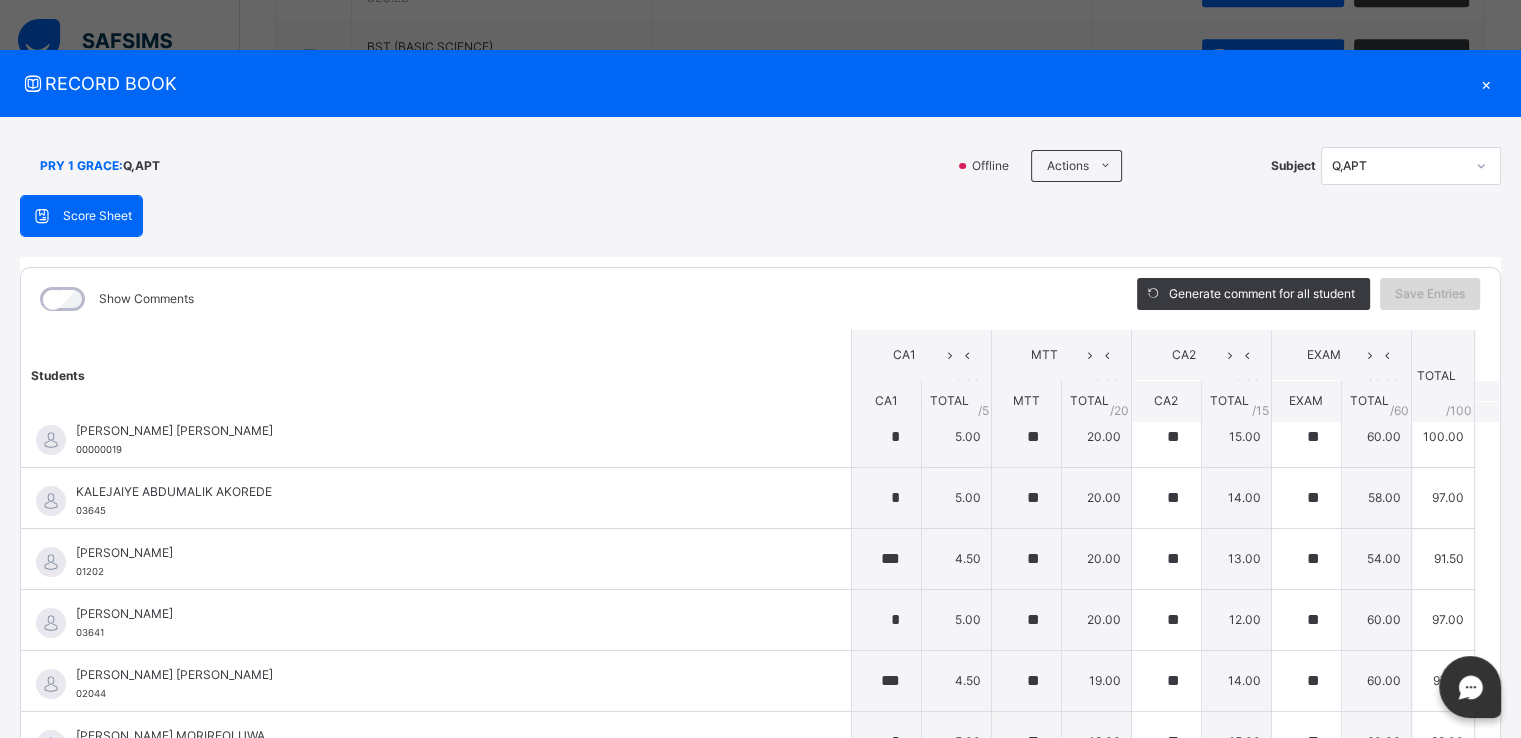 click on "Save Entries" at bounding box center [1430, 294] 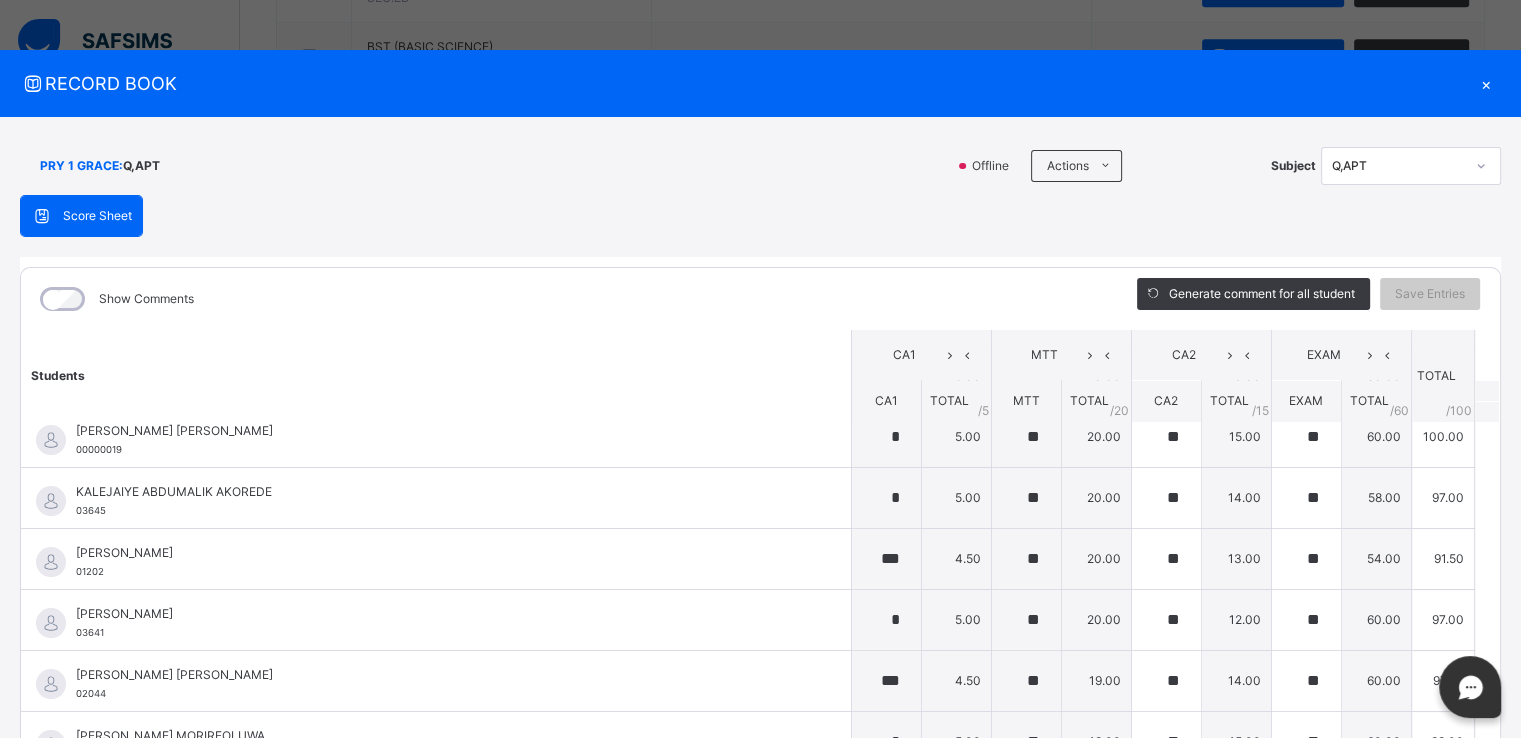 scroll, scrollTop: 1381, scrollLeft: 0, axis: vertical 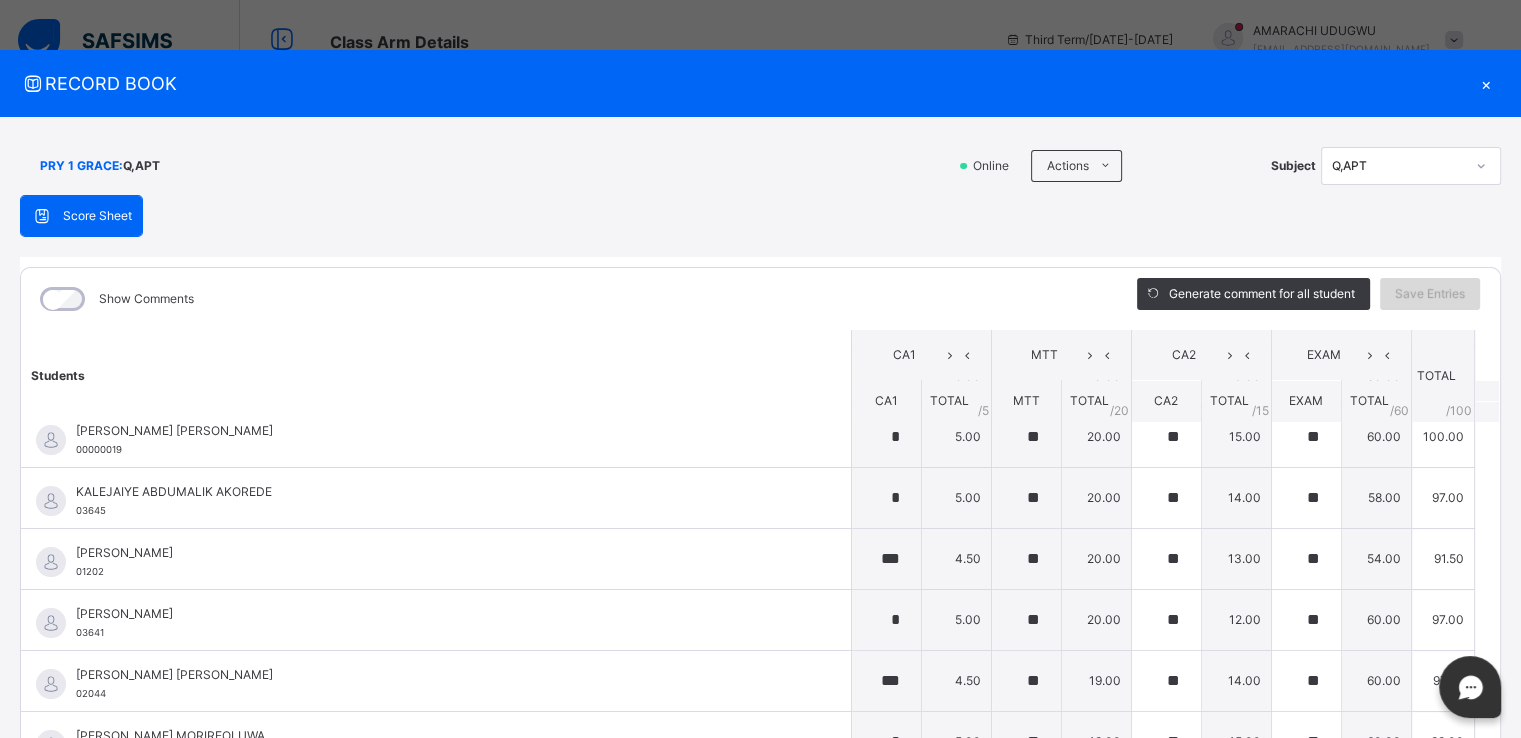 click on "Save Entries" at bounding box center (1430, 294) 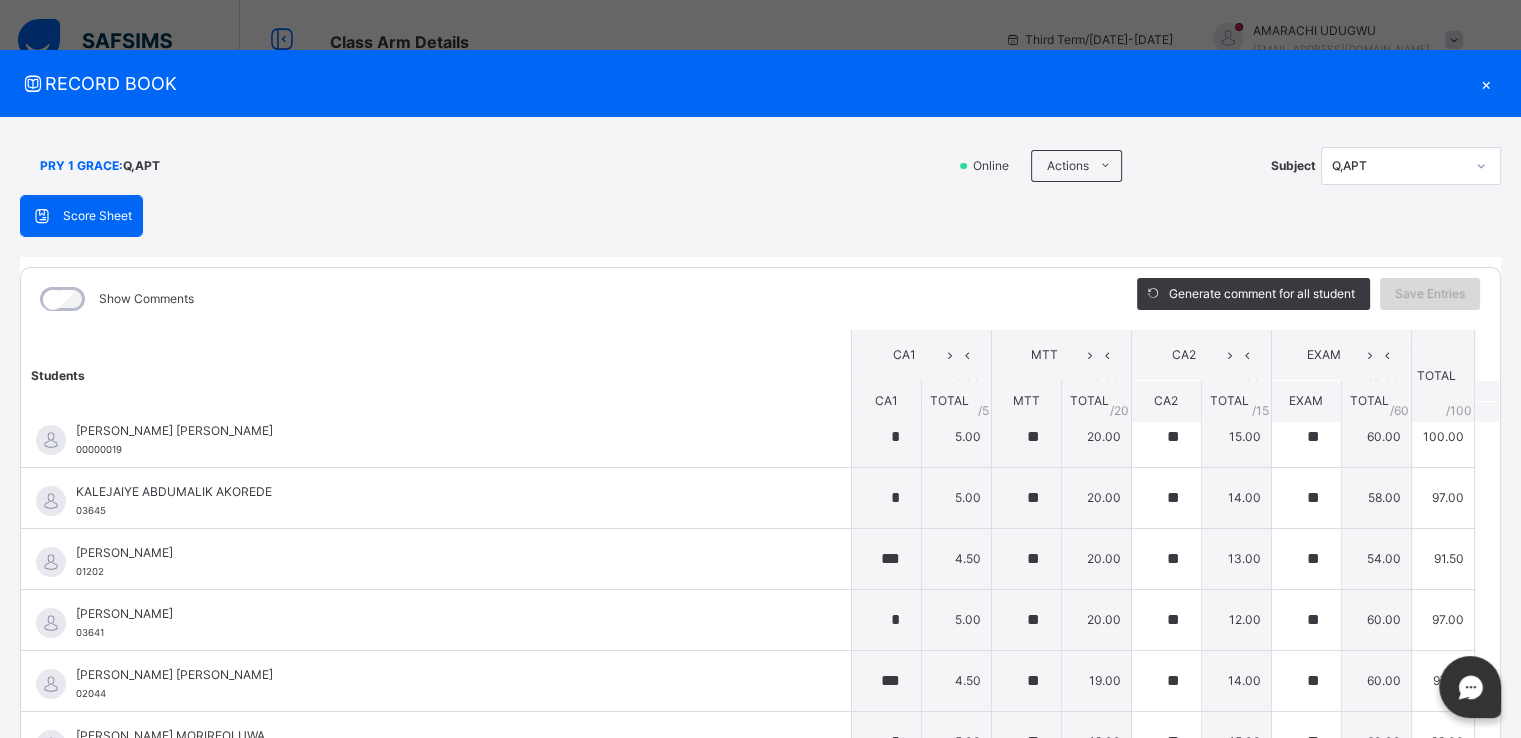 click on "Save Entries" at bounding box center [1430, 294] 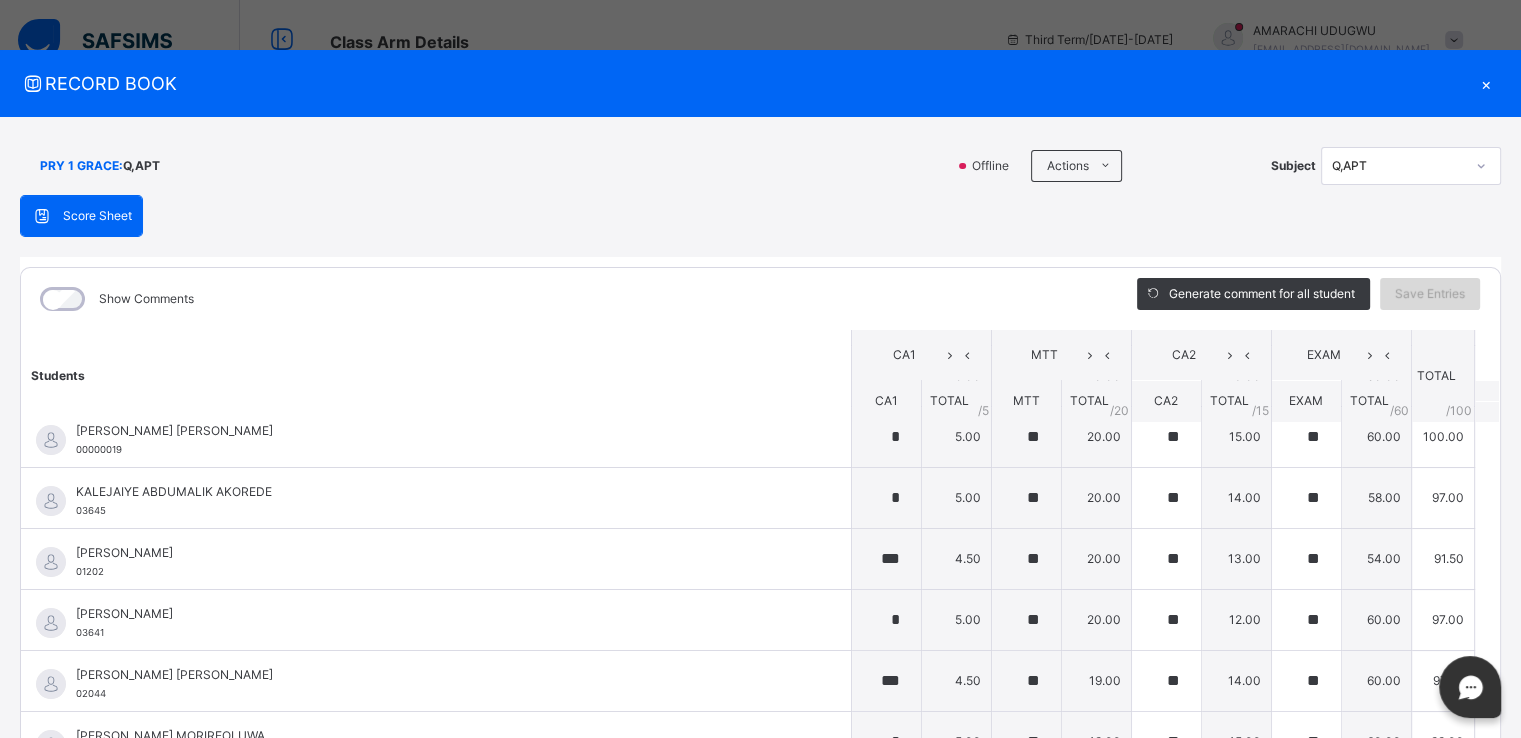 click on "Save Entries" at bounding box center (1430, 294) 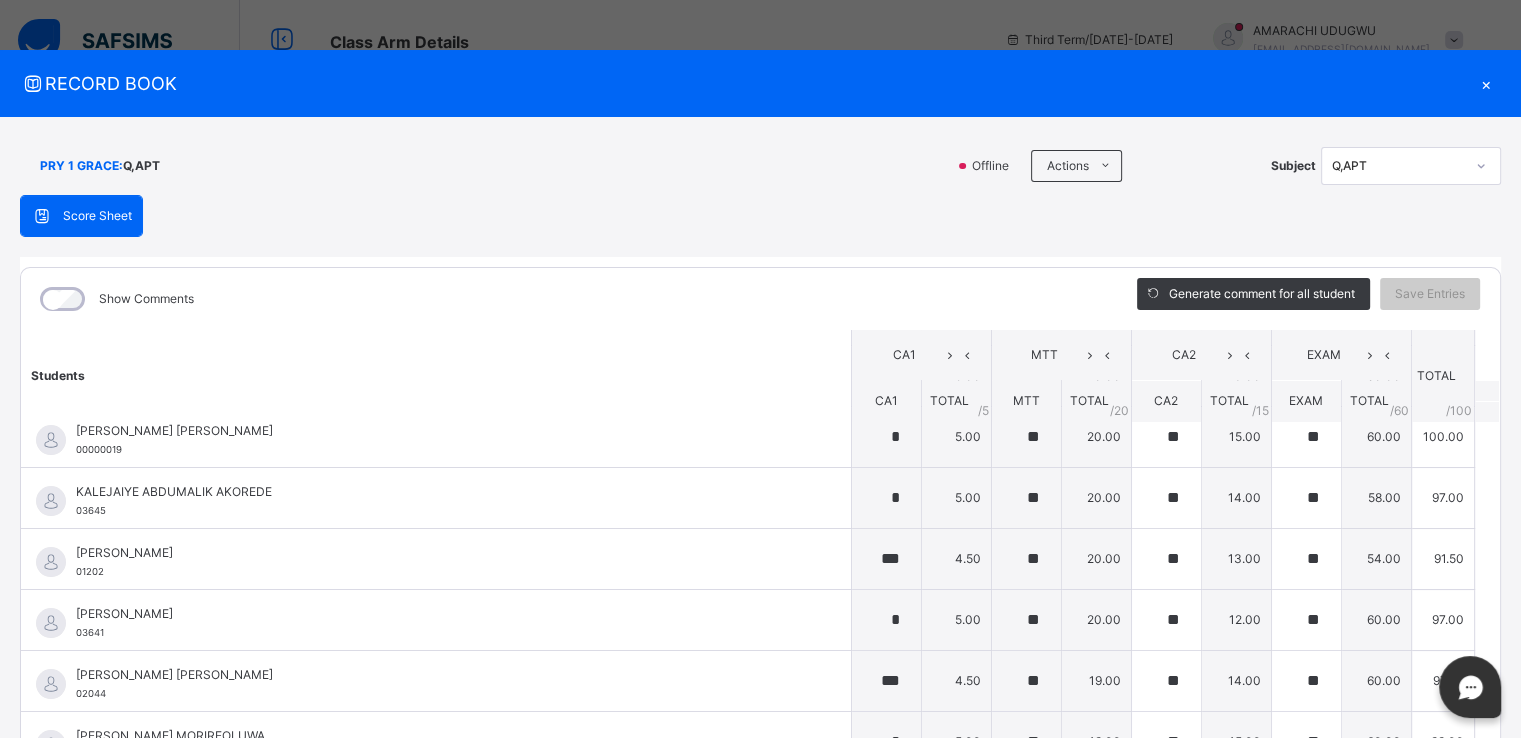 click on "RECORD BOOK" at bounding box center [745, 83] 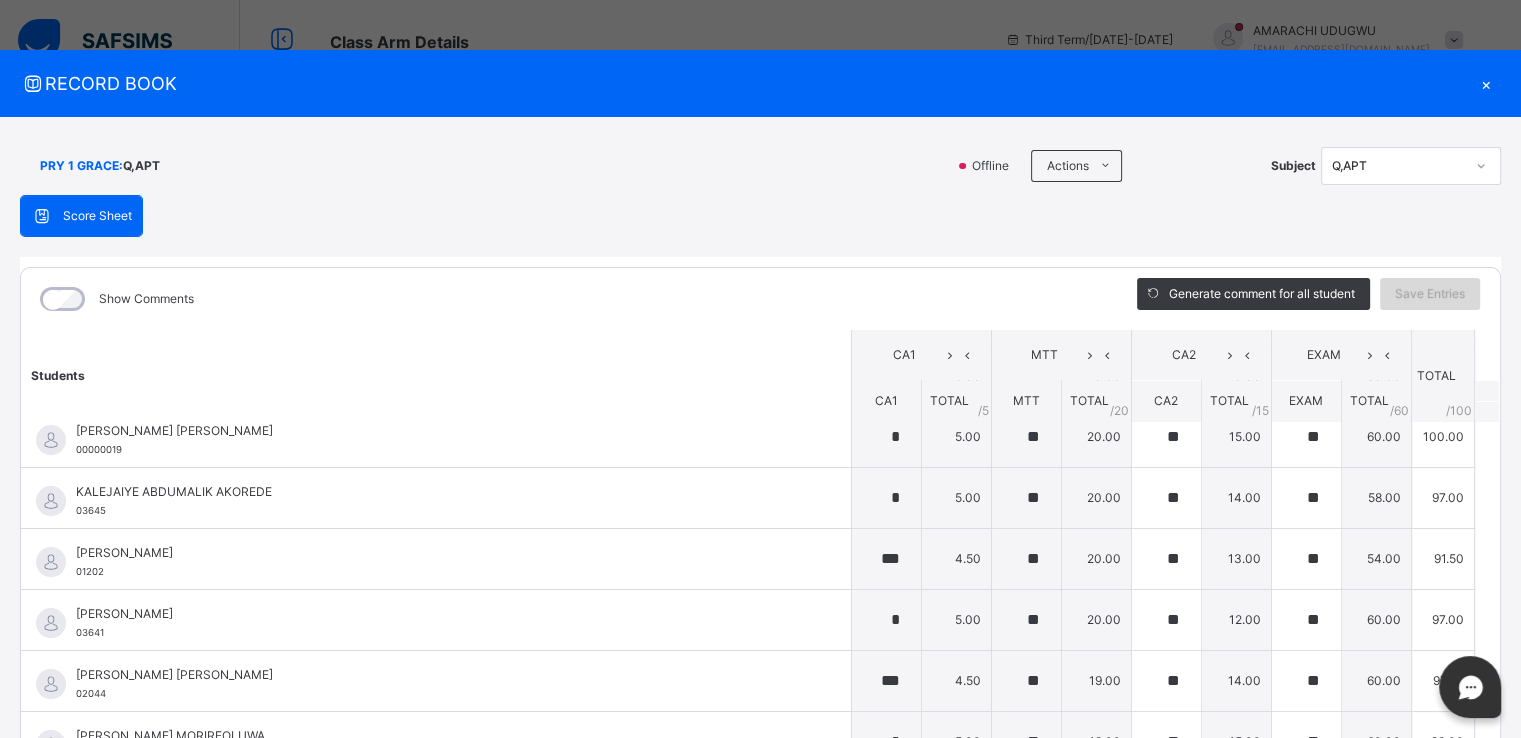 click on "Save Entries" at bounding box center [1430, 294] 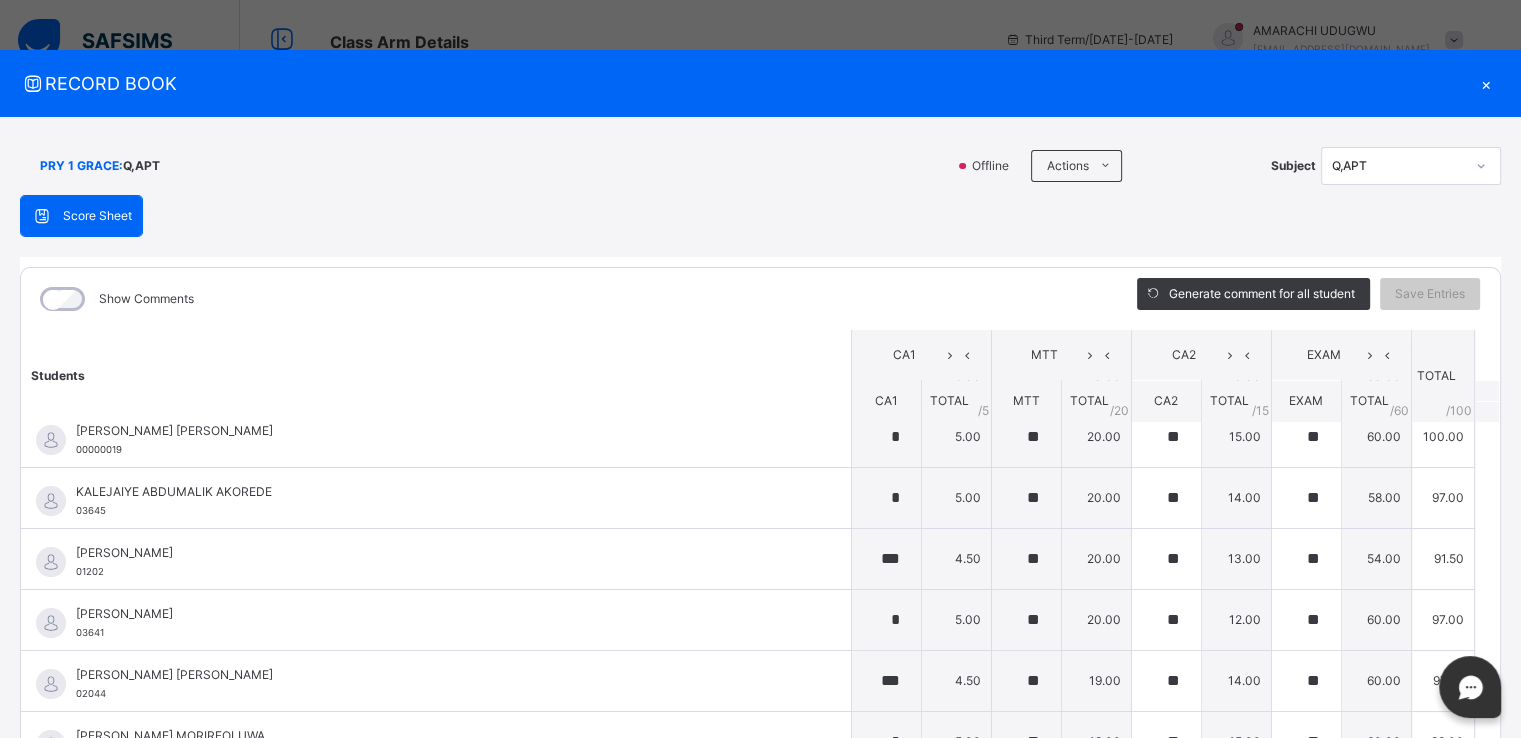 click on "Offline" at bounding box center [995, 166] 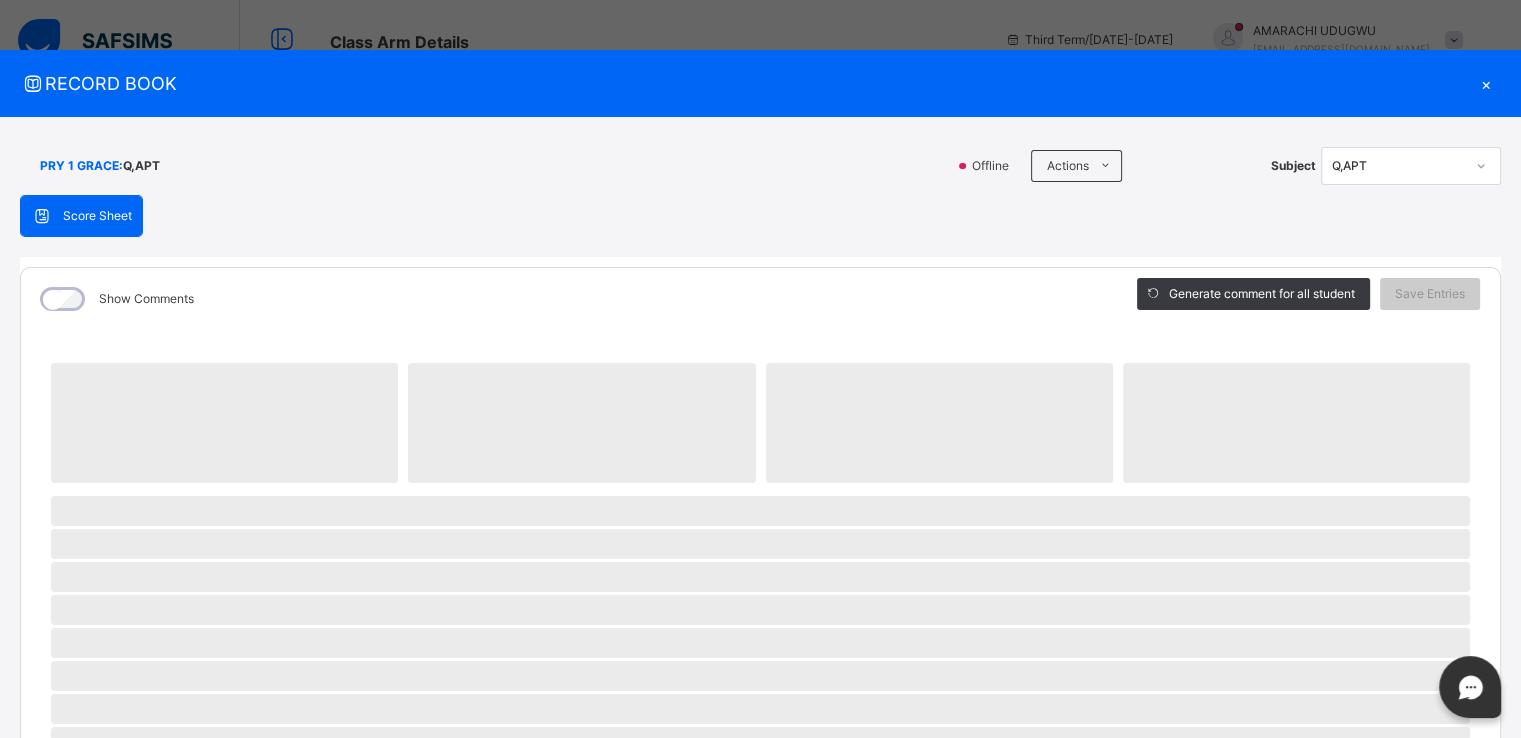 click on "RECORD BOOK" at bounding box center (745, 83) 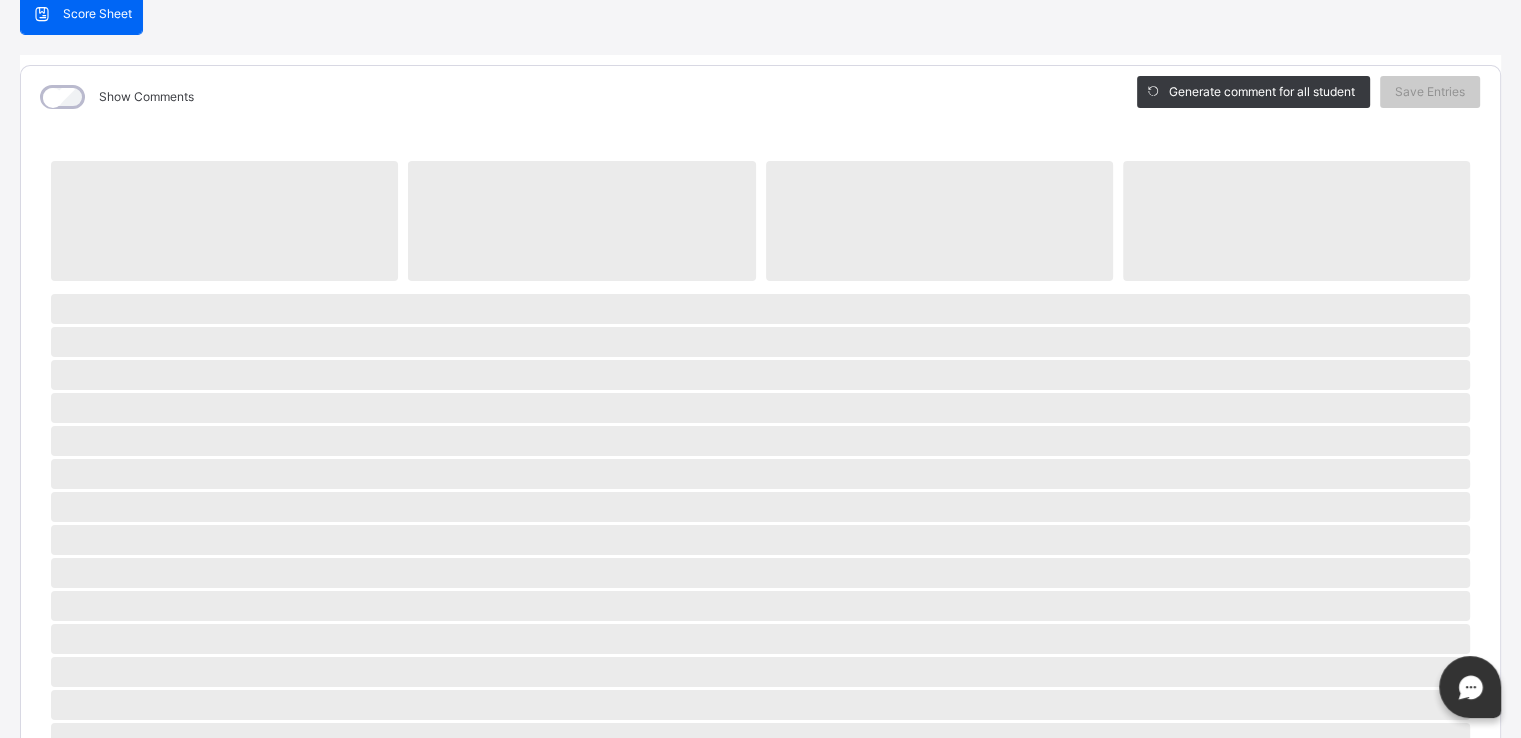 scroll, scrollTop: 0, scrollLeft: 0, axis: both 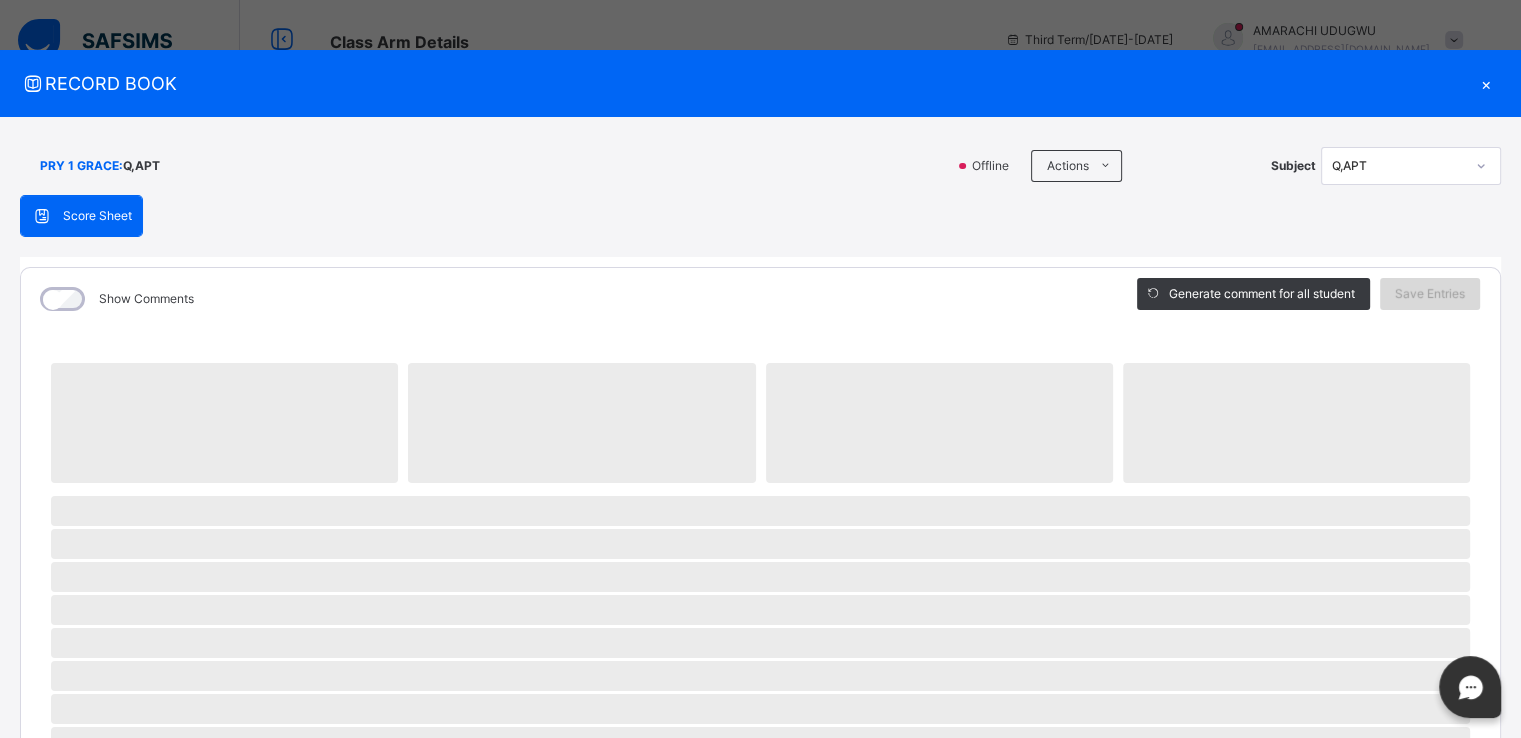 click on "Save Entries" at bounding box center [1430, 294] 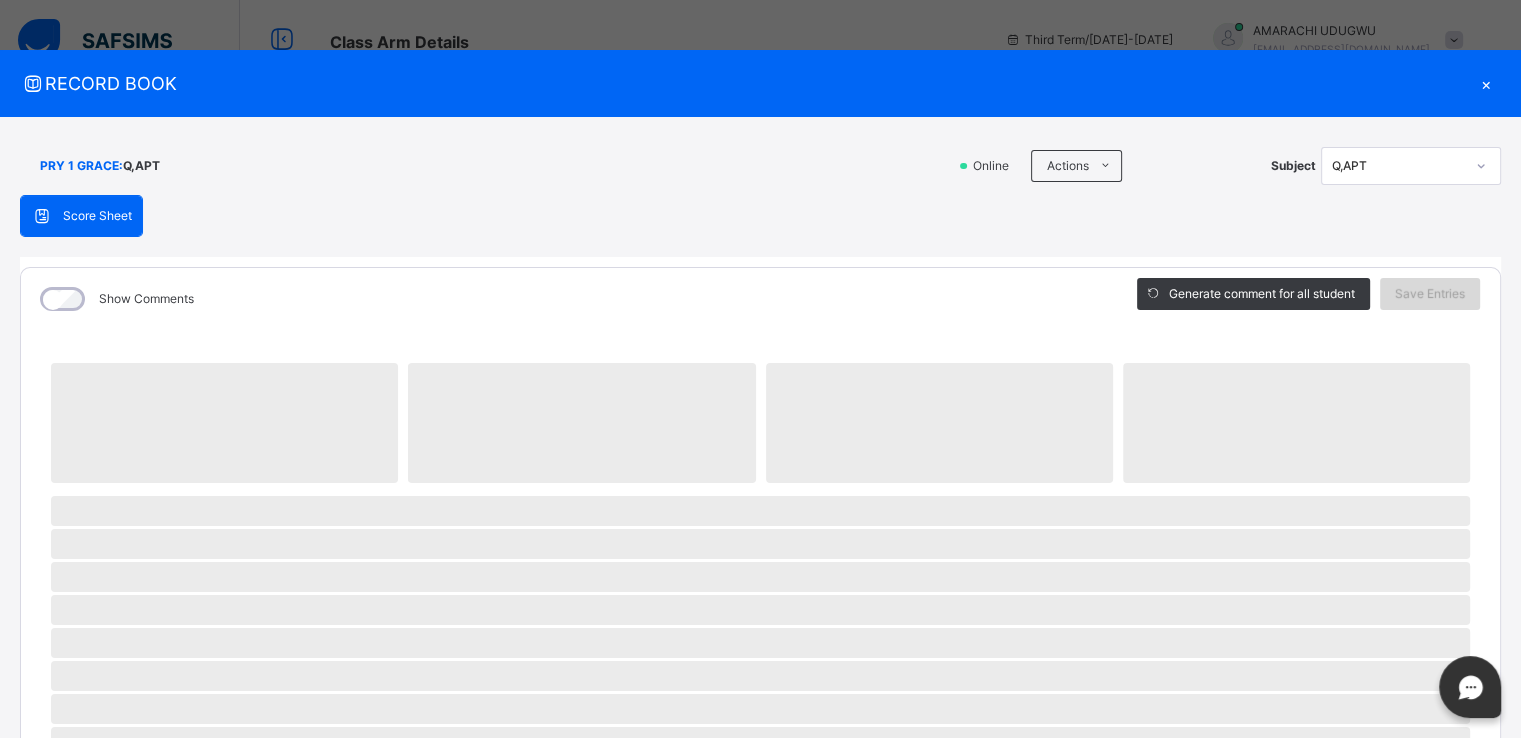 click on "Save Entries" at bounding box center [1430, 294] 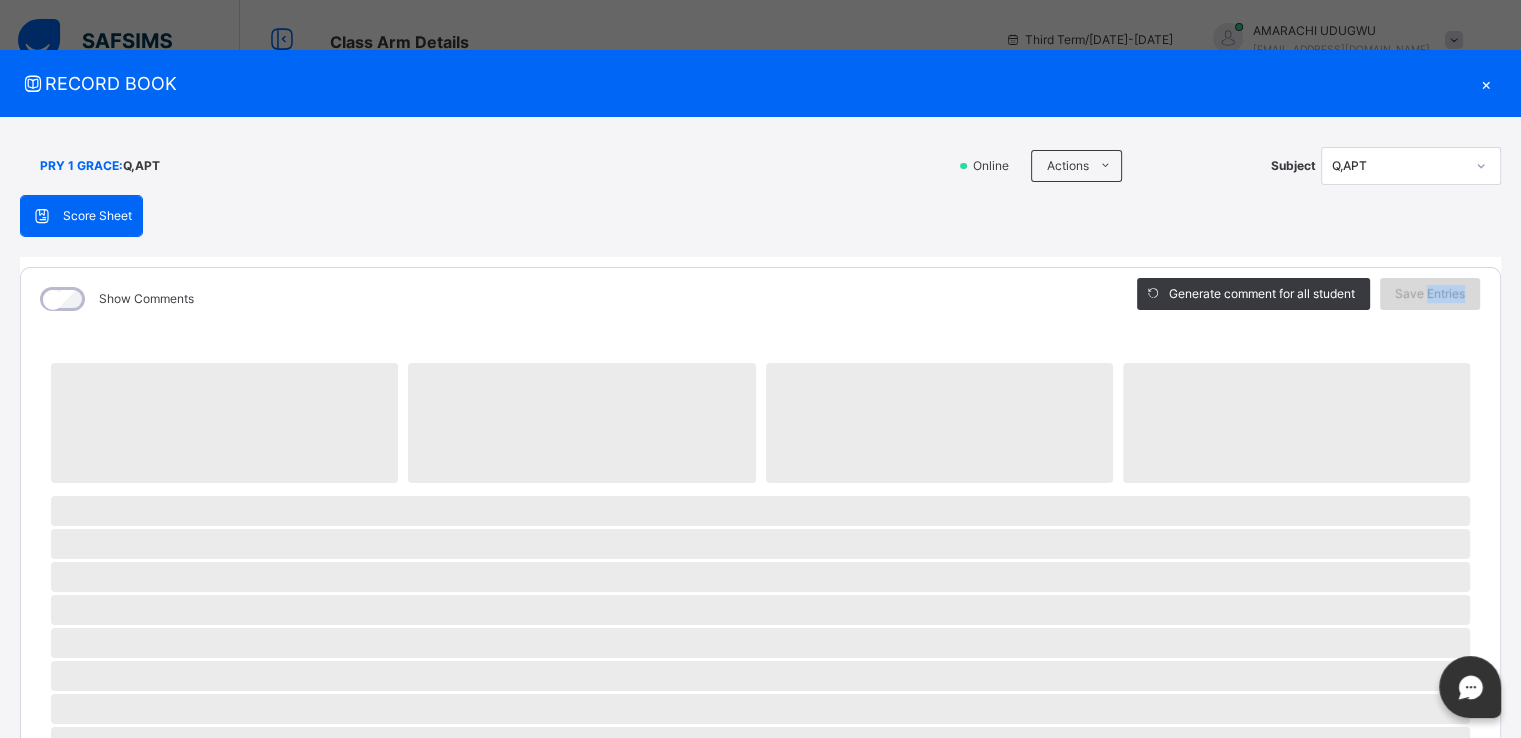click on "Save Entries" at bounding box center [1430, 294] 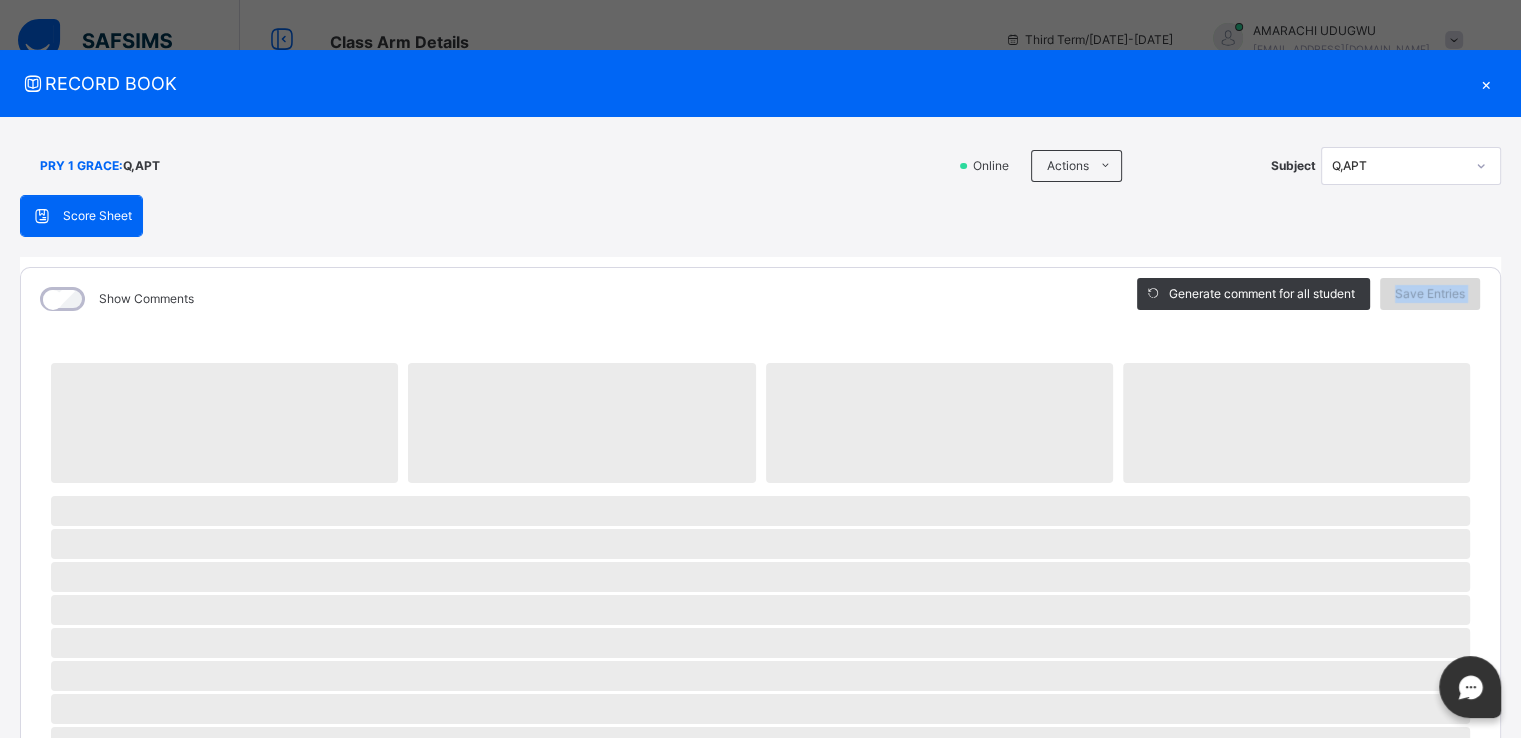 click on "Save Entries" at bounding box center [1430, 294] 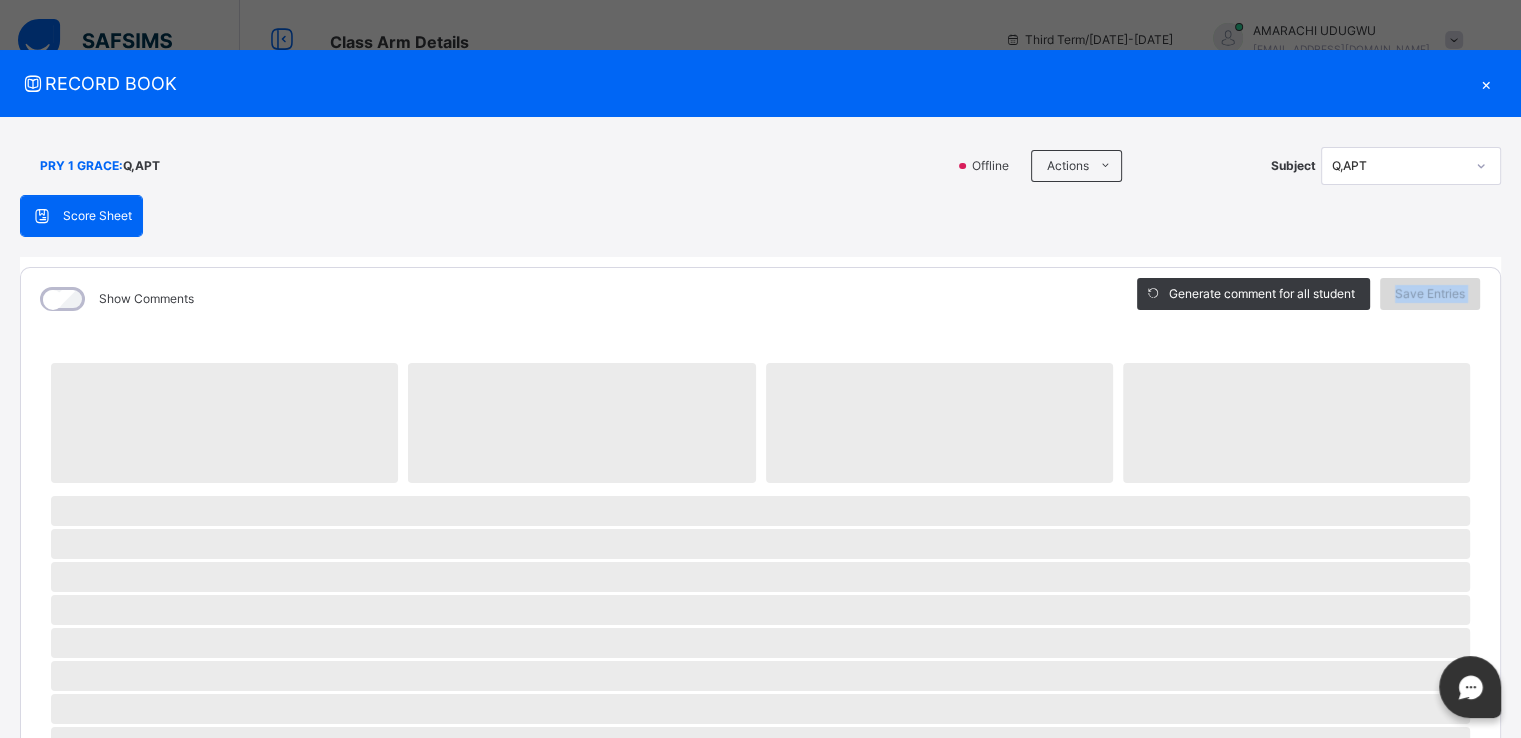 click on "Save Entries" at bounding box center (1430, 294) 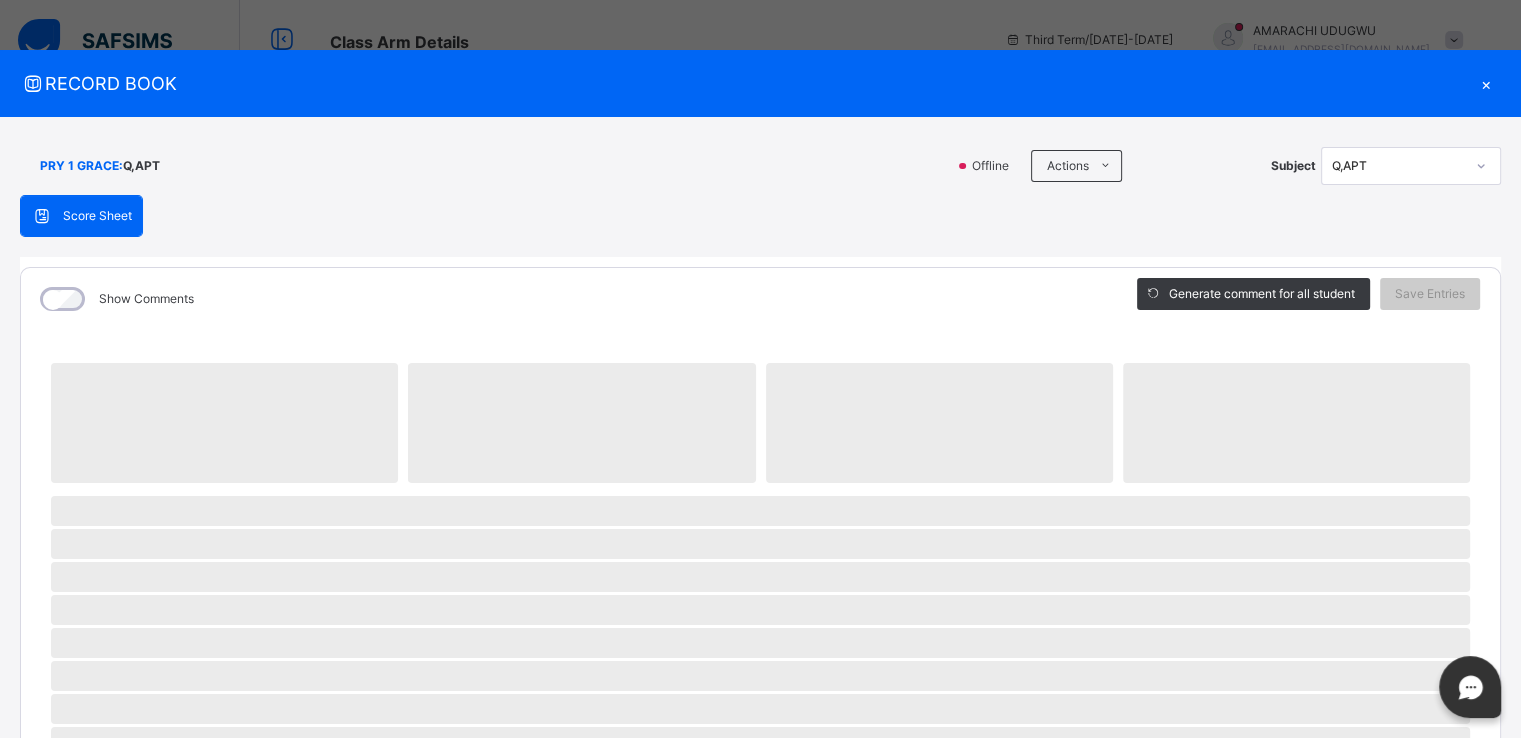 click on "PRY 1   GRACE :   Q,APT" at bounding box center [482, 166] 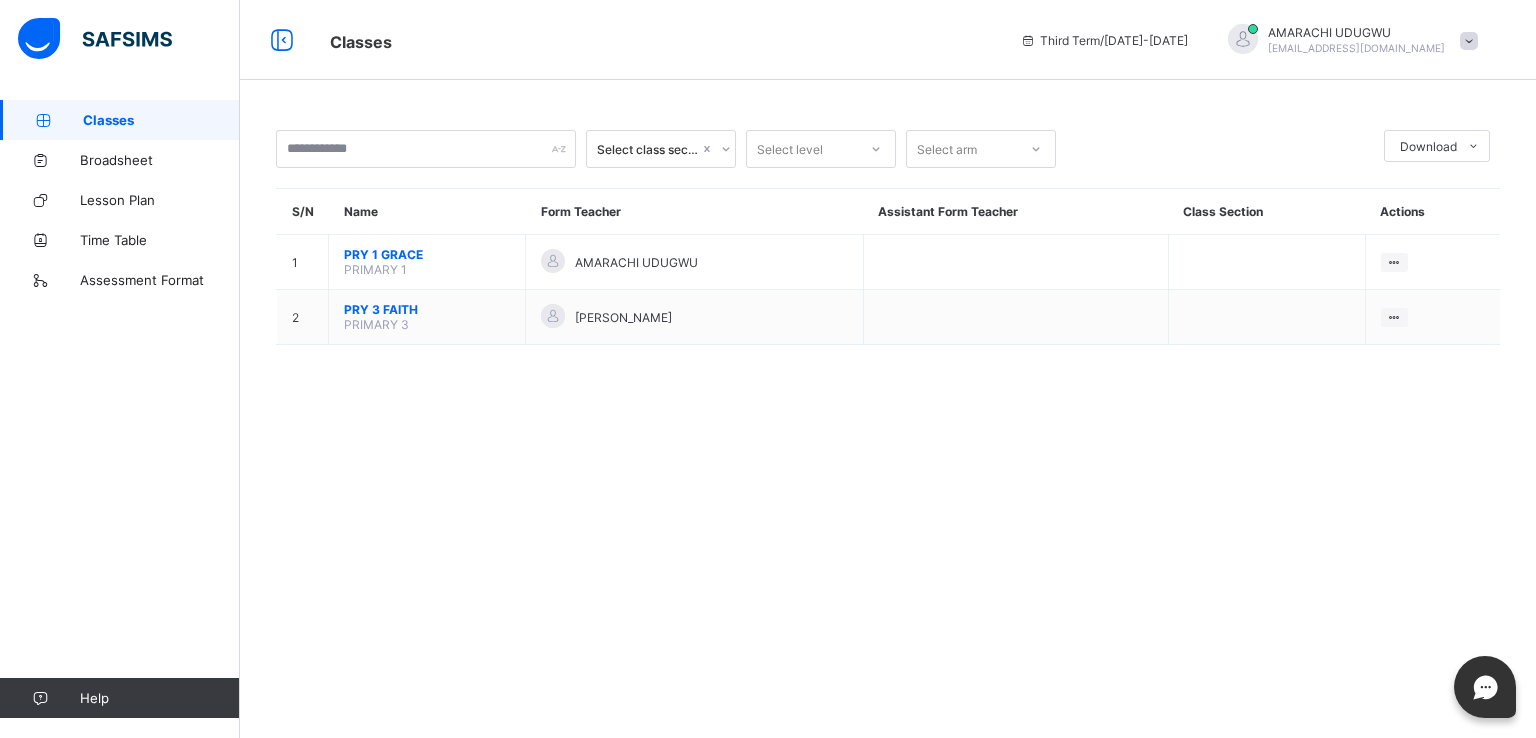 click on "View Class" at bounding box center (0, 0) 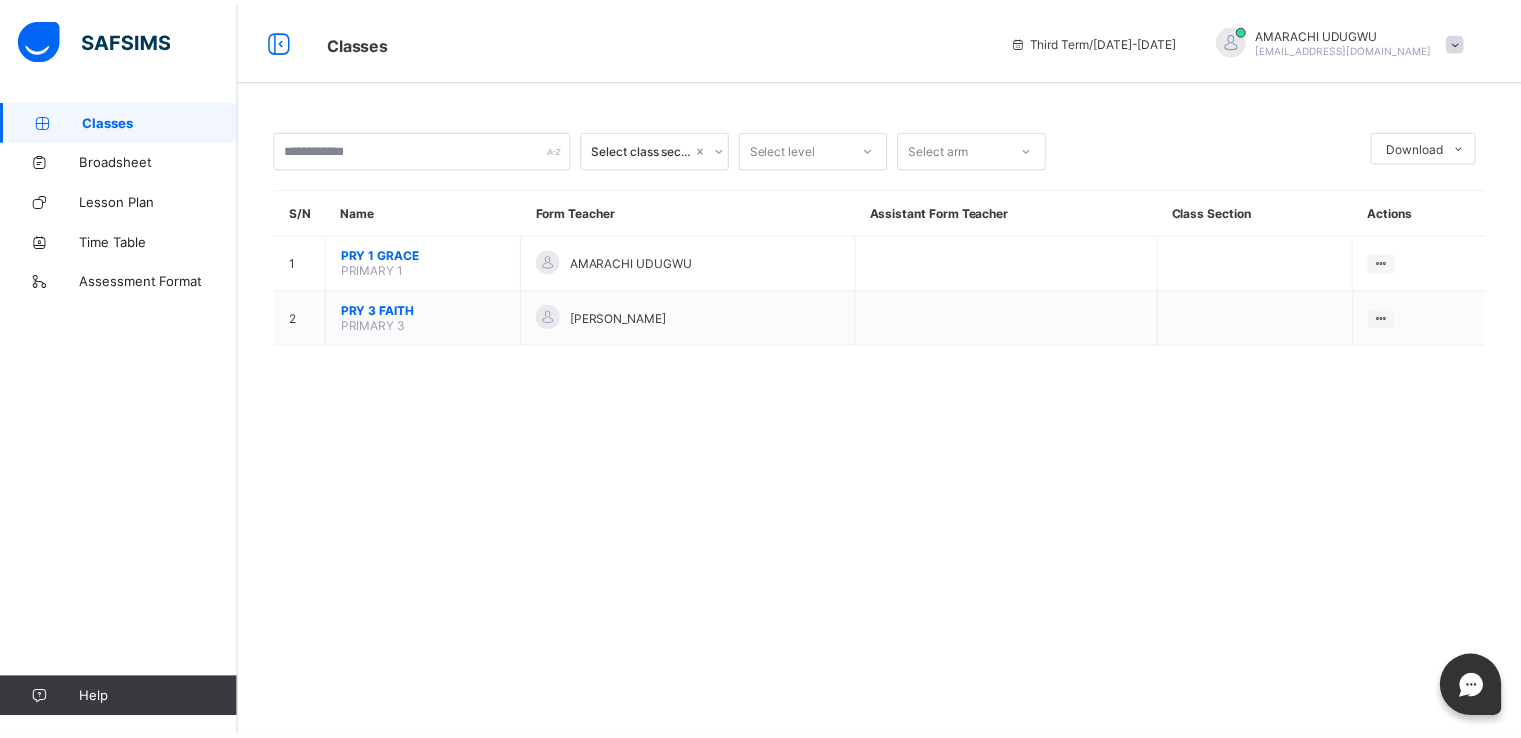 scroll, scrollTop: 0, scrollLeft: 0, axis: both 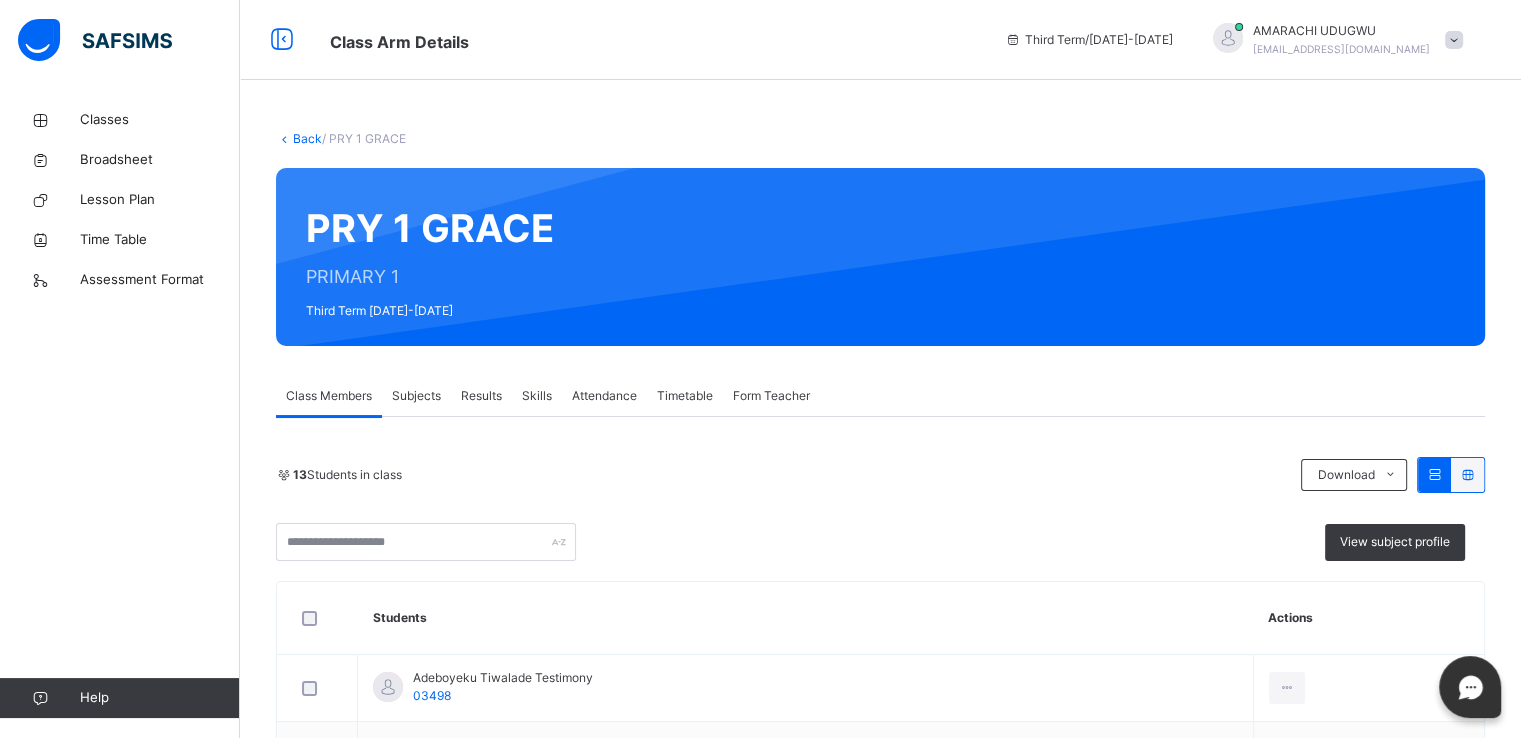 click on "Subjects" at bounding box center [416, 396] 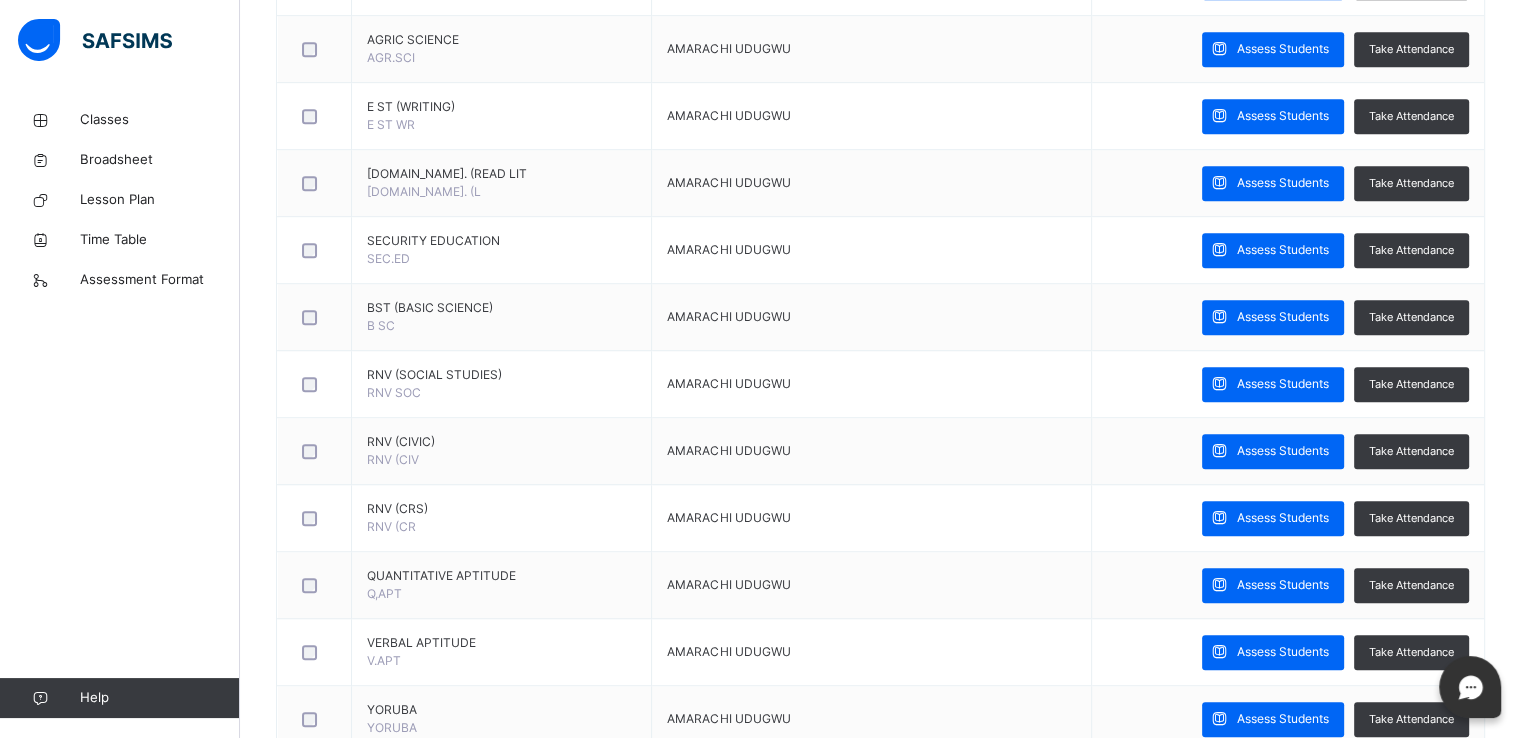scroll, scrollTop: 1189, scrollLeft: 0, axis: vertical 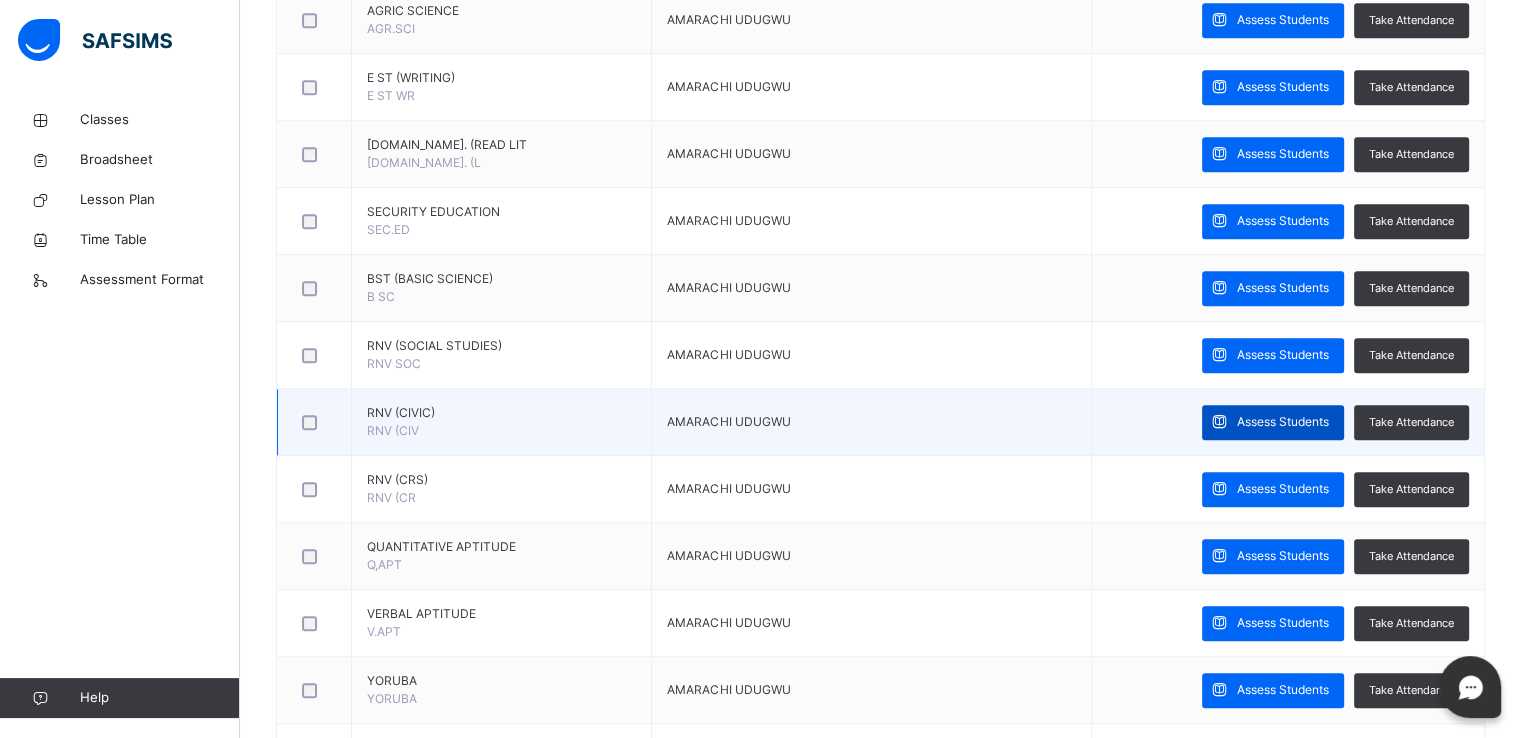 click on "Assess Students" at bounding box center (1283, 422) 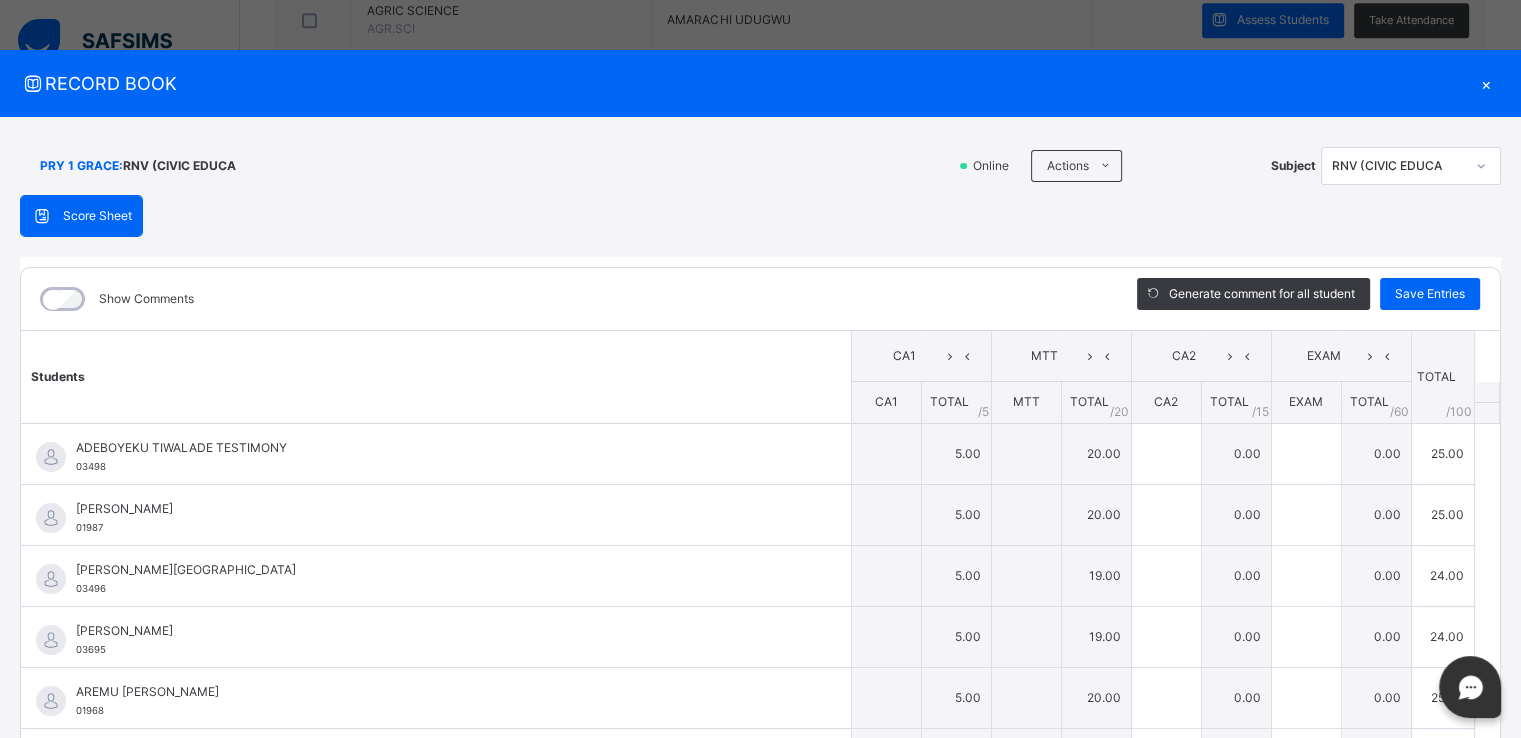 type on "*" 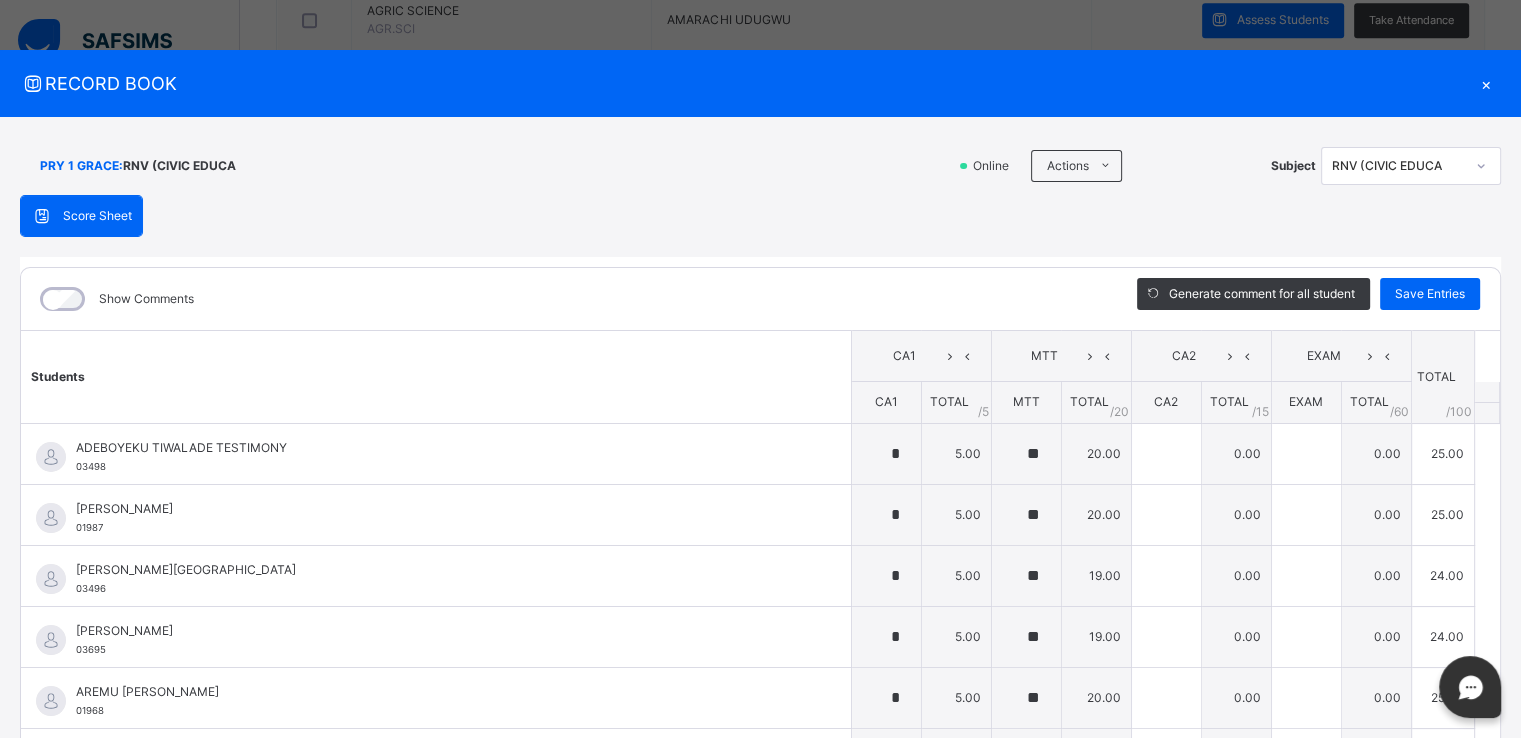 type on "*" 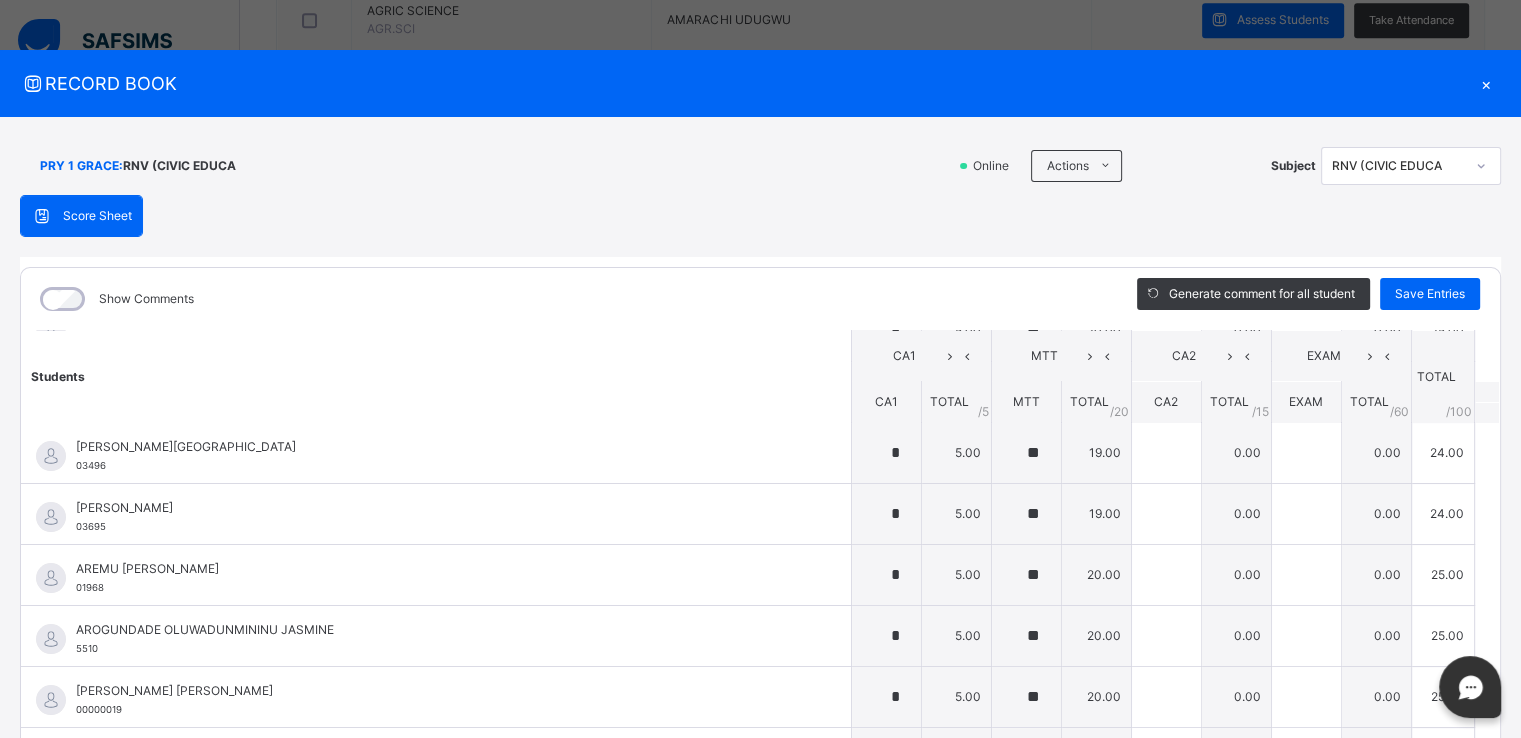 scroll, scrollTop: 0, scrollLeft: 0, axis: both 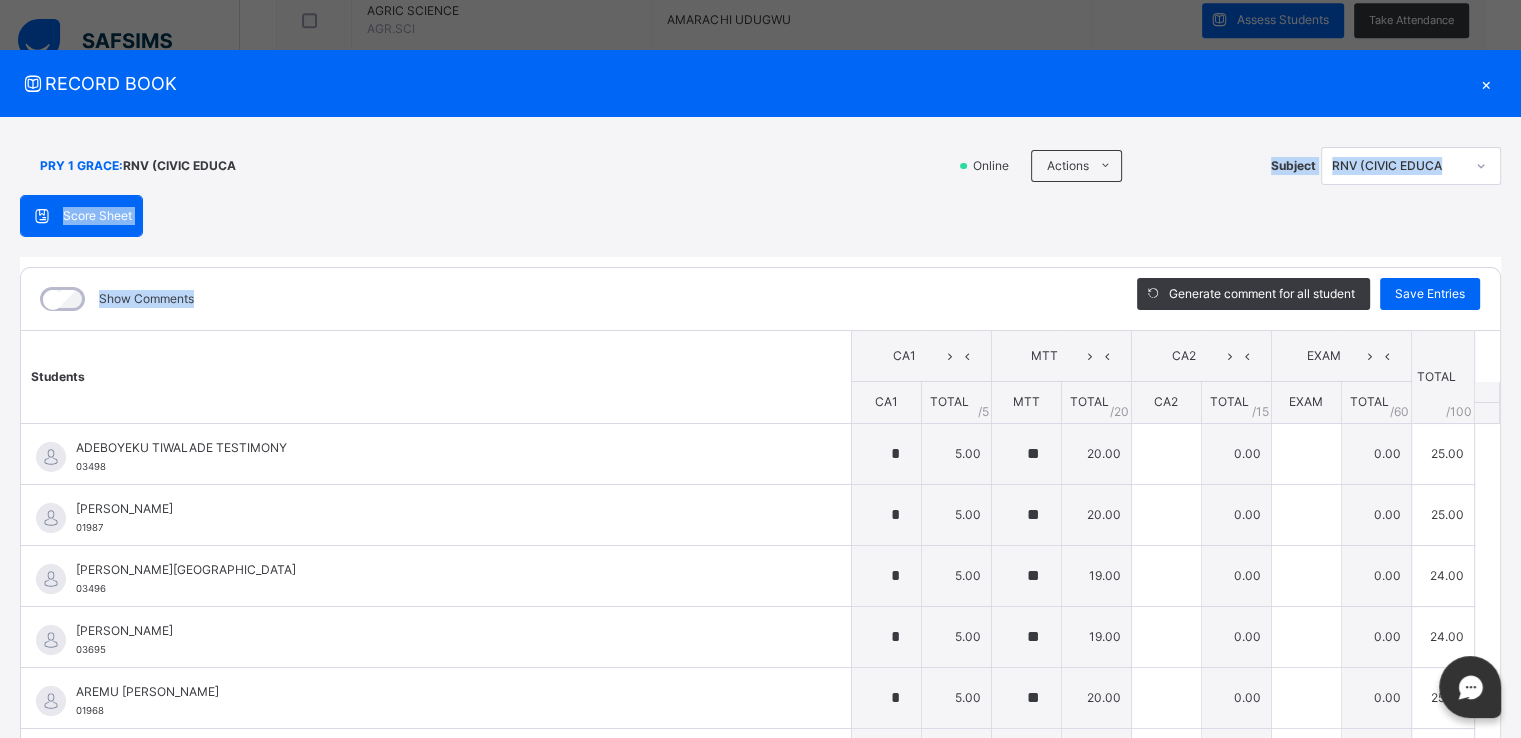 drag, startPoint x: 1057, startPoint y: 276, endPoint x: 1045, endPoint y: 193, distance: 83.86298 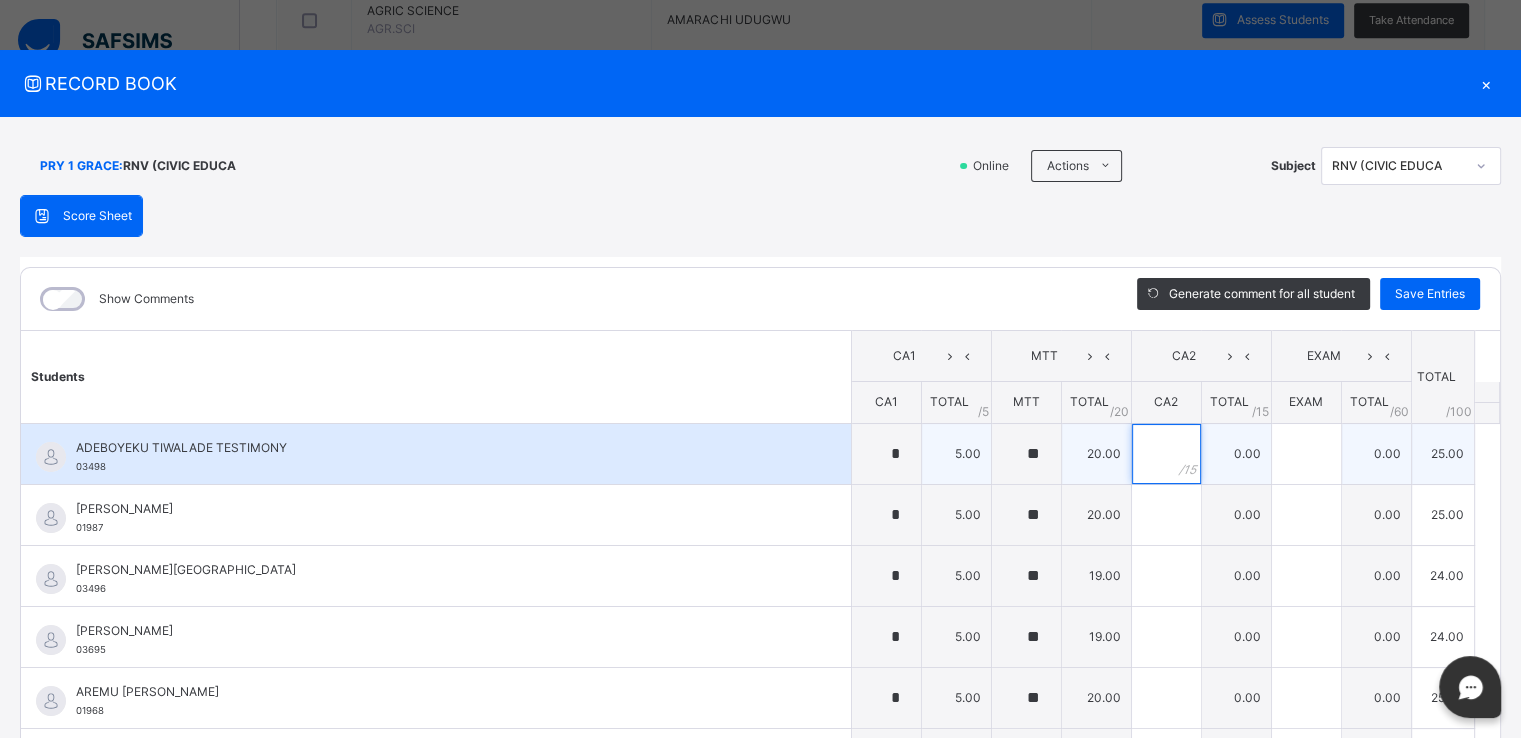 click at bounding box center [1166, 454] 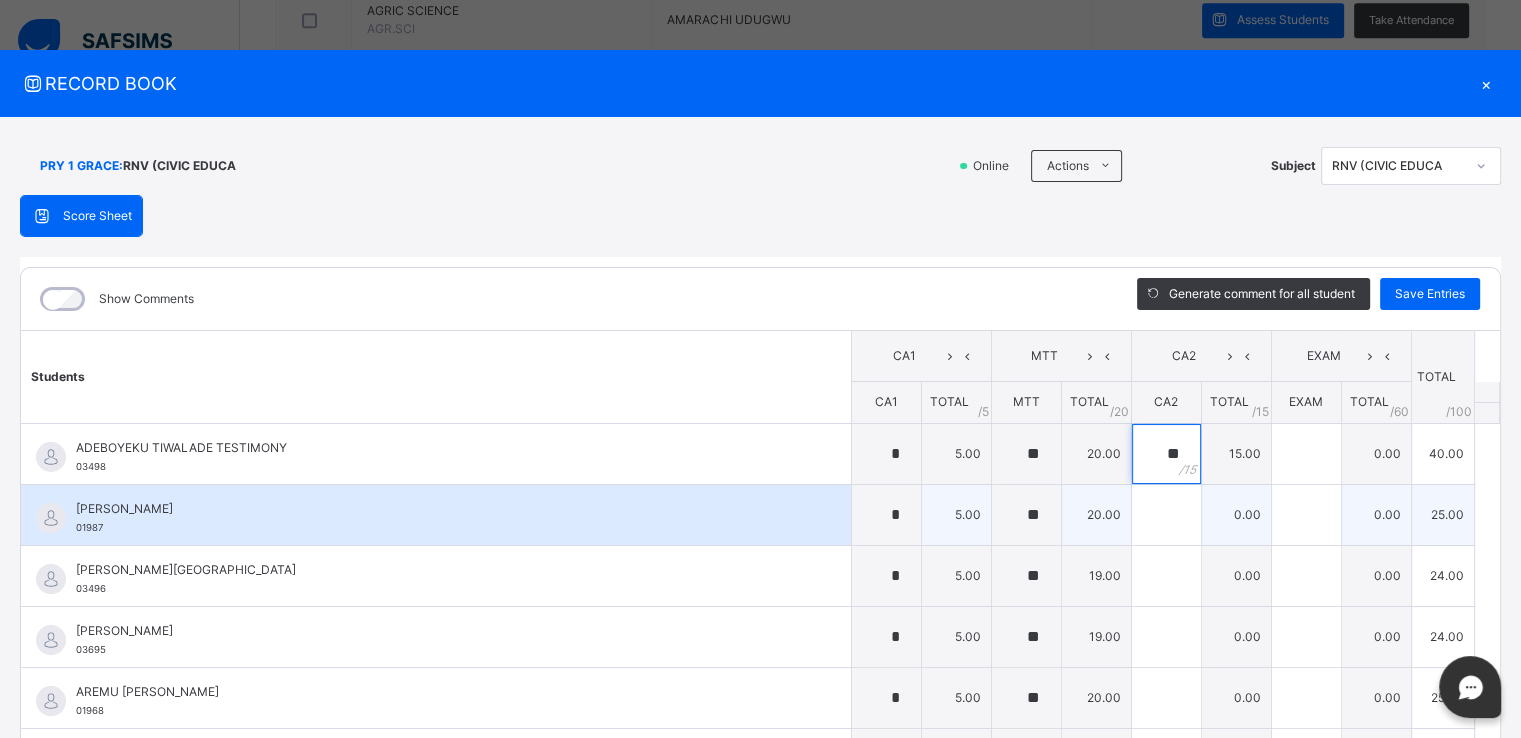 type on "**" 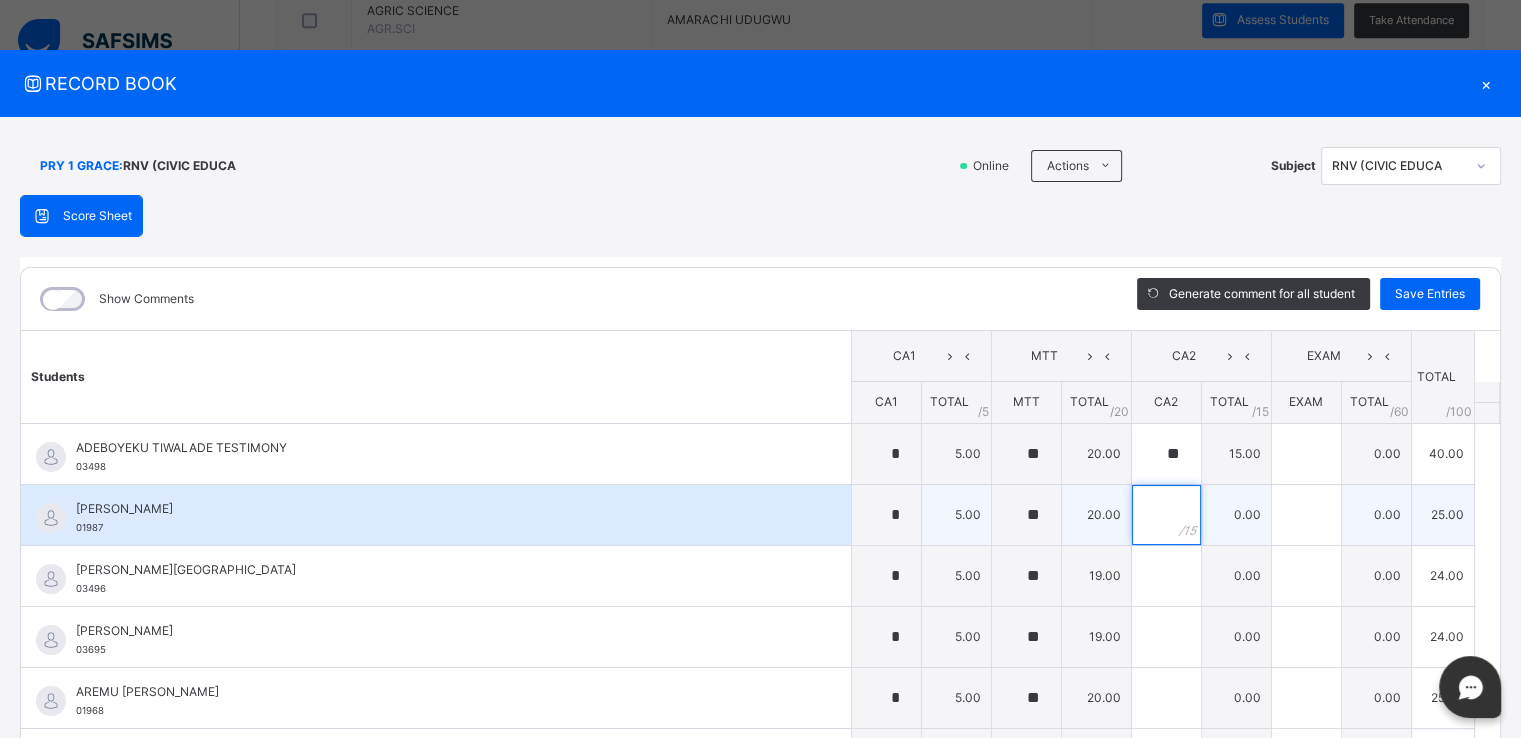click at bounding box center [1166, 515] 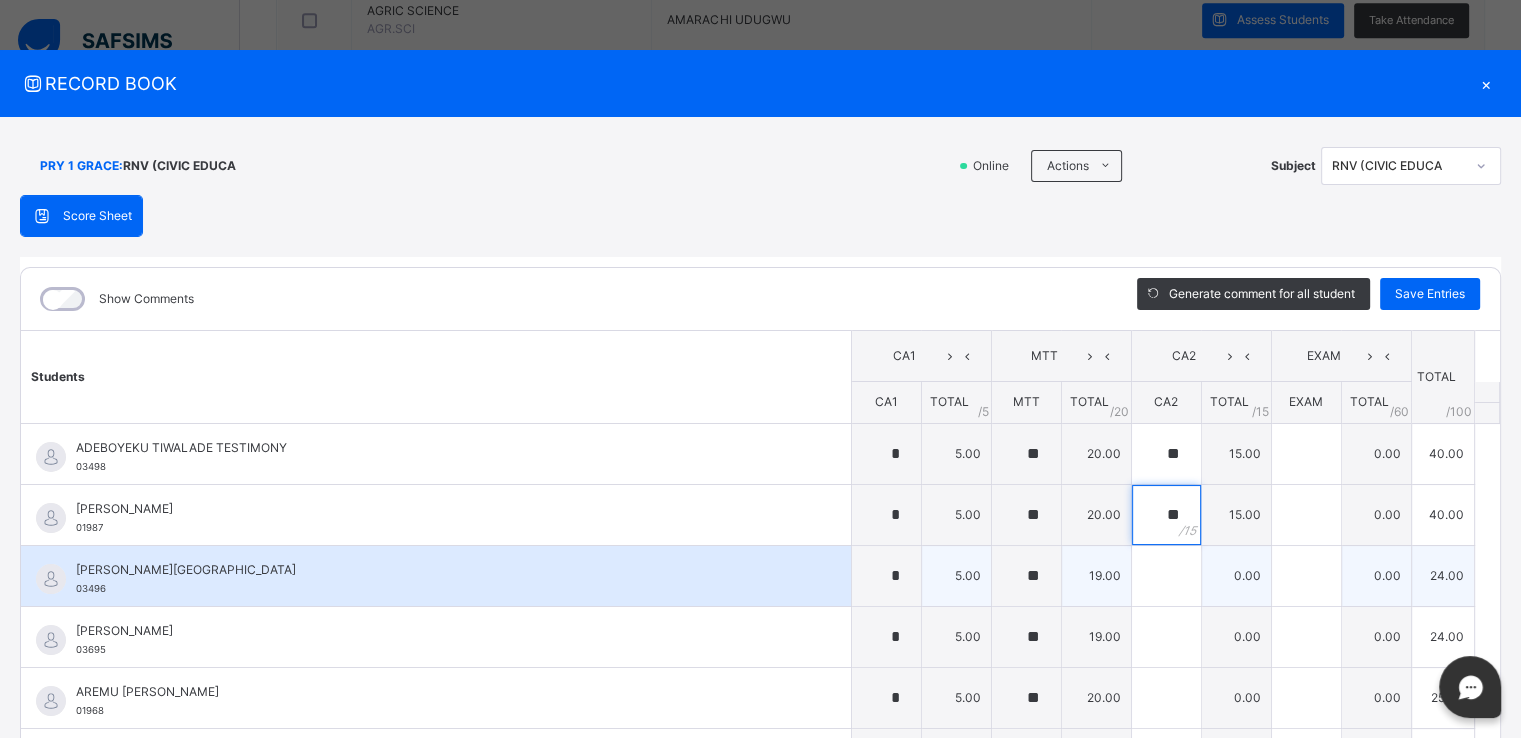 type on "**" 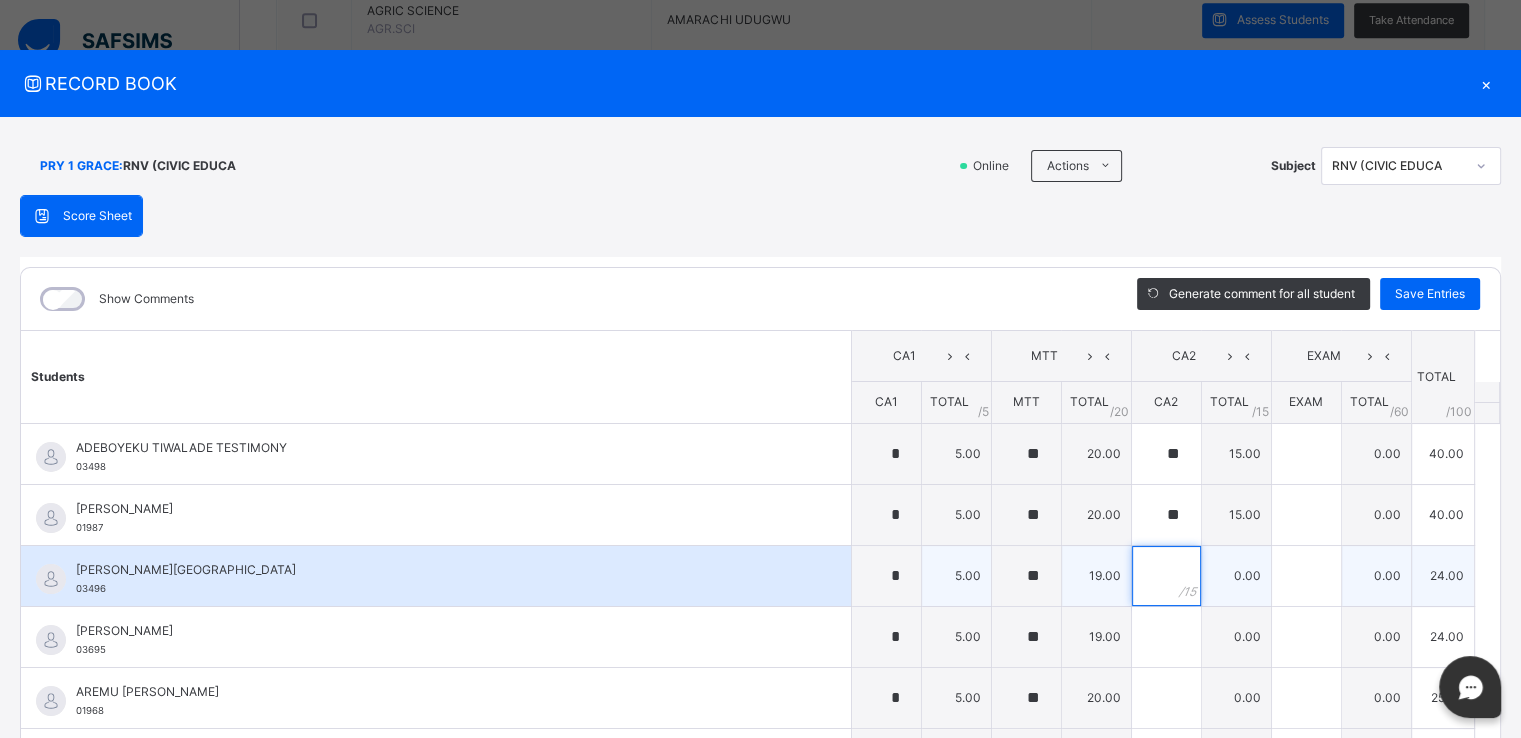 click at bounding box center [1166, 576] 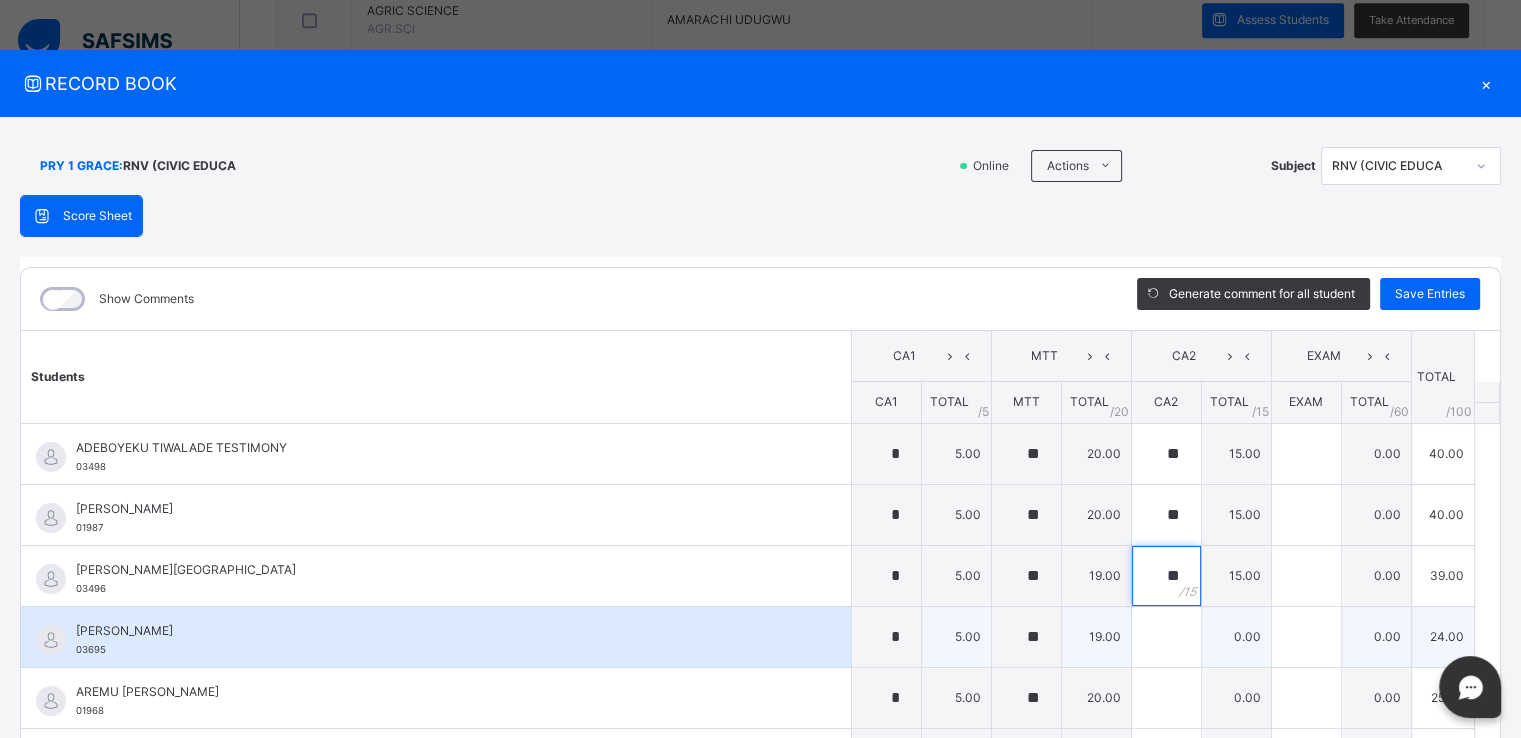 type on "**" 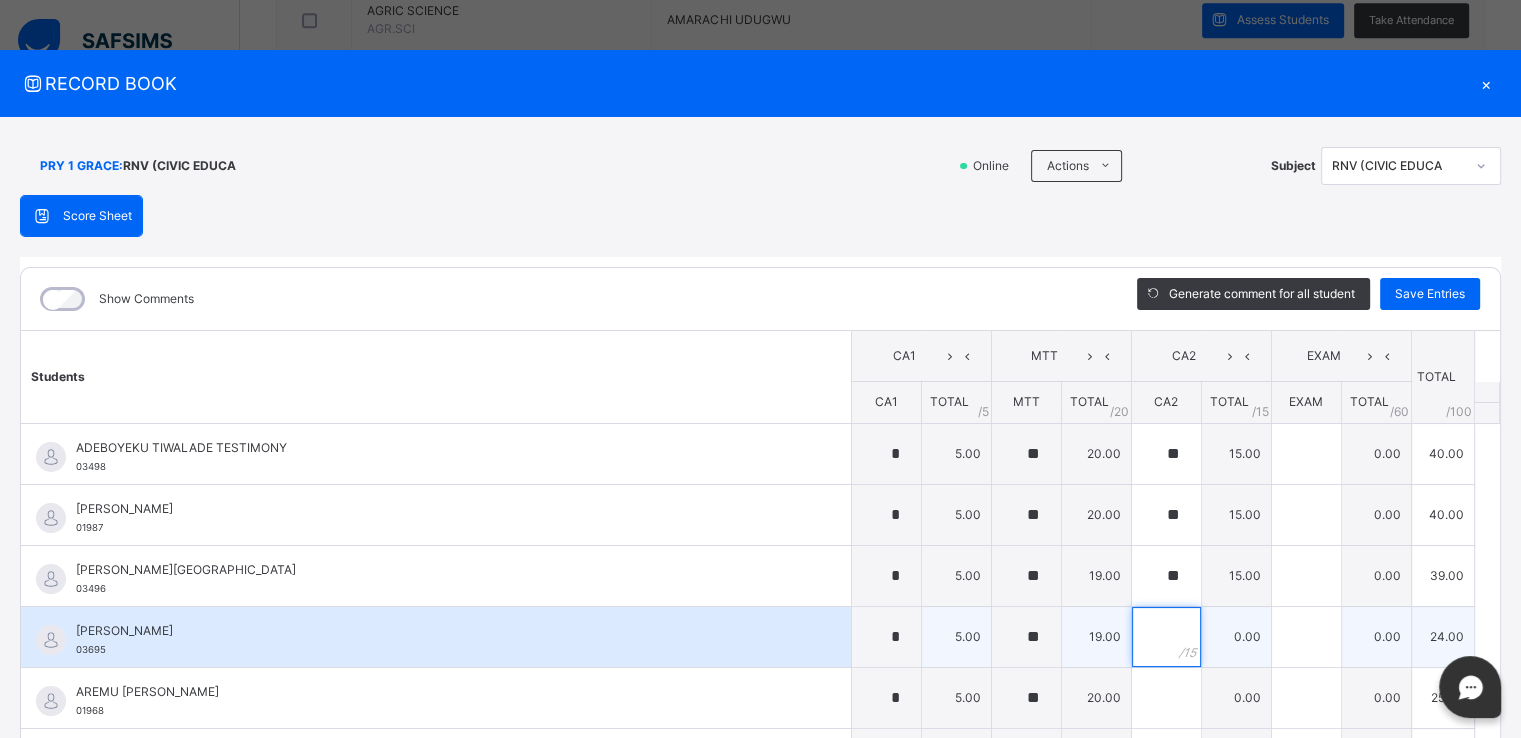click at bounding box center (1166, 637) 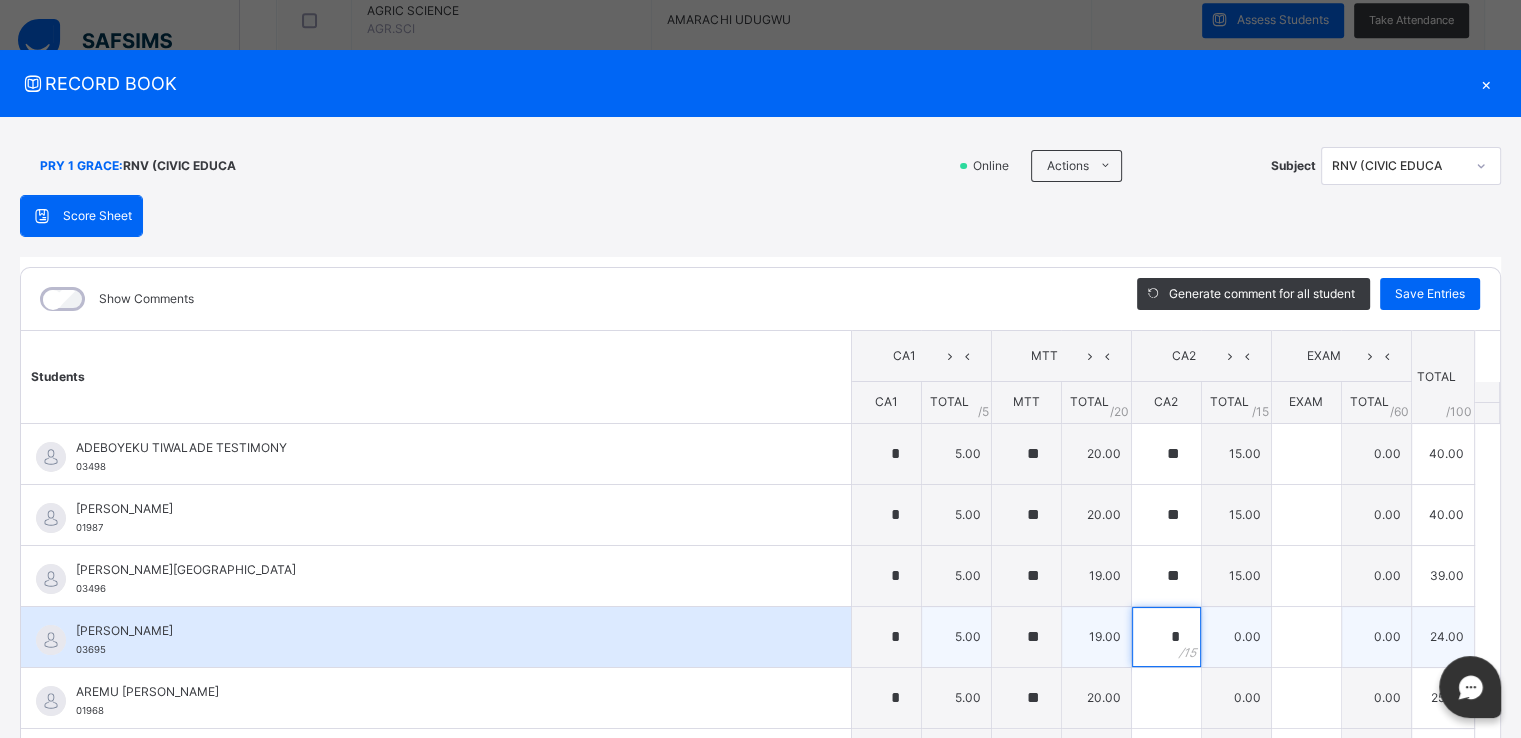 type on "**" 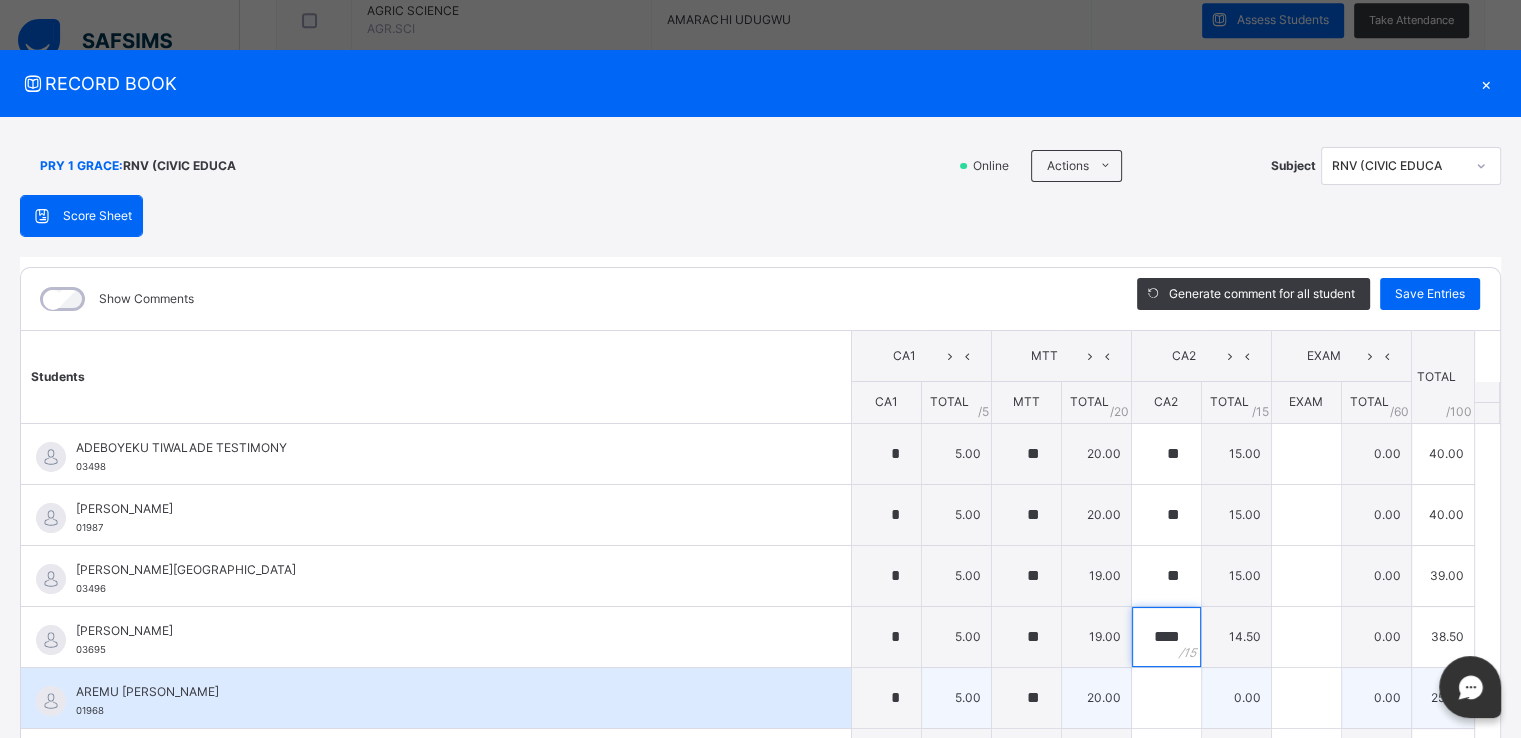 type on "****" 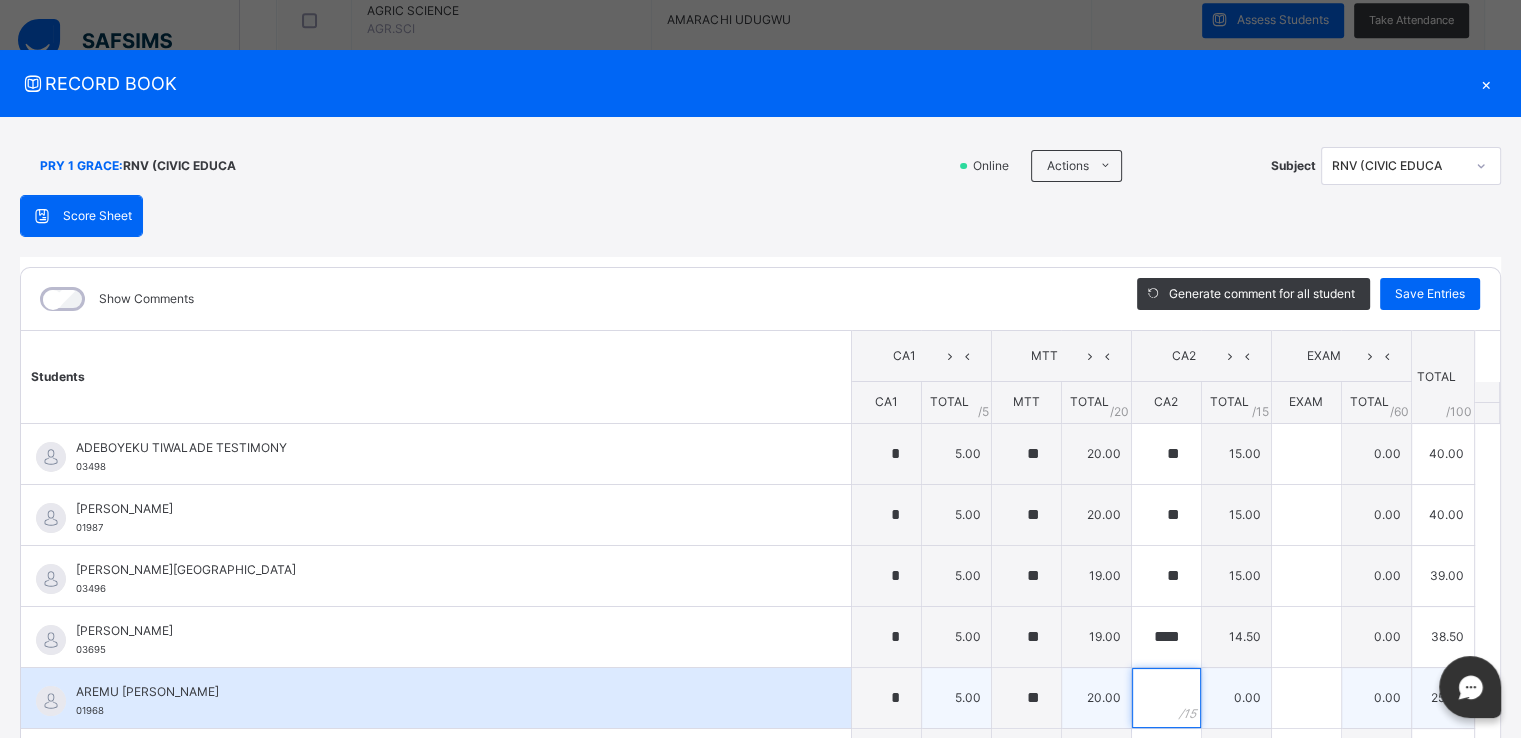 click at bounding box center [1166, 698] 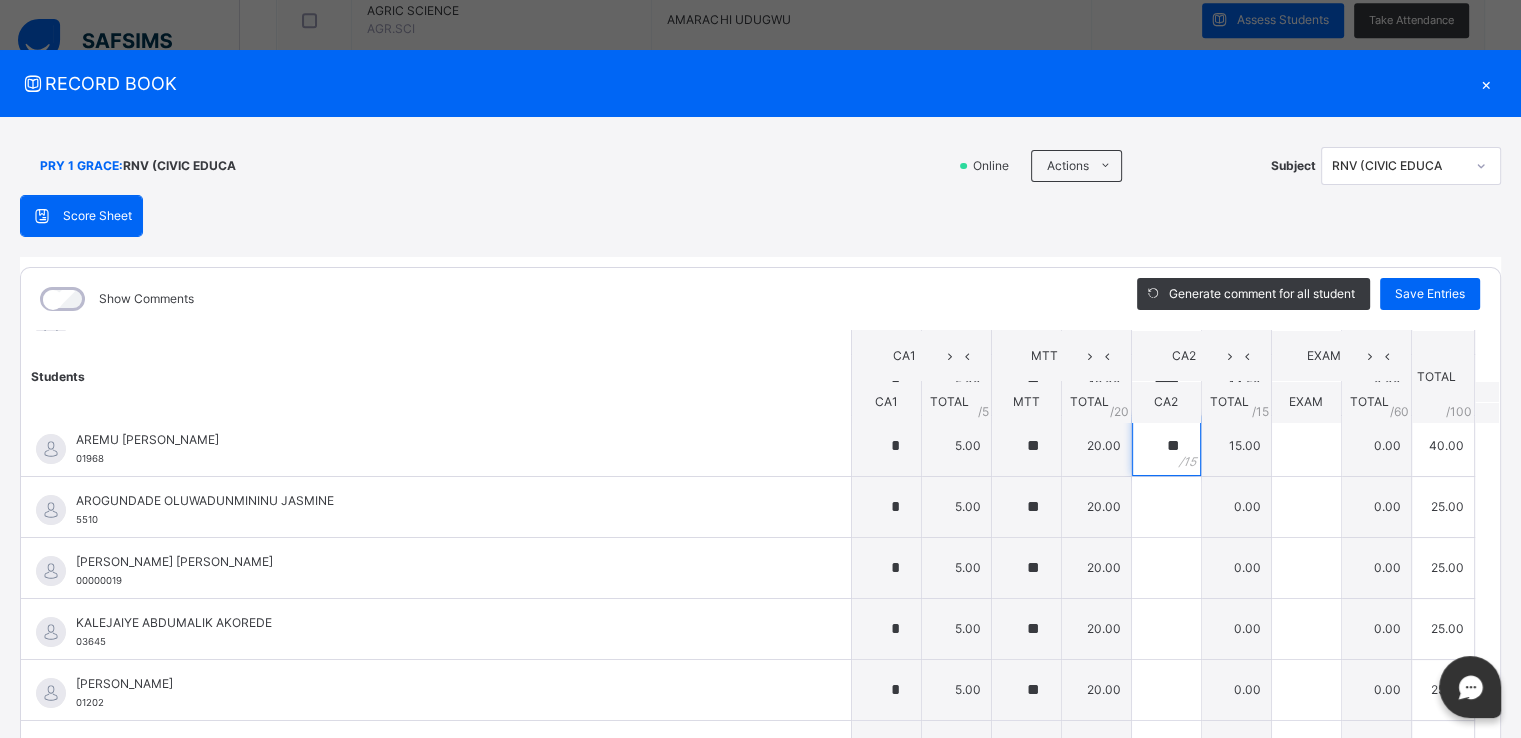 scroll, scrollTop: 255, scrollLeft: 0, axis: vertical 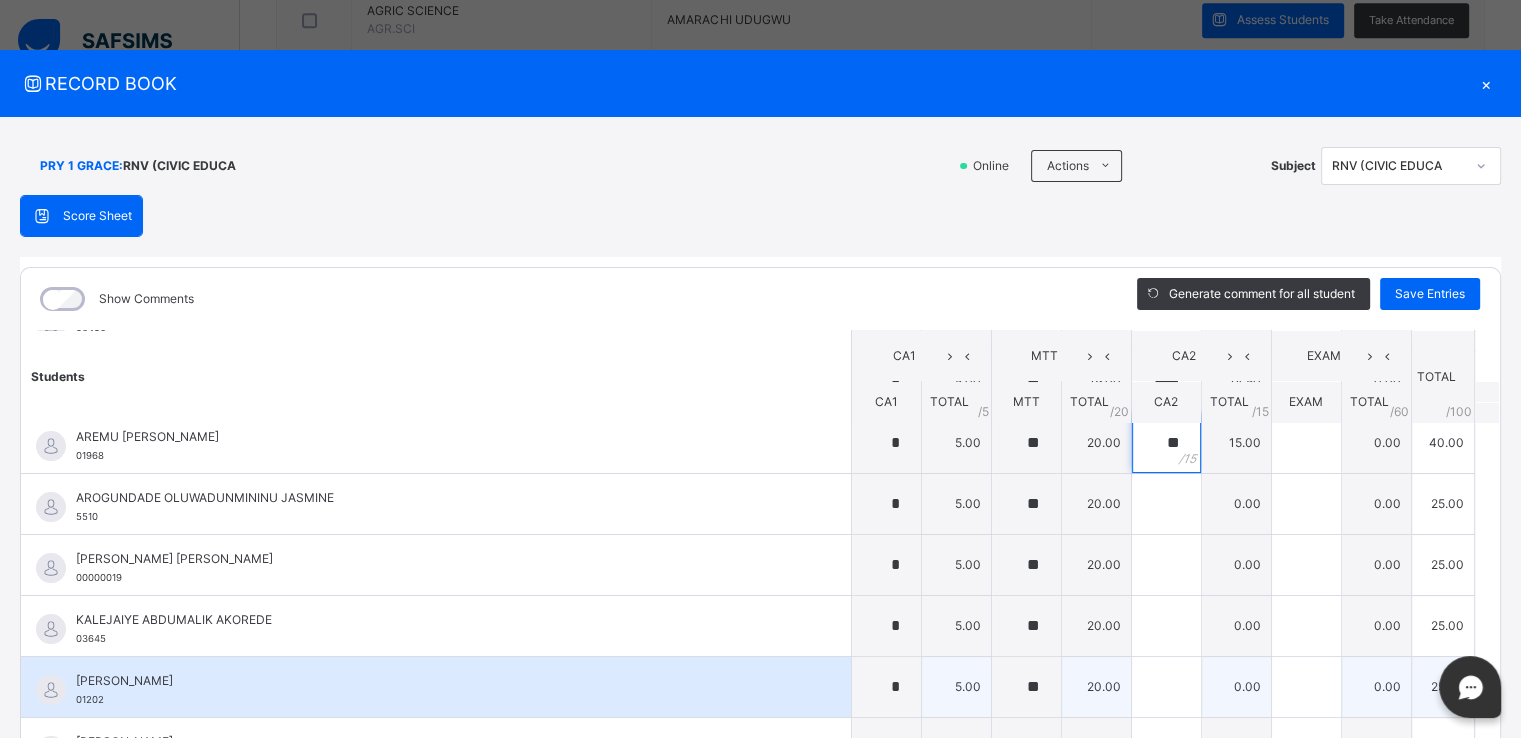 type on "**" 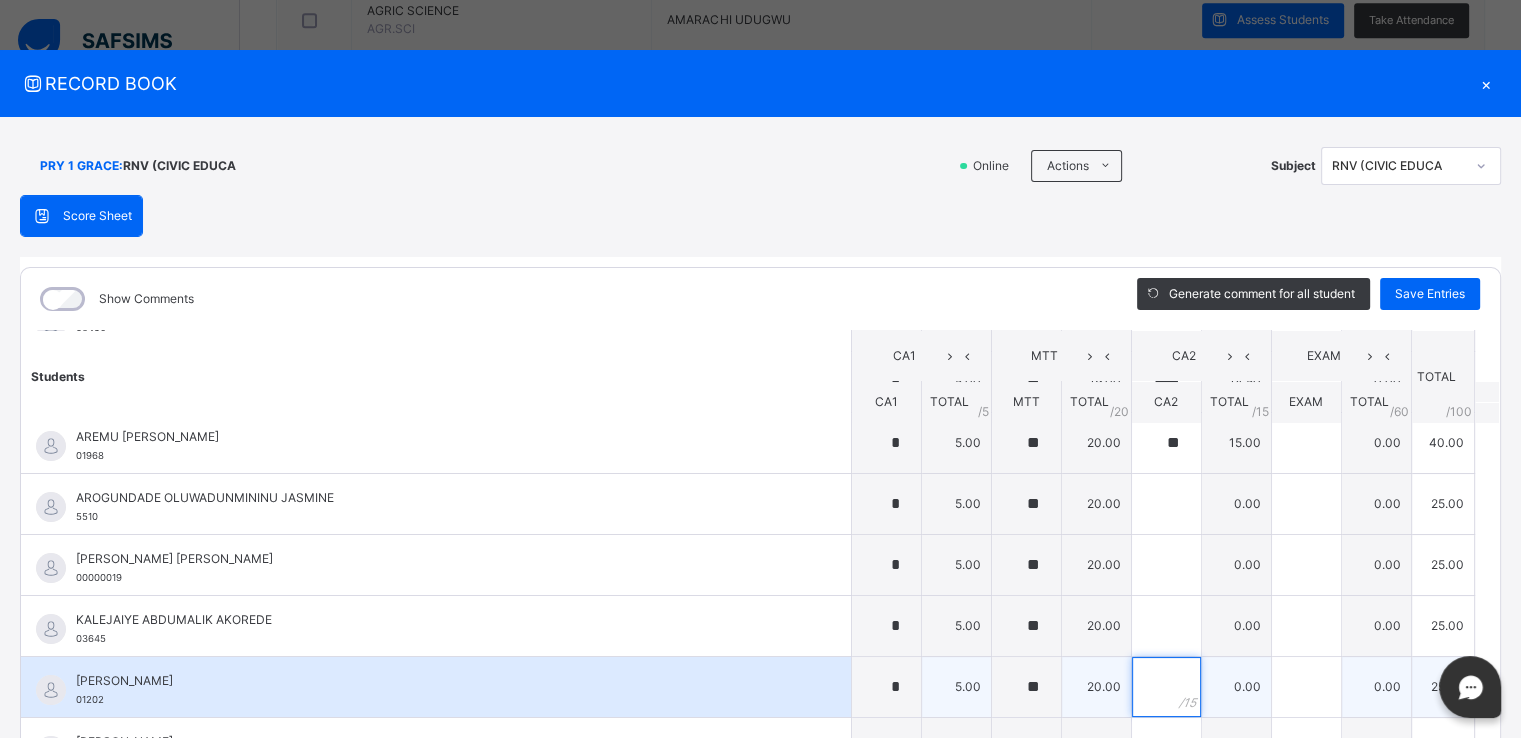 click at bounding box center [1166, 687] 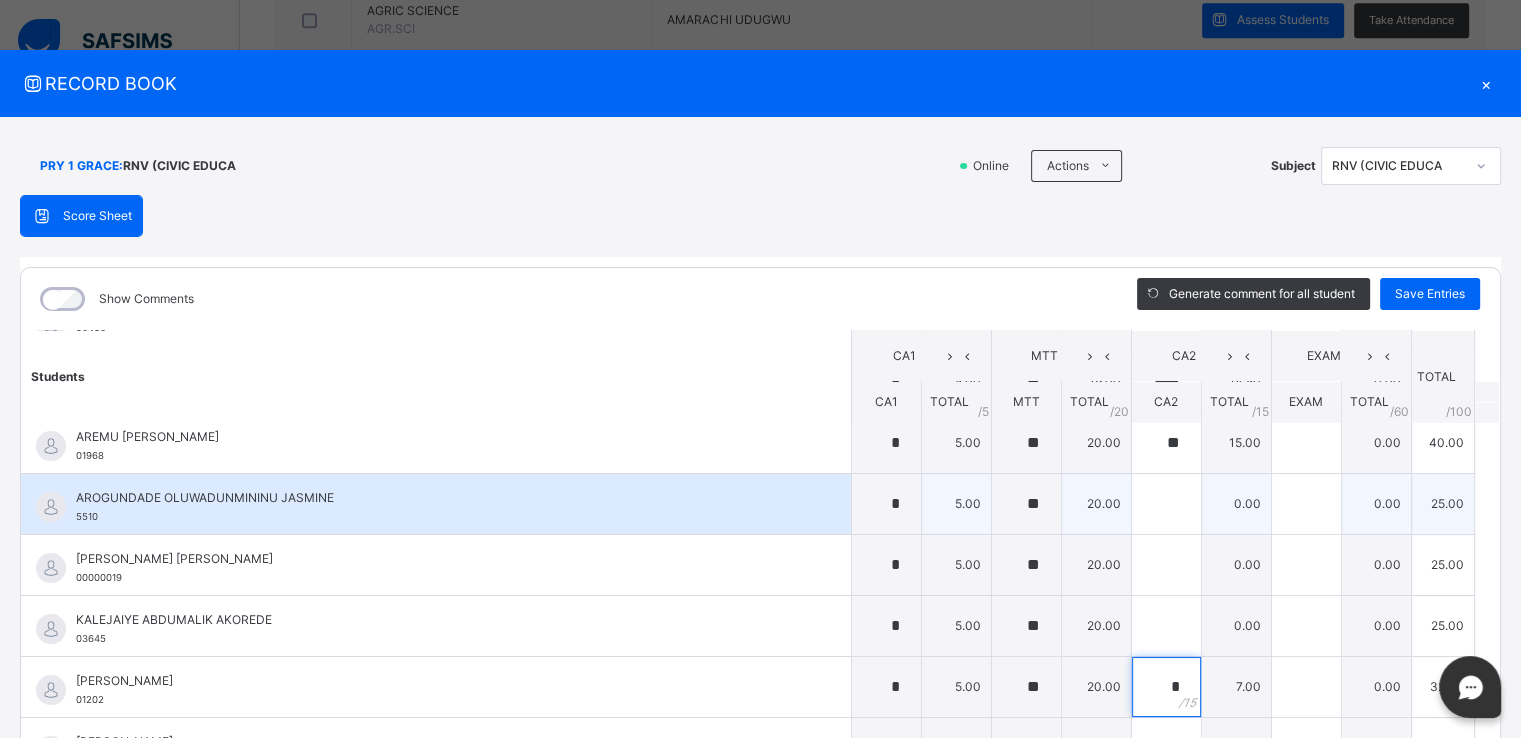 type on "*" 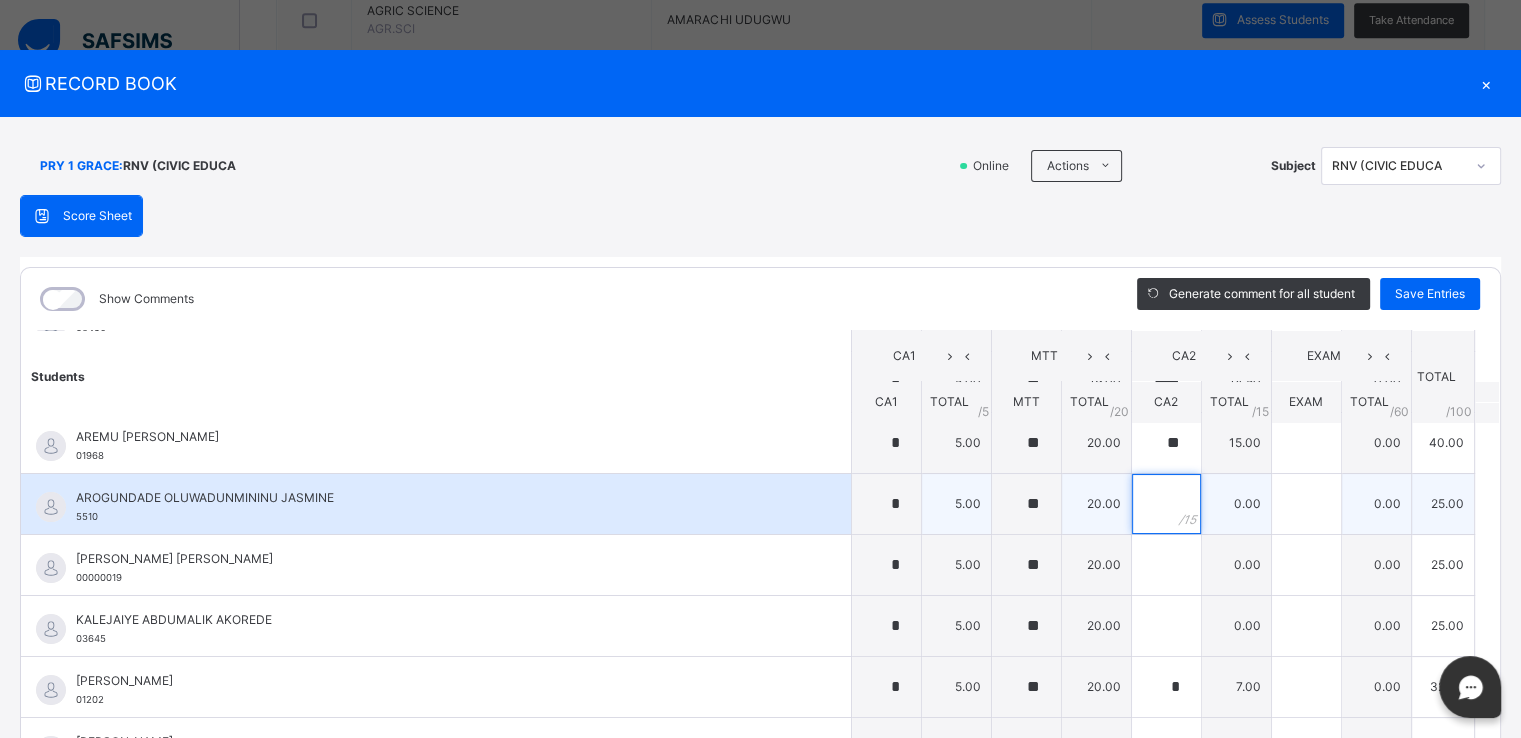 click at bounding box center [1166, 504] 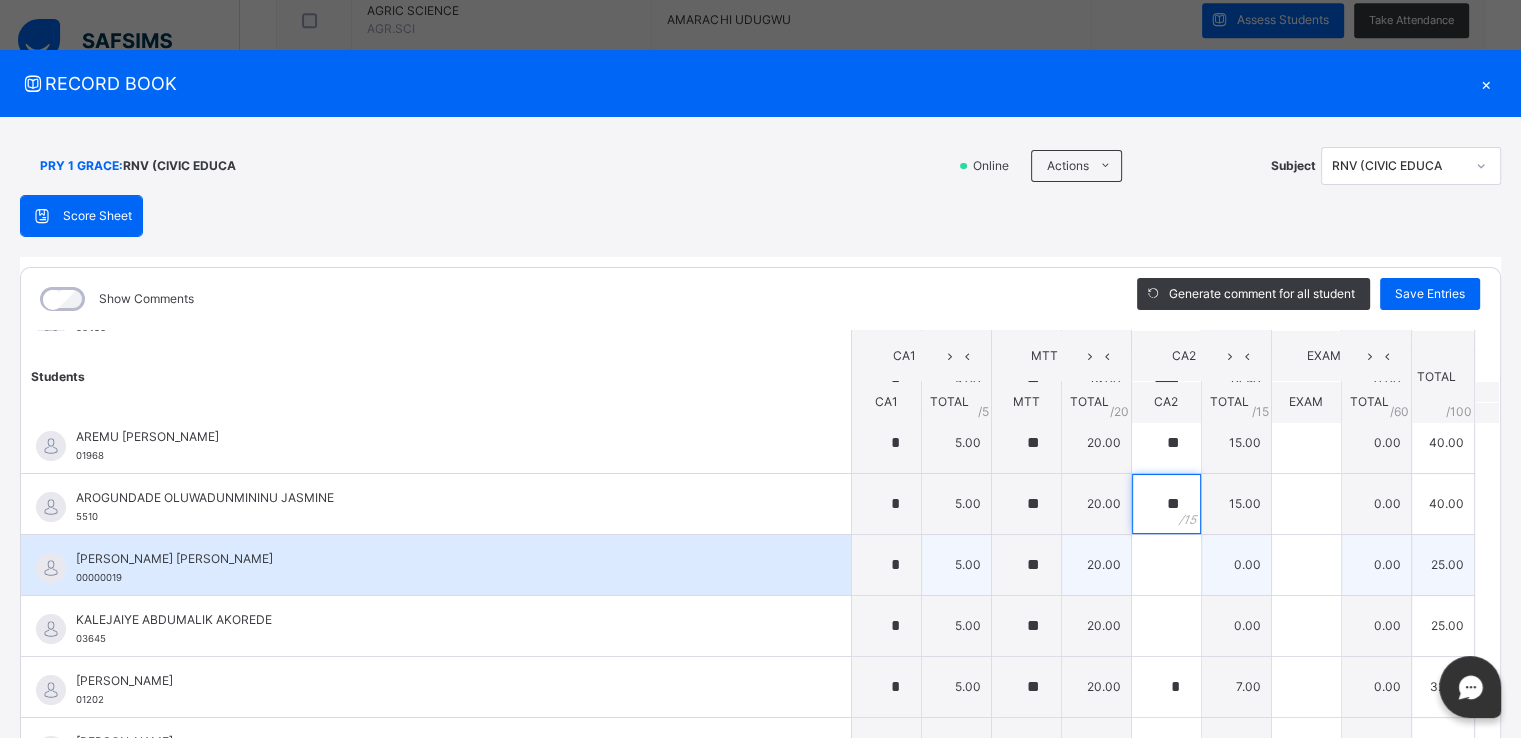 type on "**" 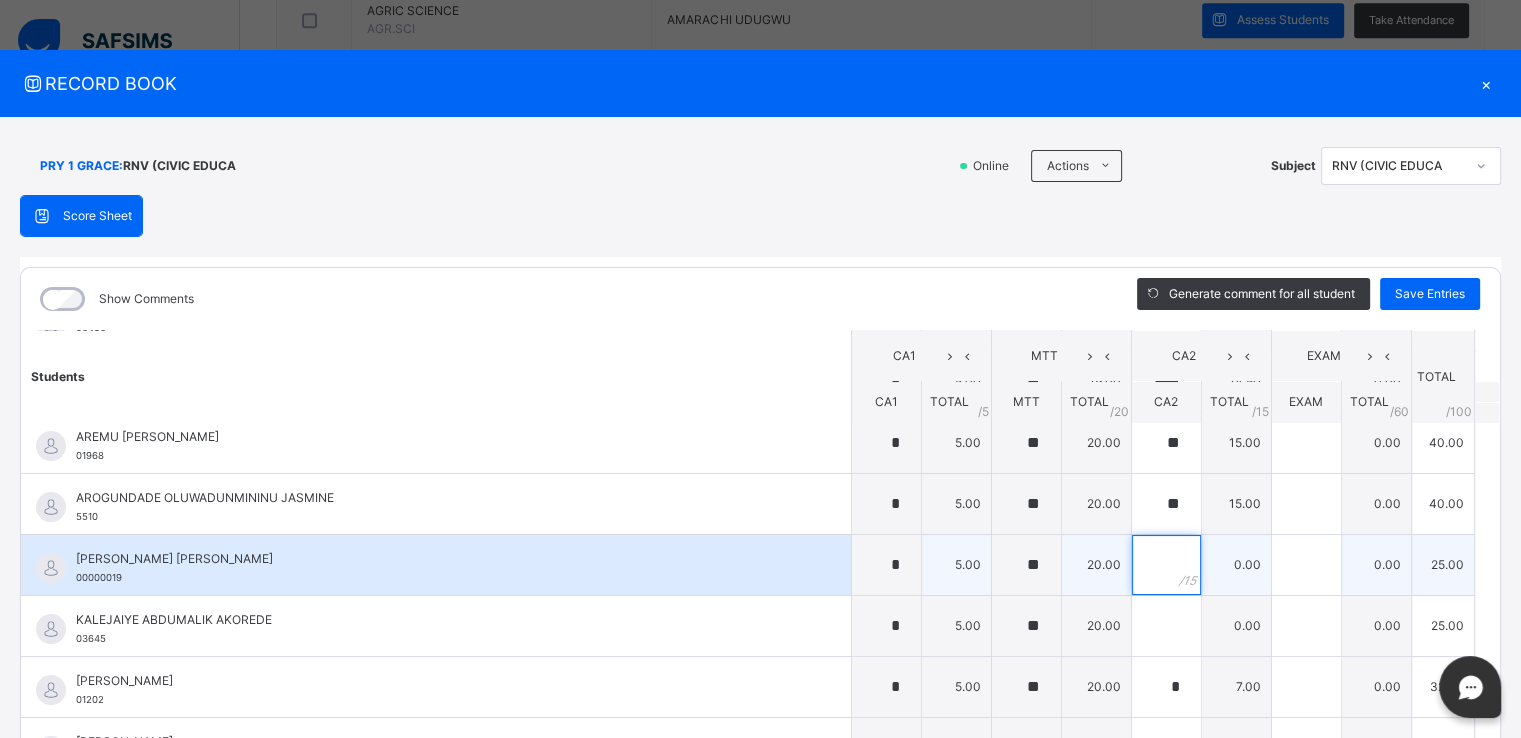 click at bounding box center (1166, 565) 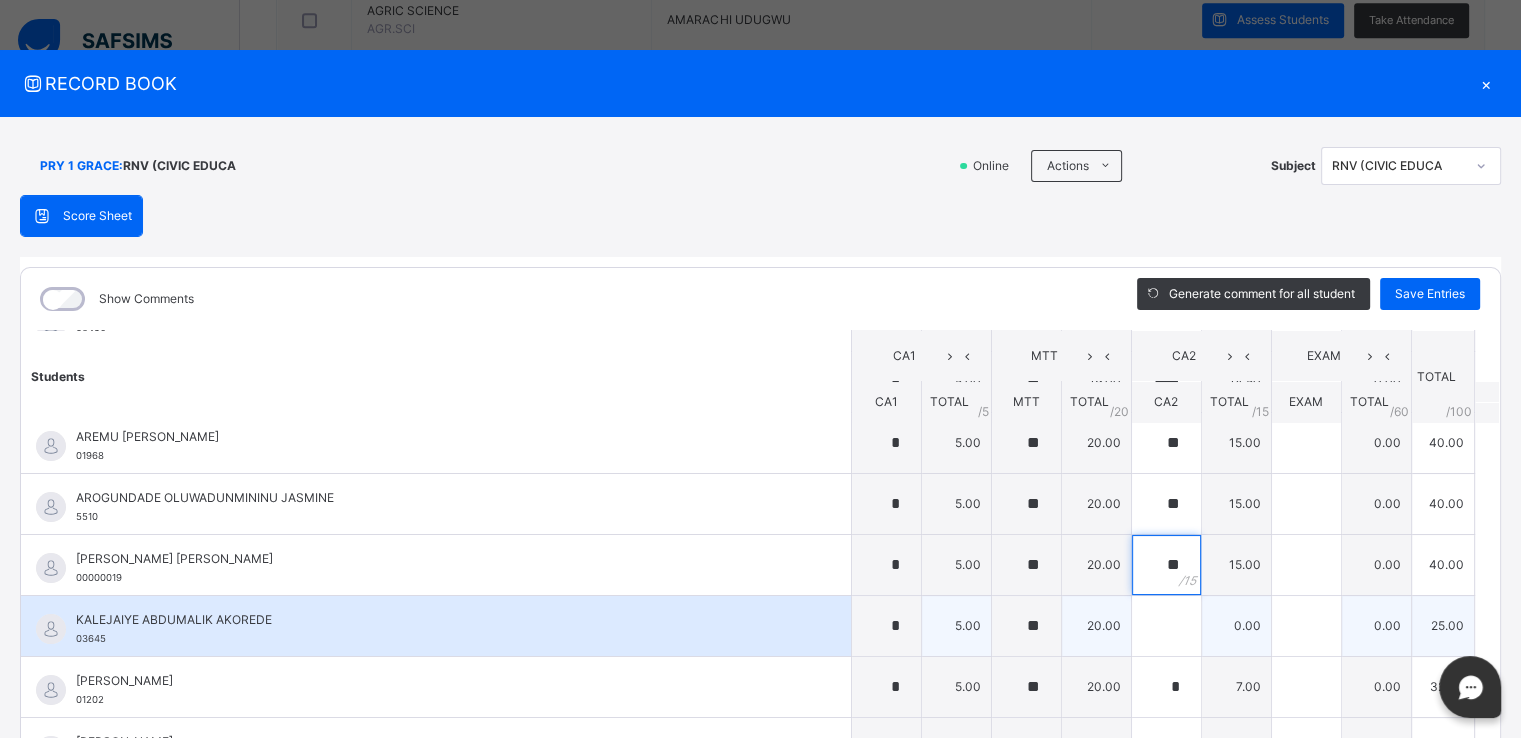 type on "**" 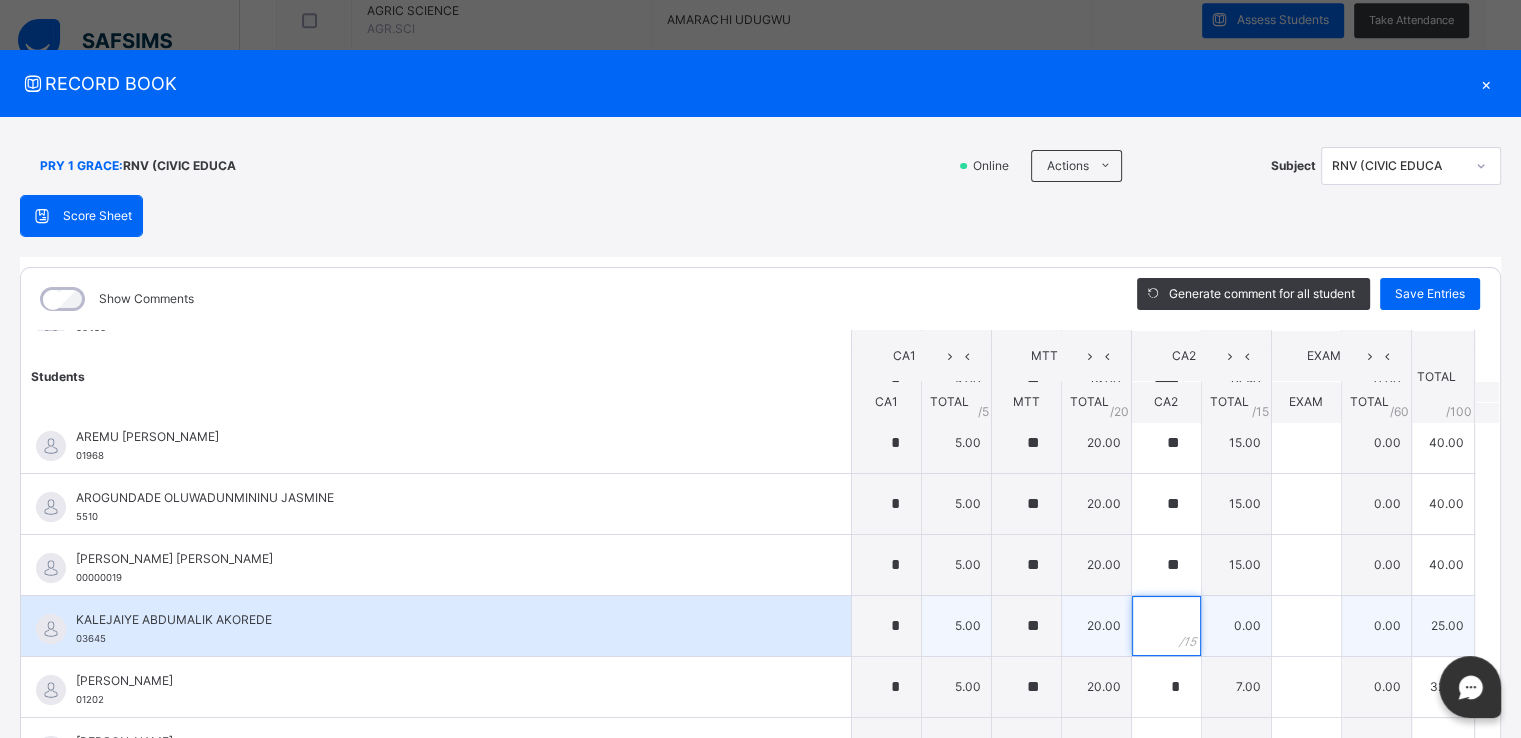 click at bounding box center [1166, 626] 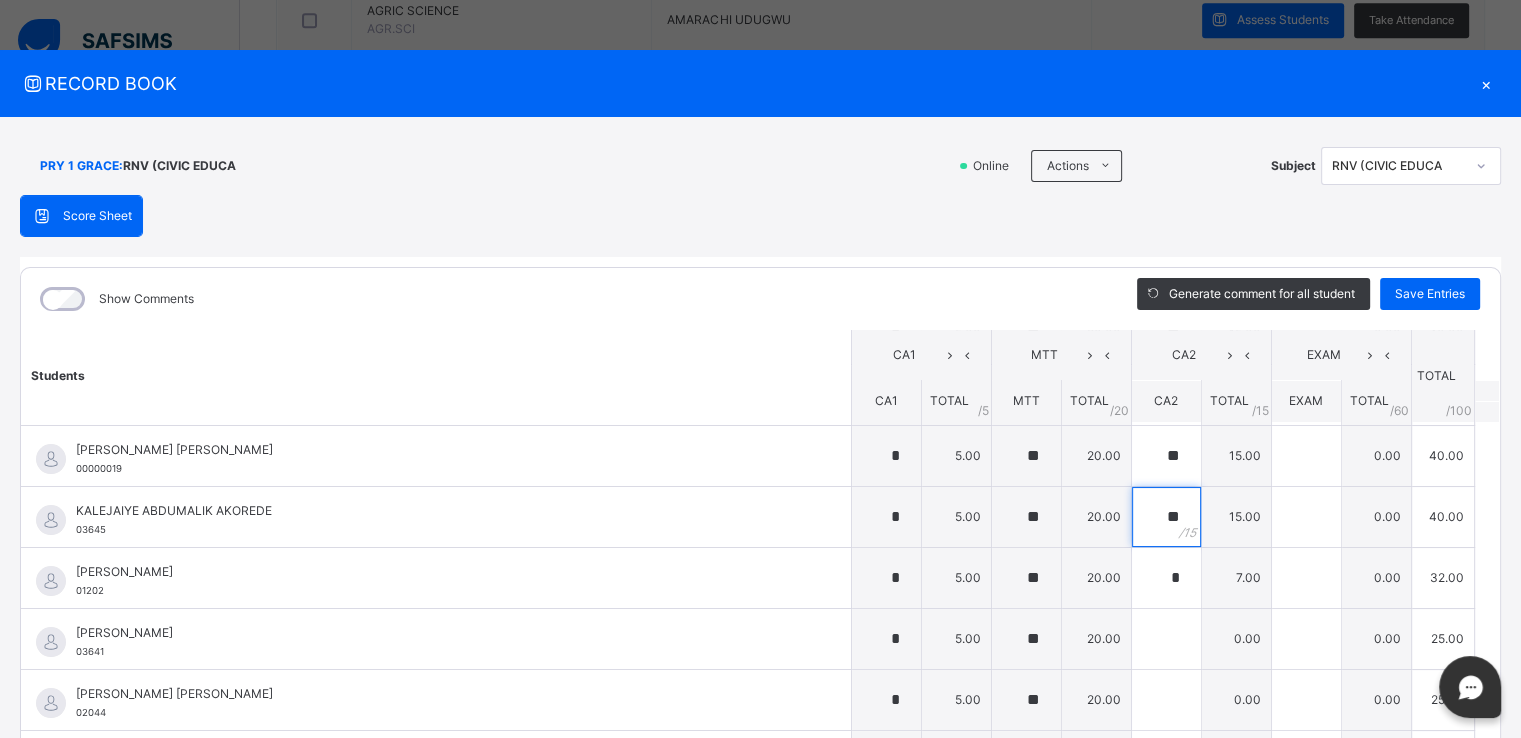 scroll, scrollTop: 383, scrollLeft: 0, axis: vertical 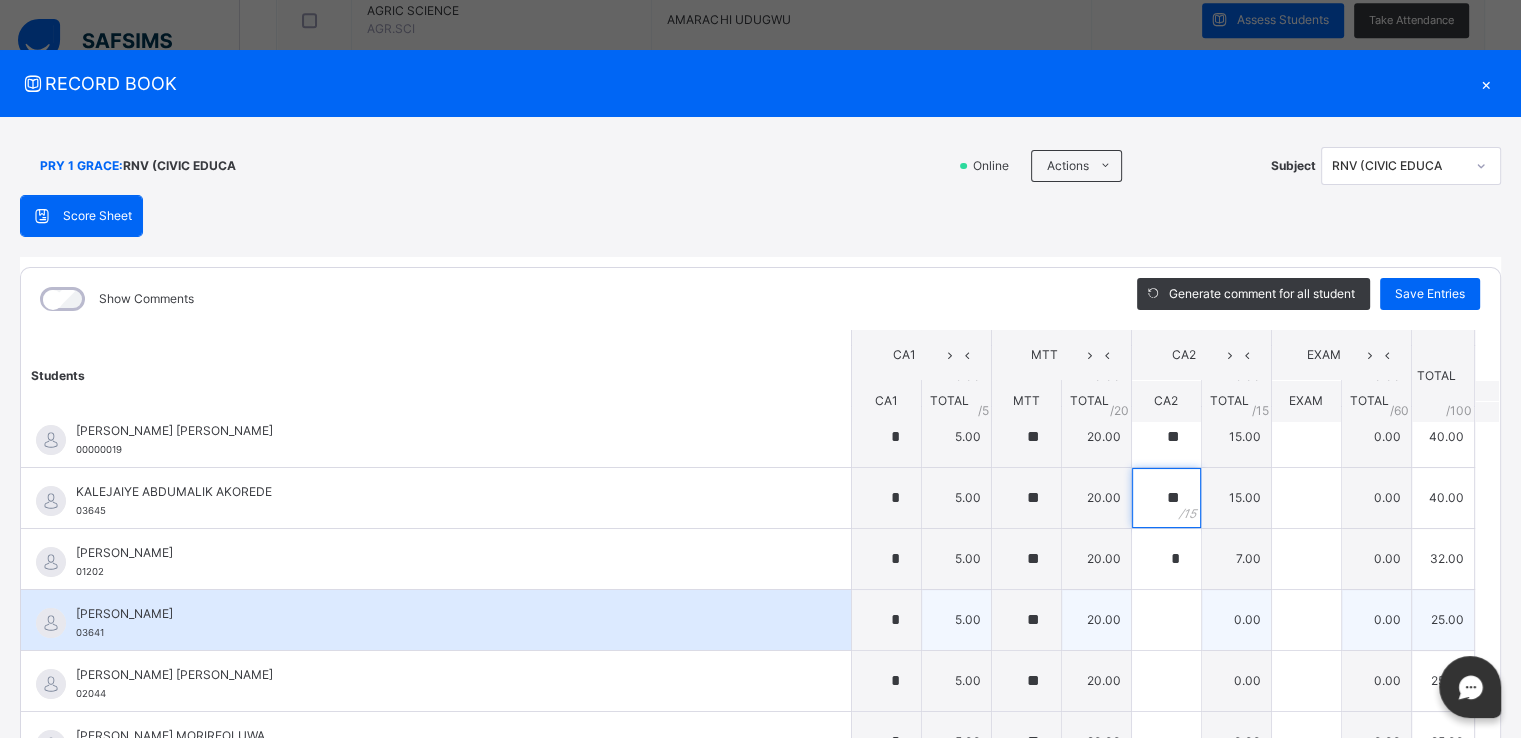 type on "**" 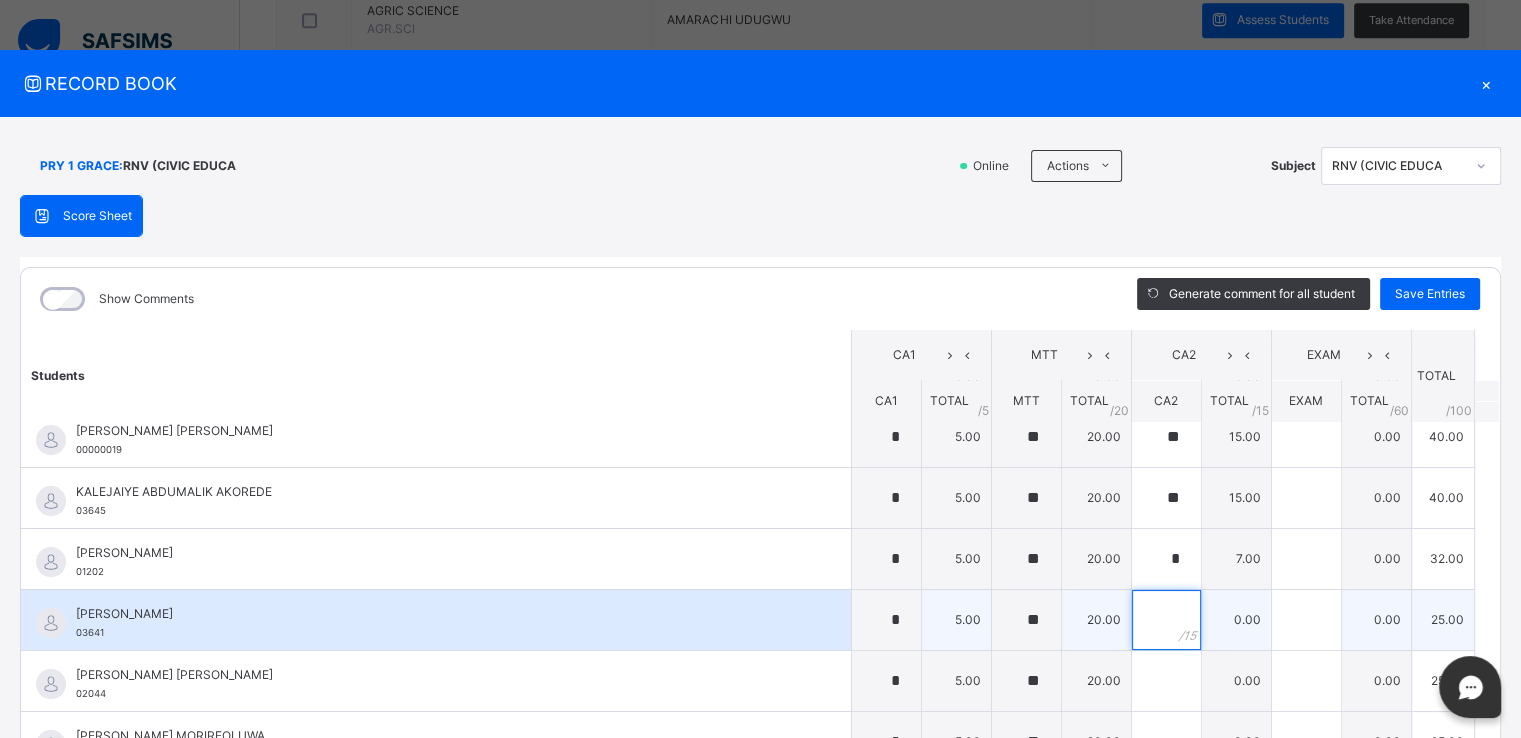 click at bounding box center [1166, 620] 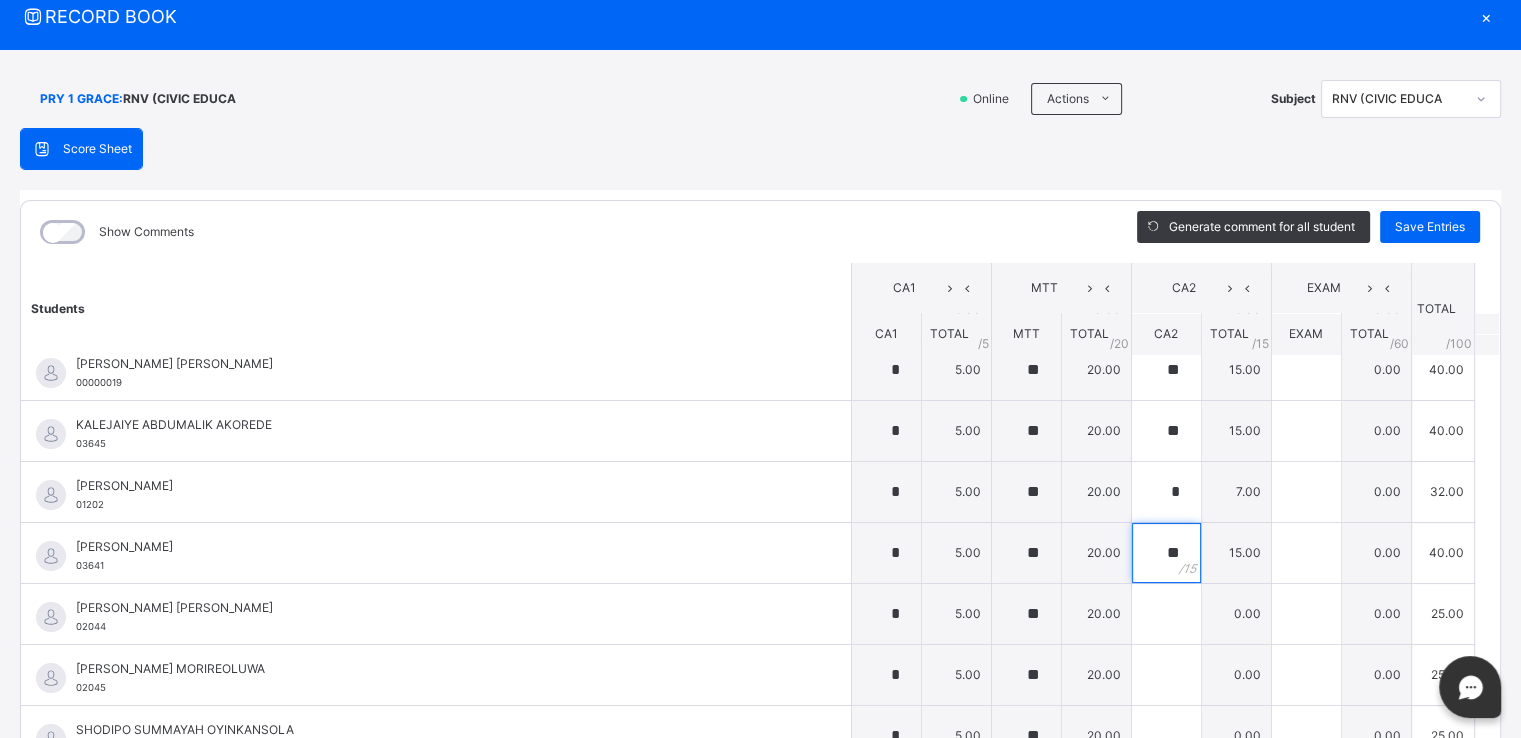 scroll, scrollTop: 172, scrollLeft: 0, axis: vertical 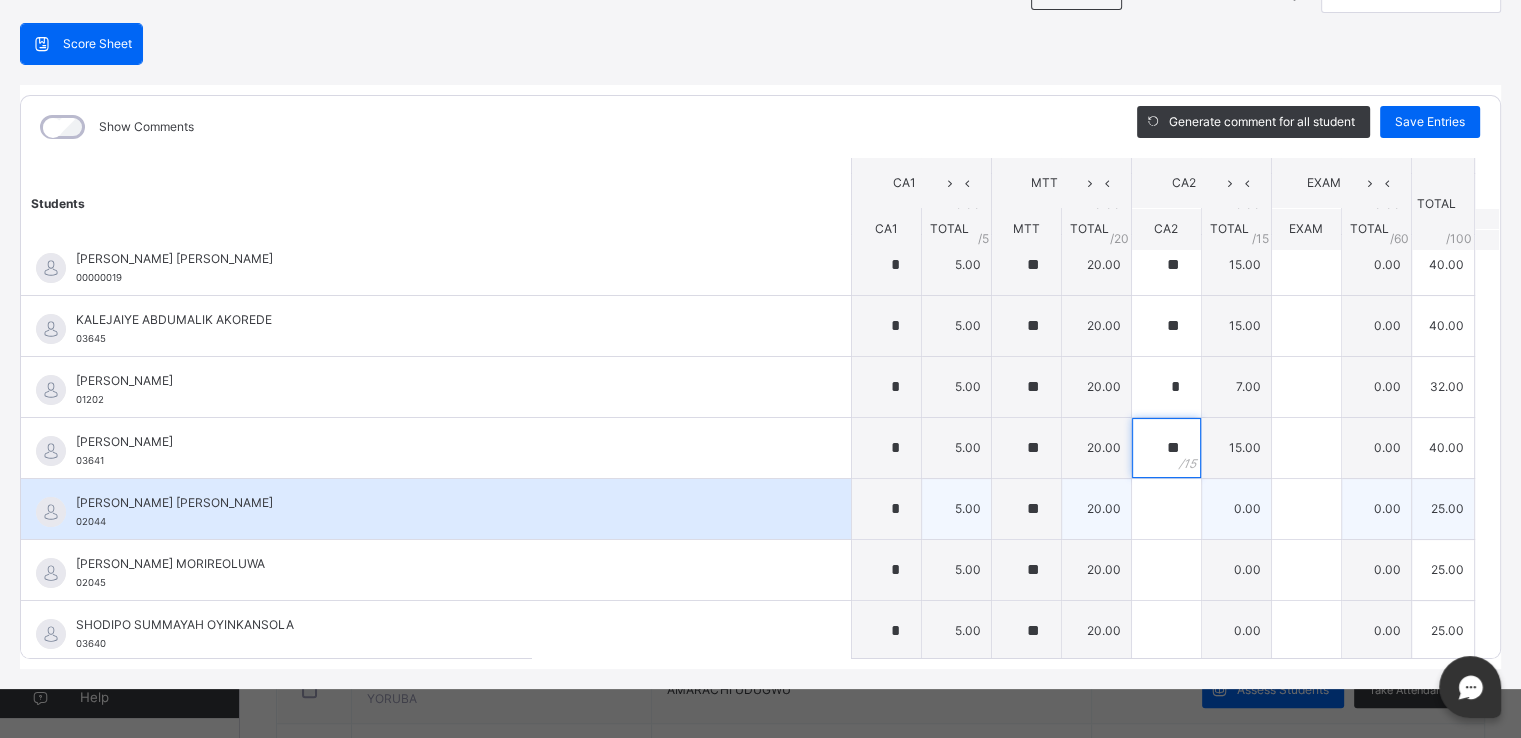 type on "**" 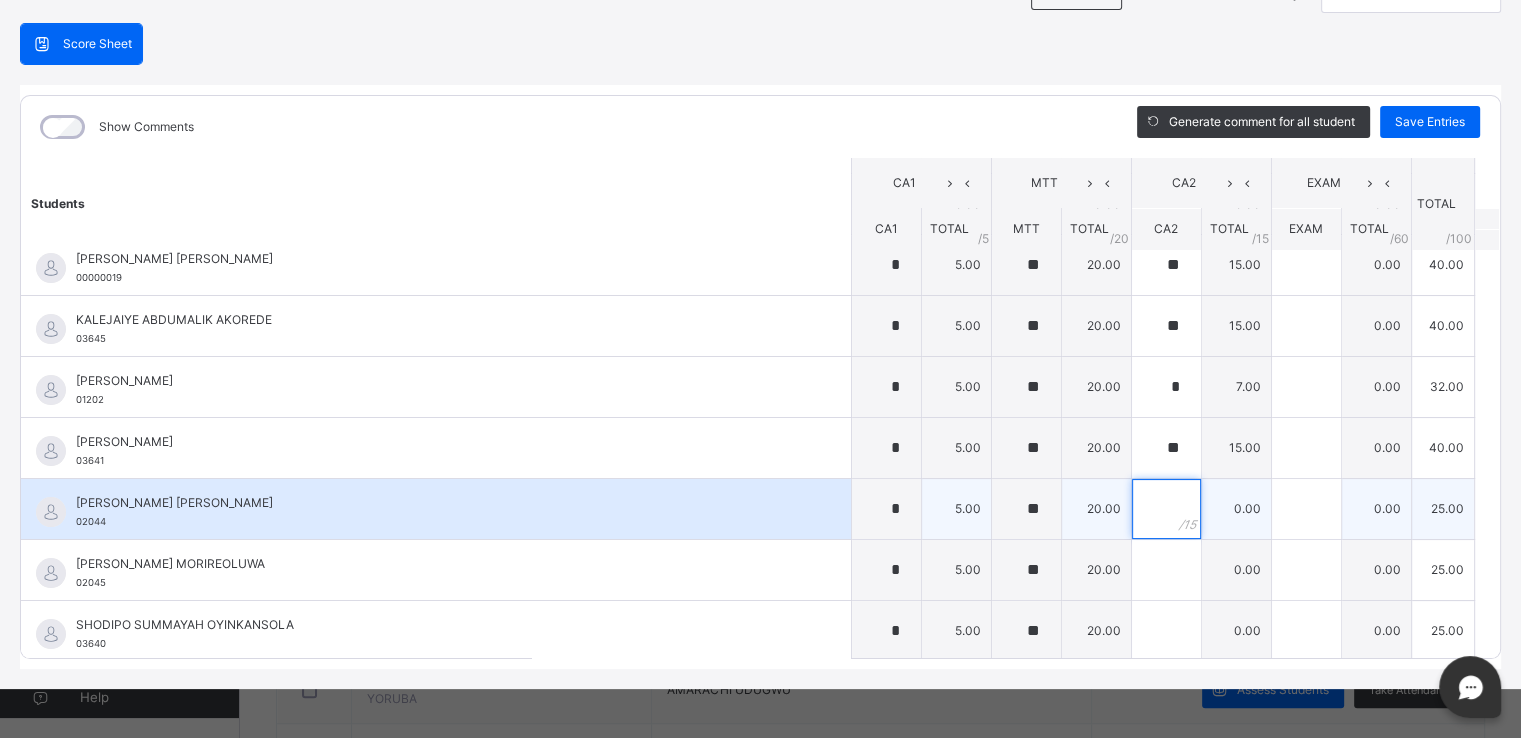 click at bounding box center (1166, 509) 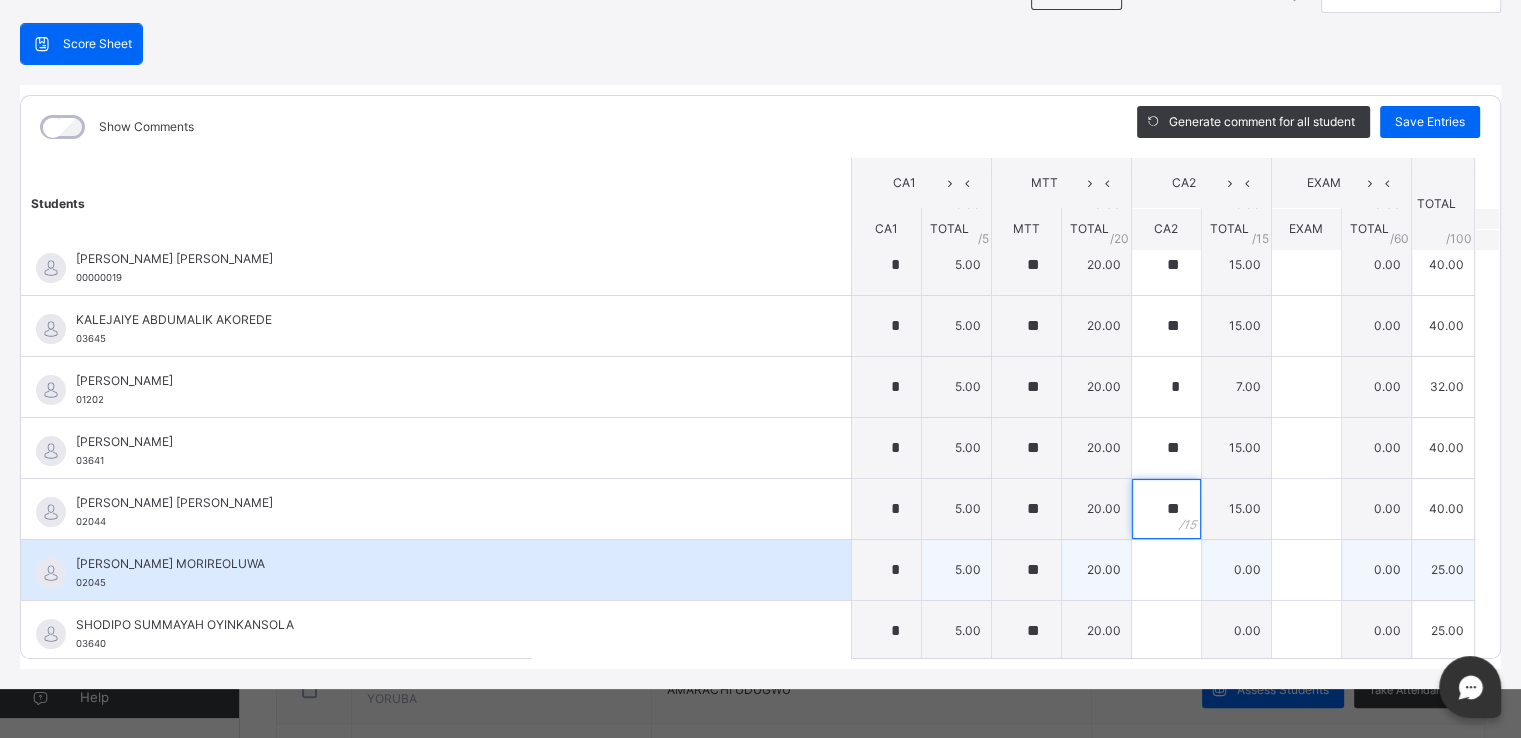type on "**" 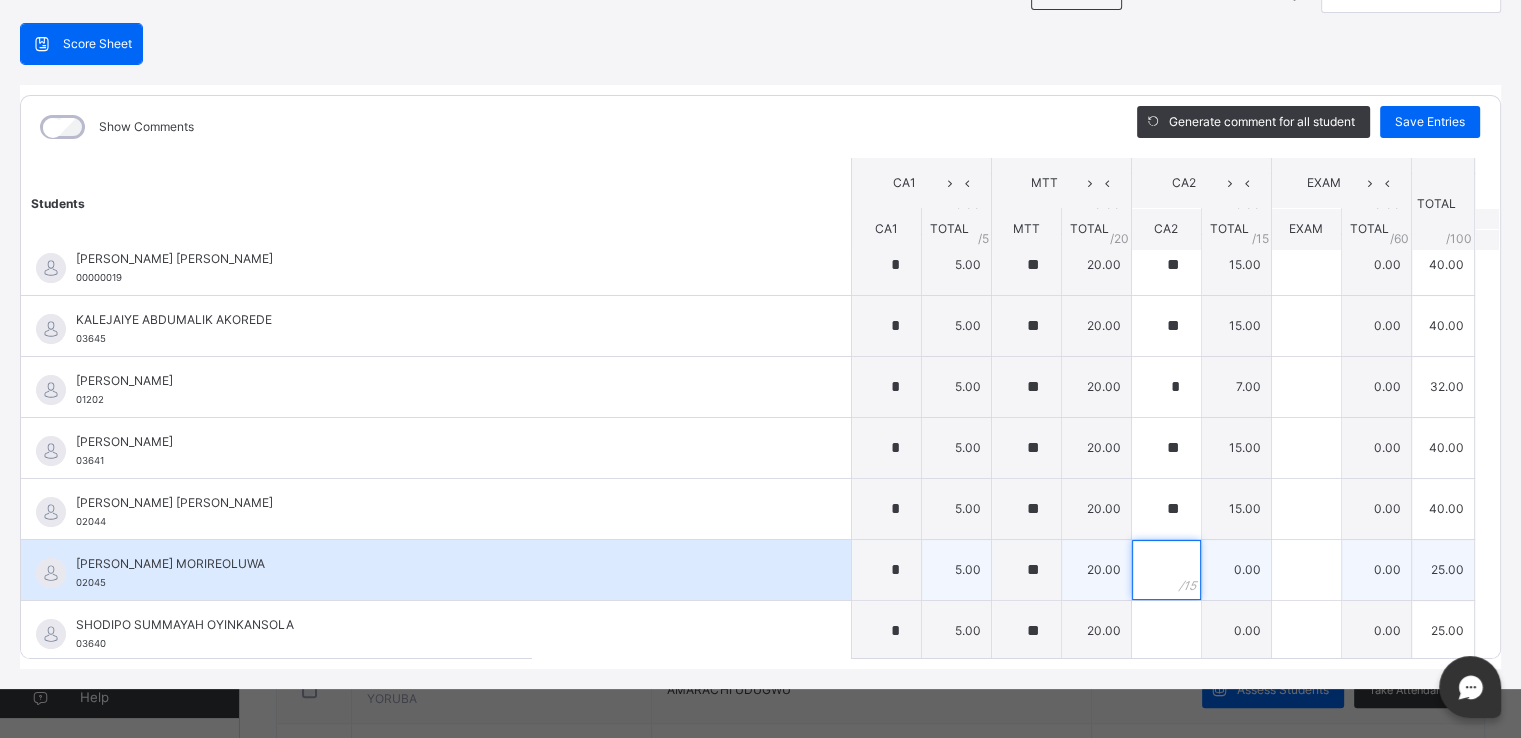 click at bounding box center (1166, 570) 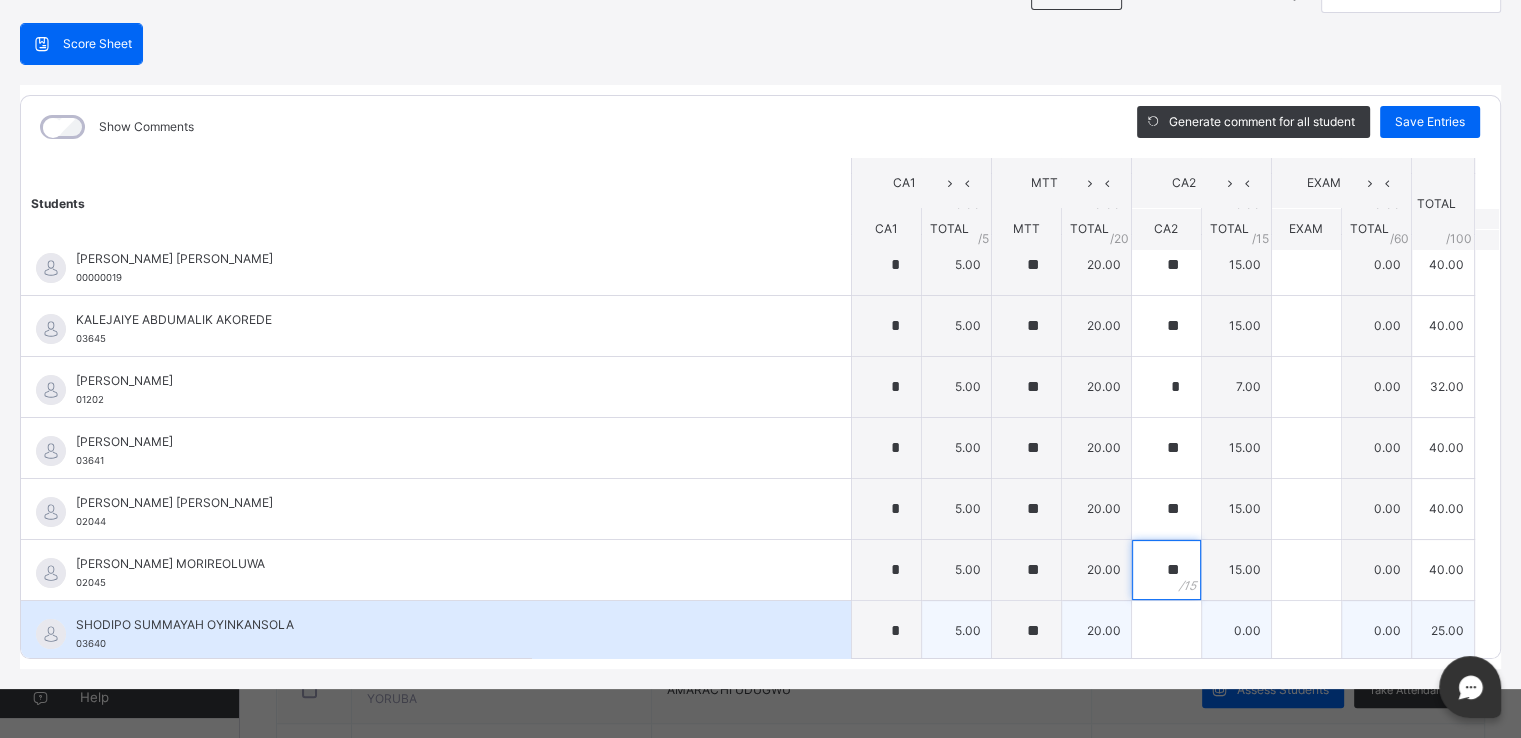 type on "**" 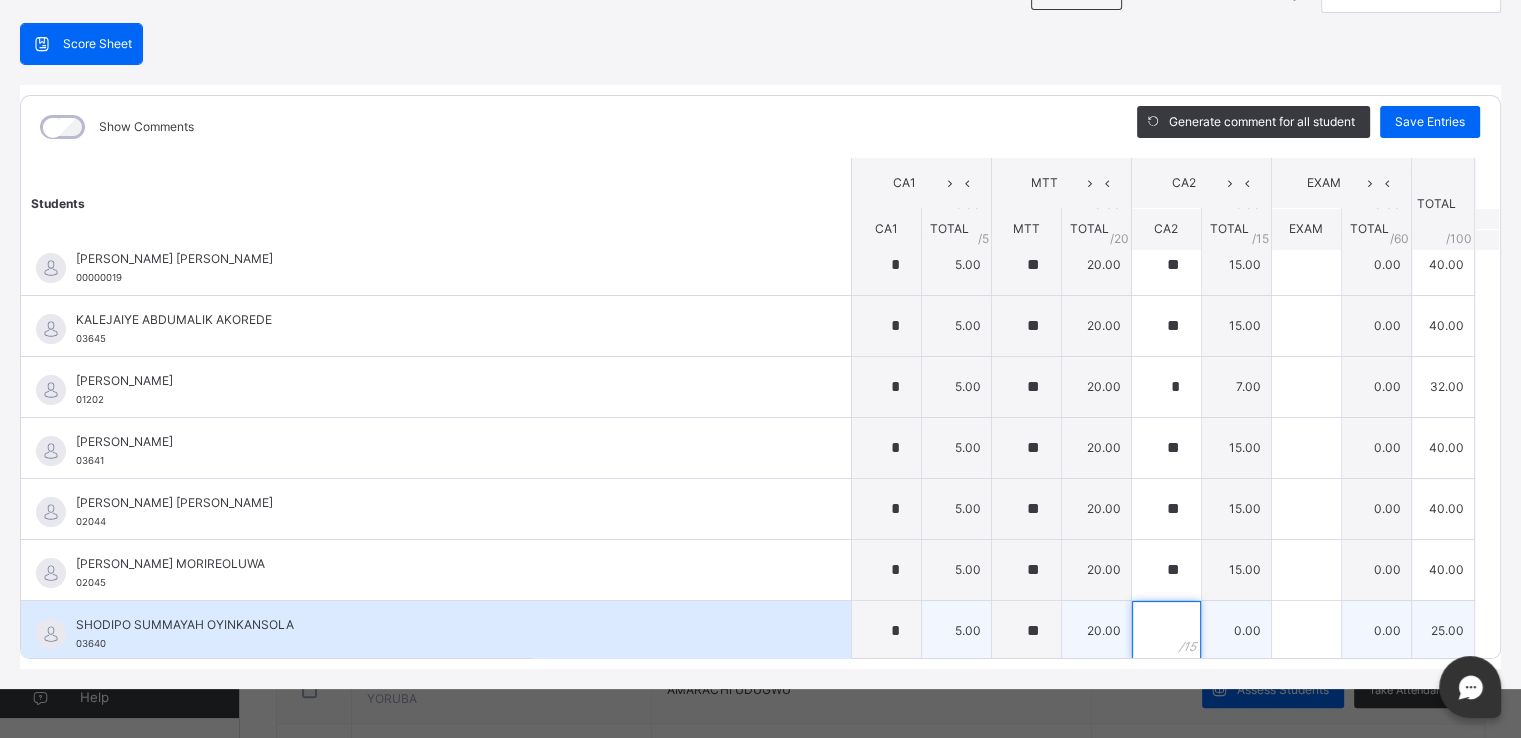 click at bounding box center [1166, 631] 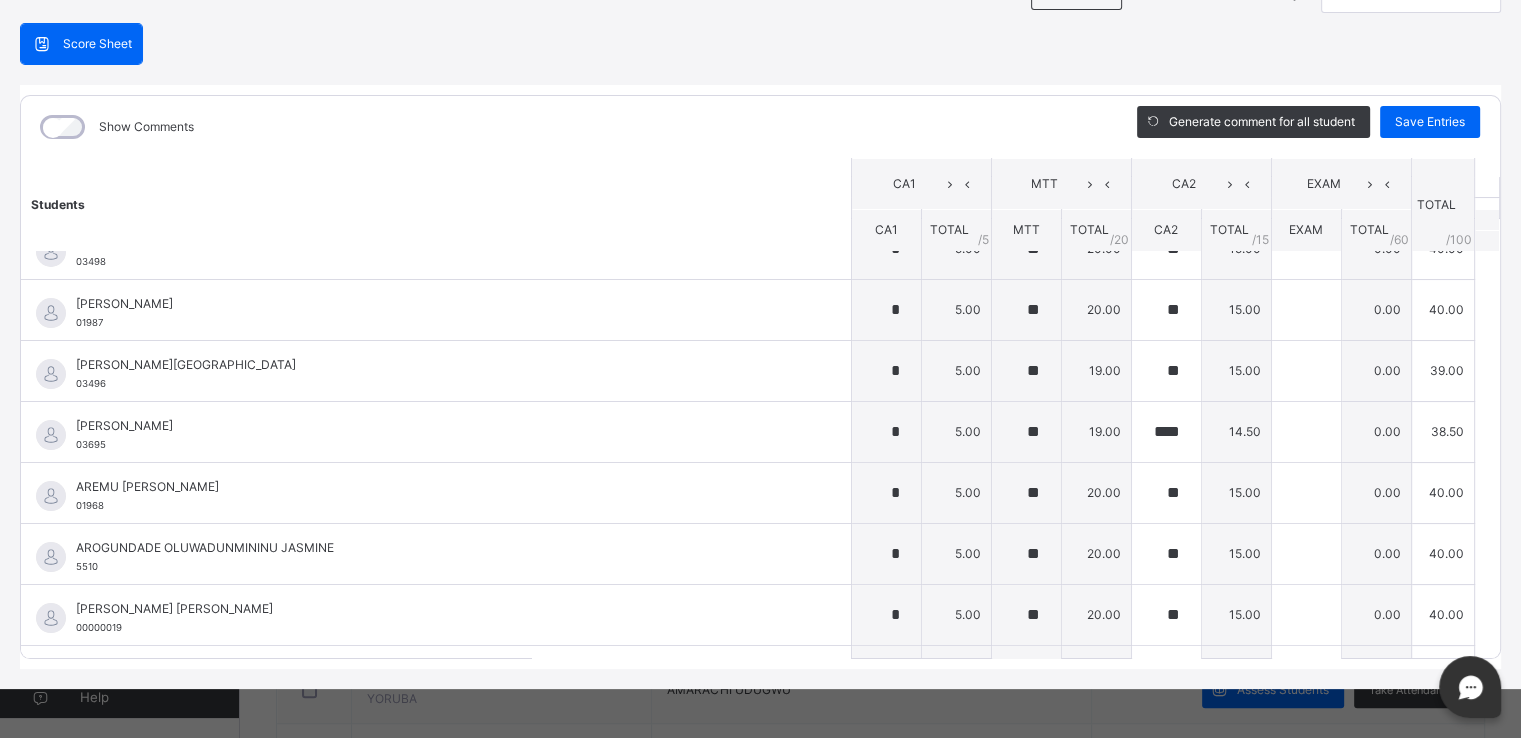 scroll, scrollTop: 0, scrollLeft: 0, axis: both 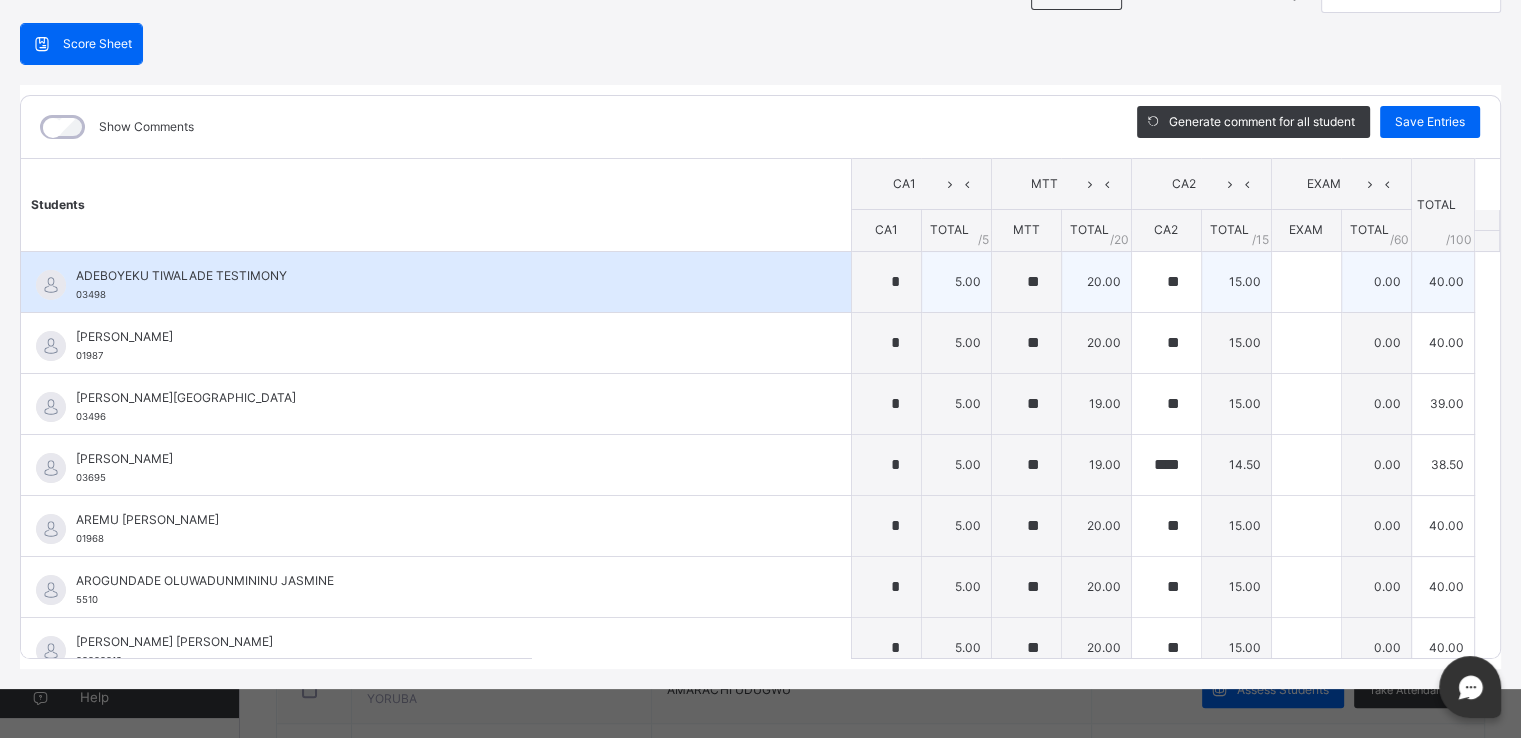 type on "**" 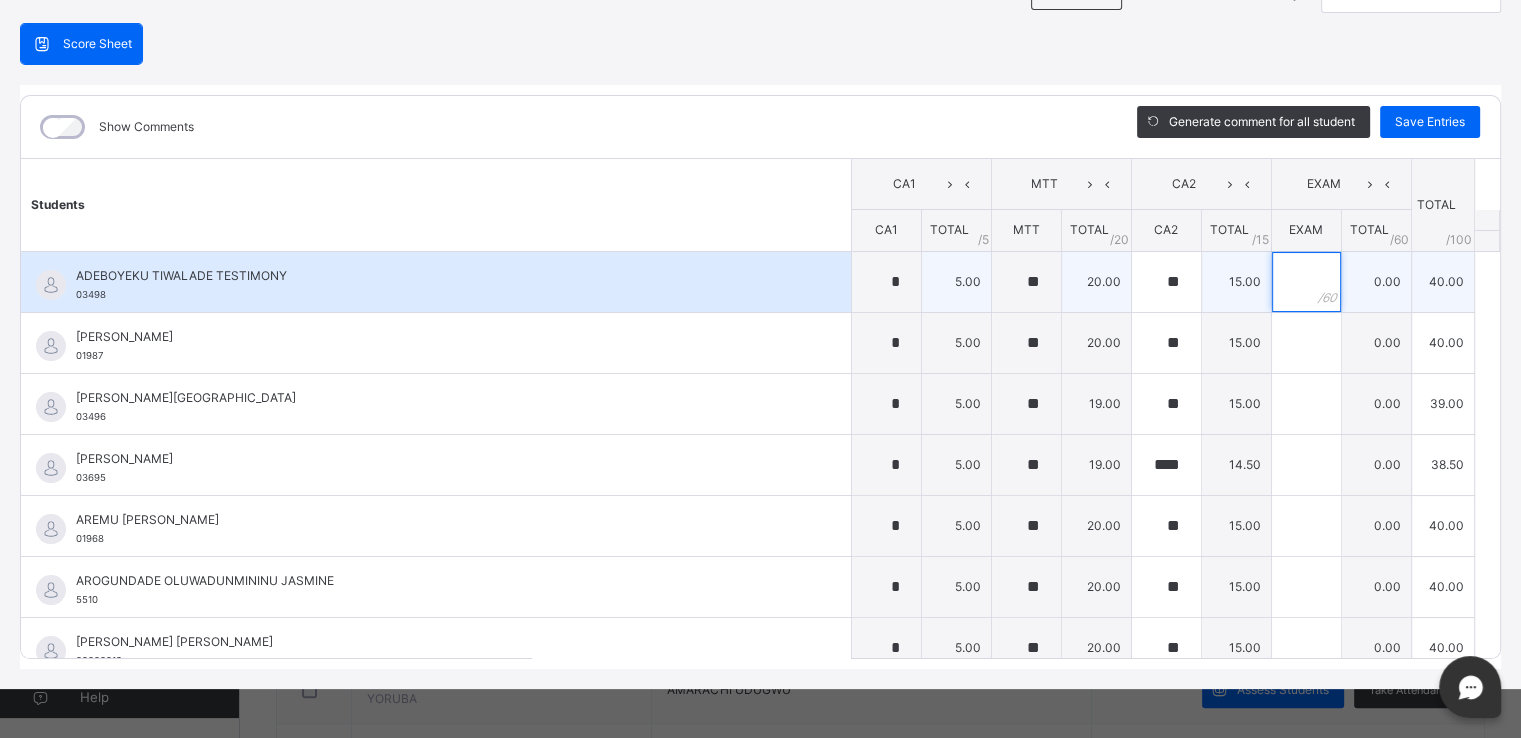 click at bounding box center [1306, 282] 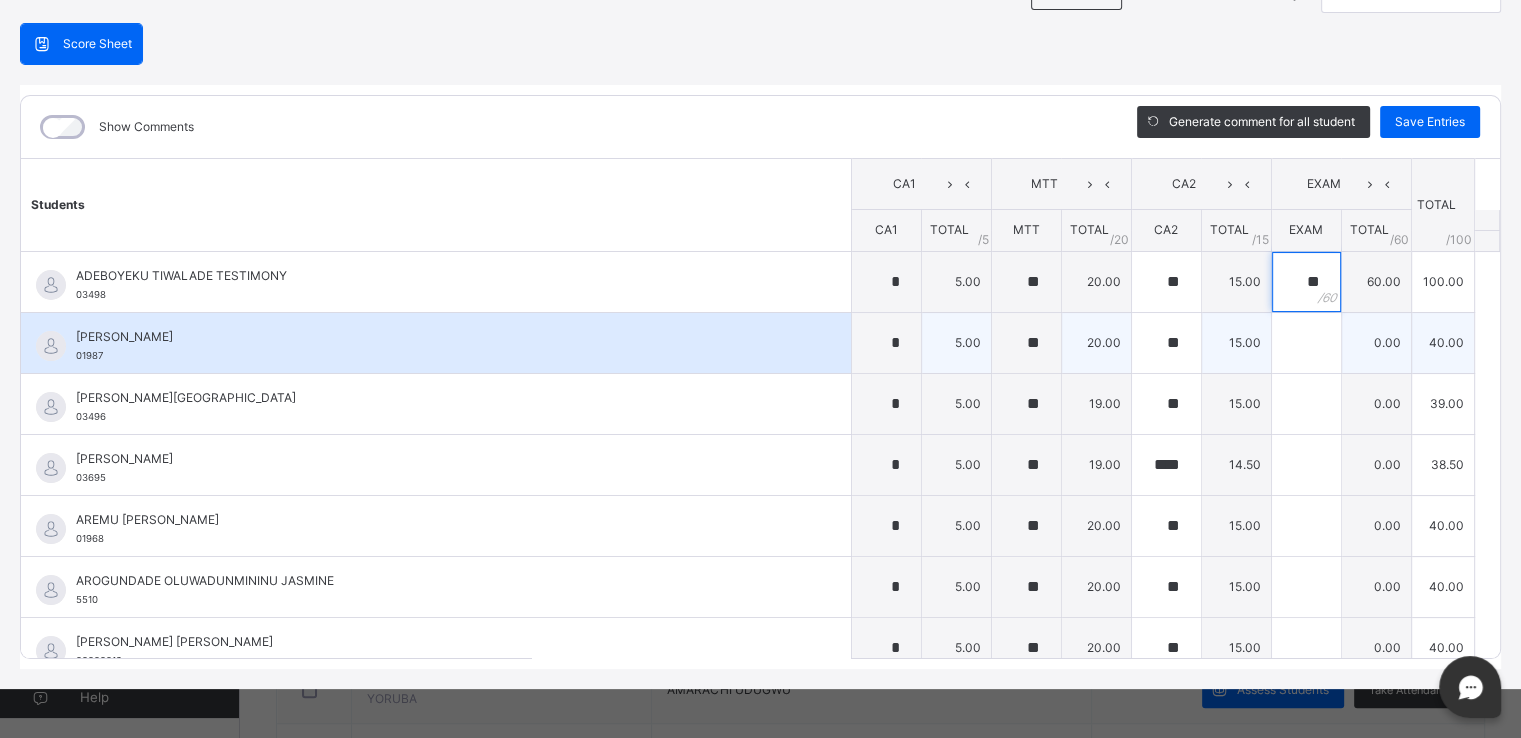 type on "**" 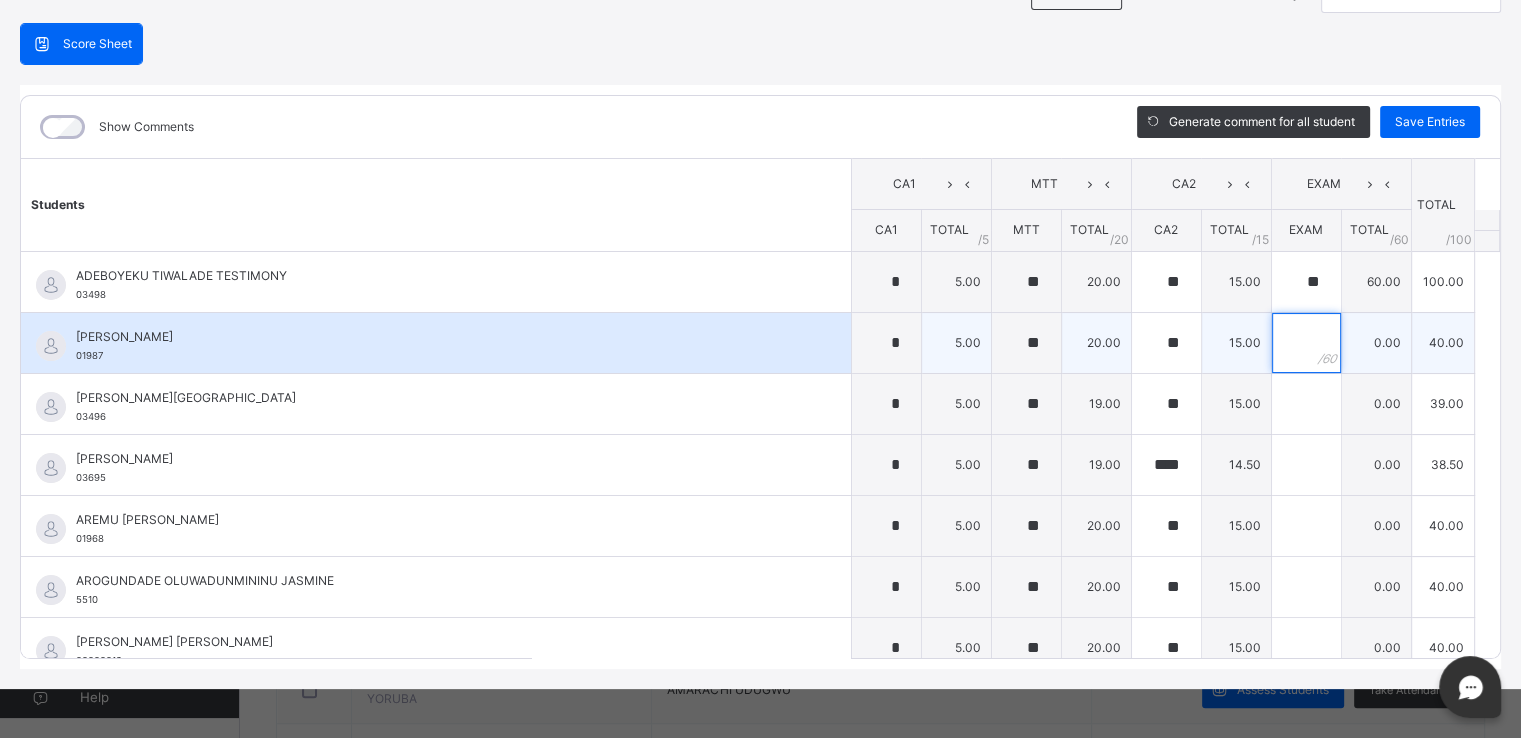 click at bounding box center [1306, 343] 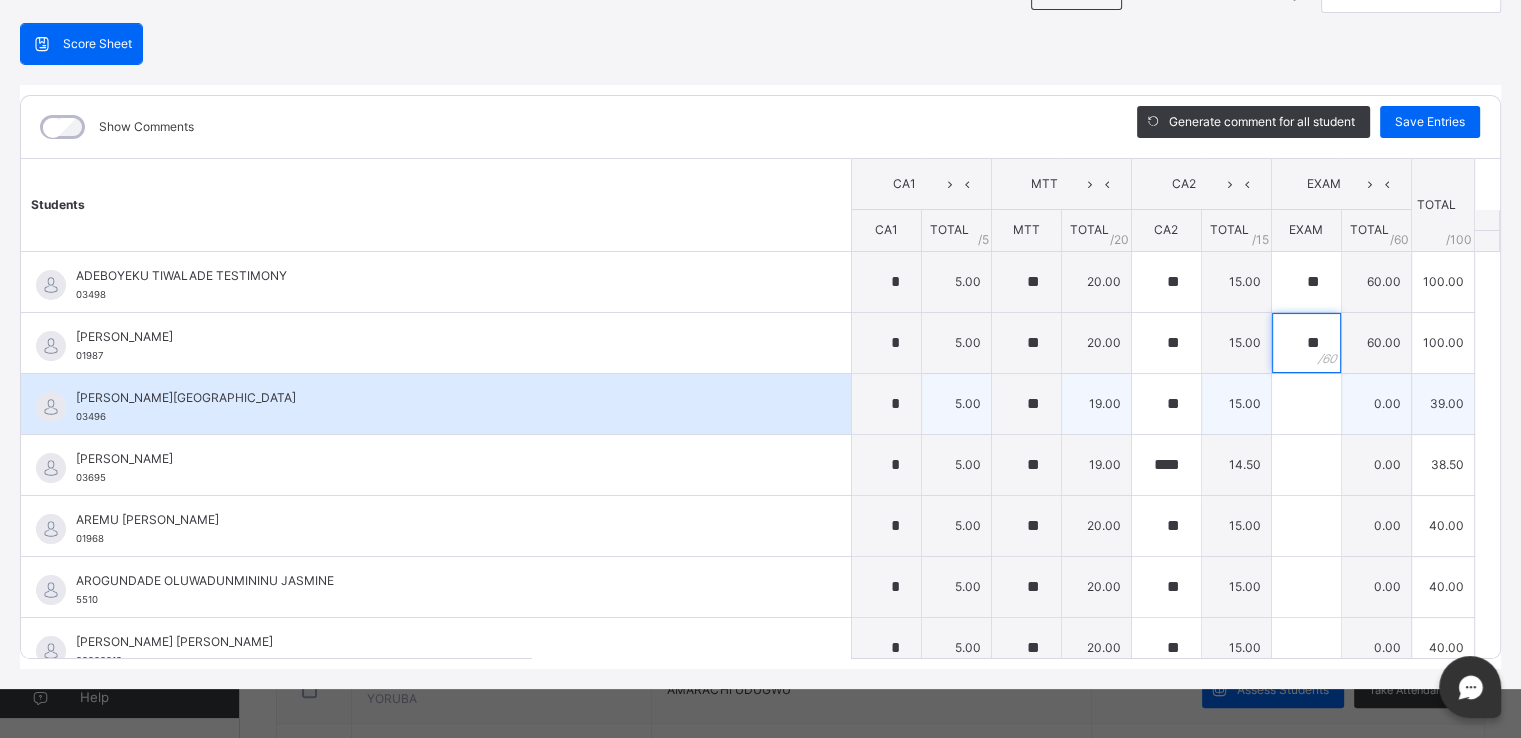 type on "**" 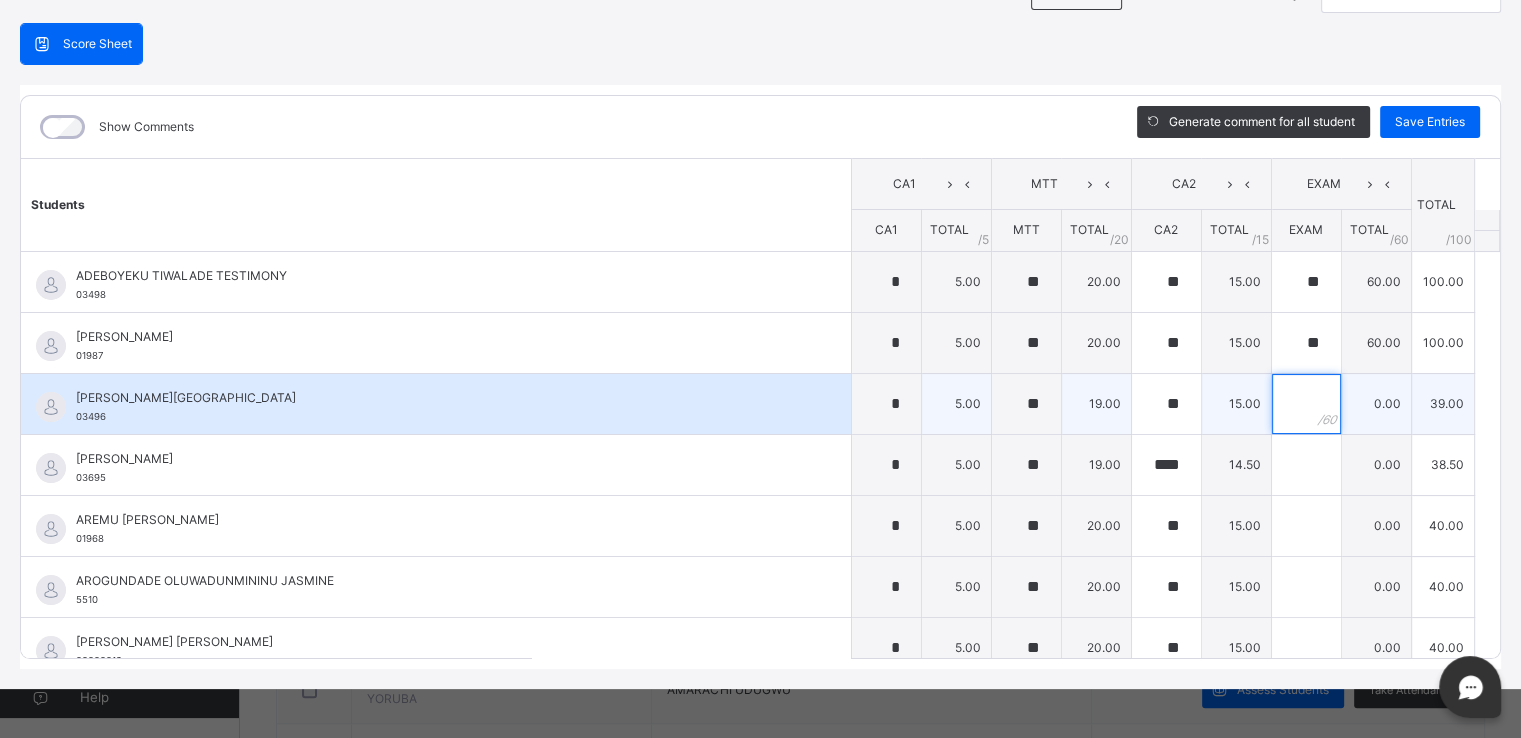 click at bounding box center (1306, 404) 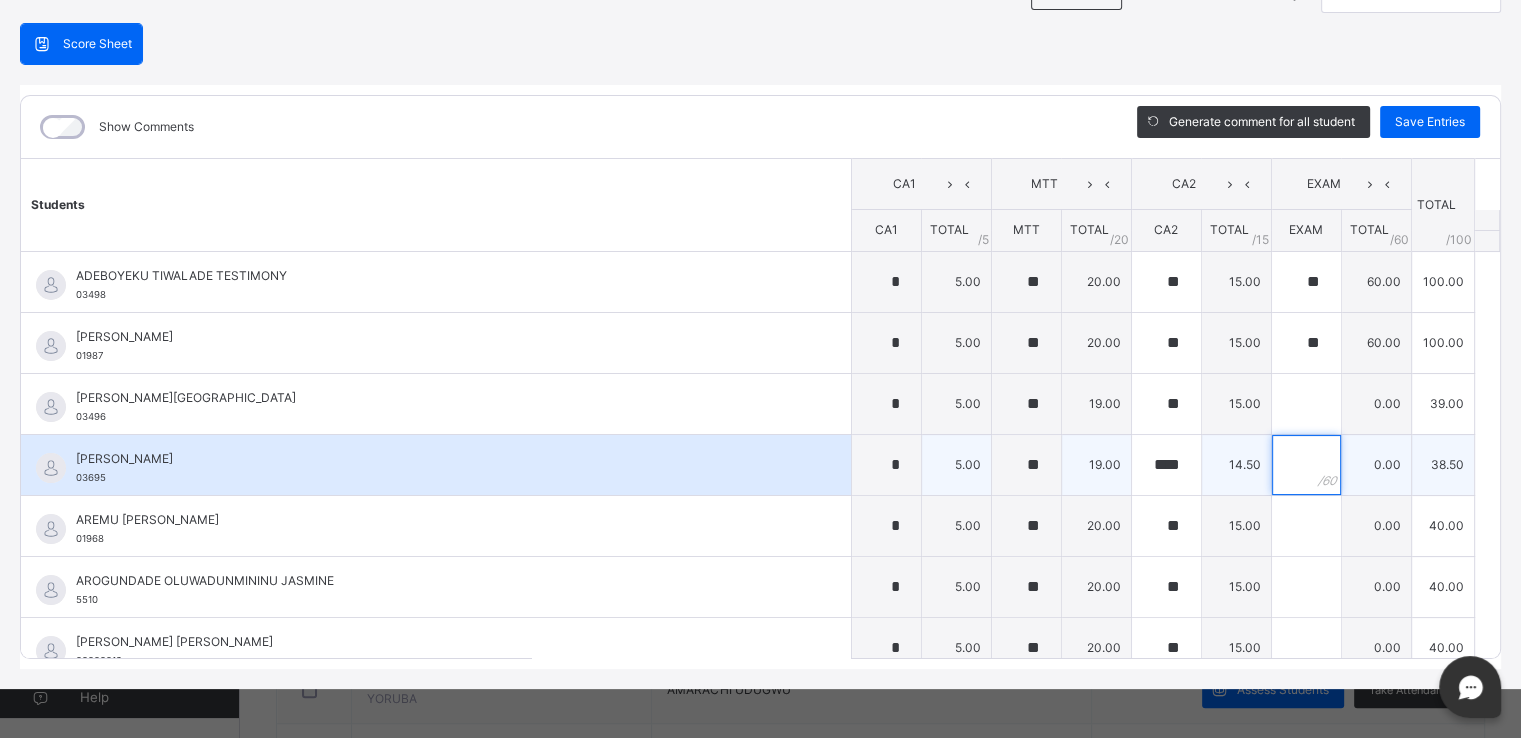 click at bounding box center [1306, 465] 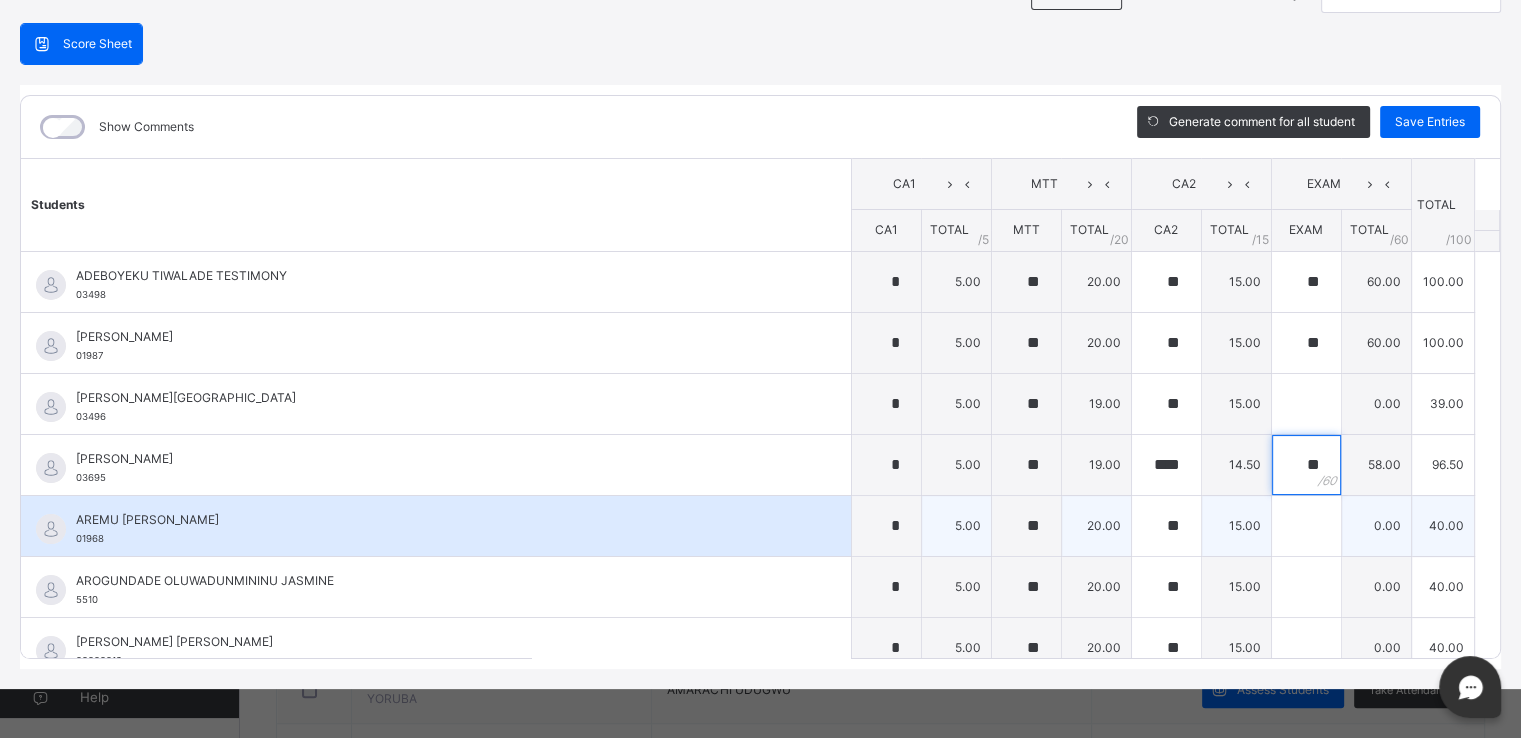 type on "**" 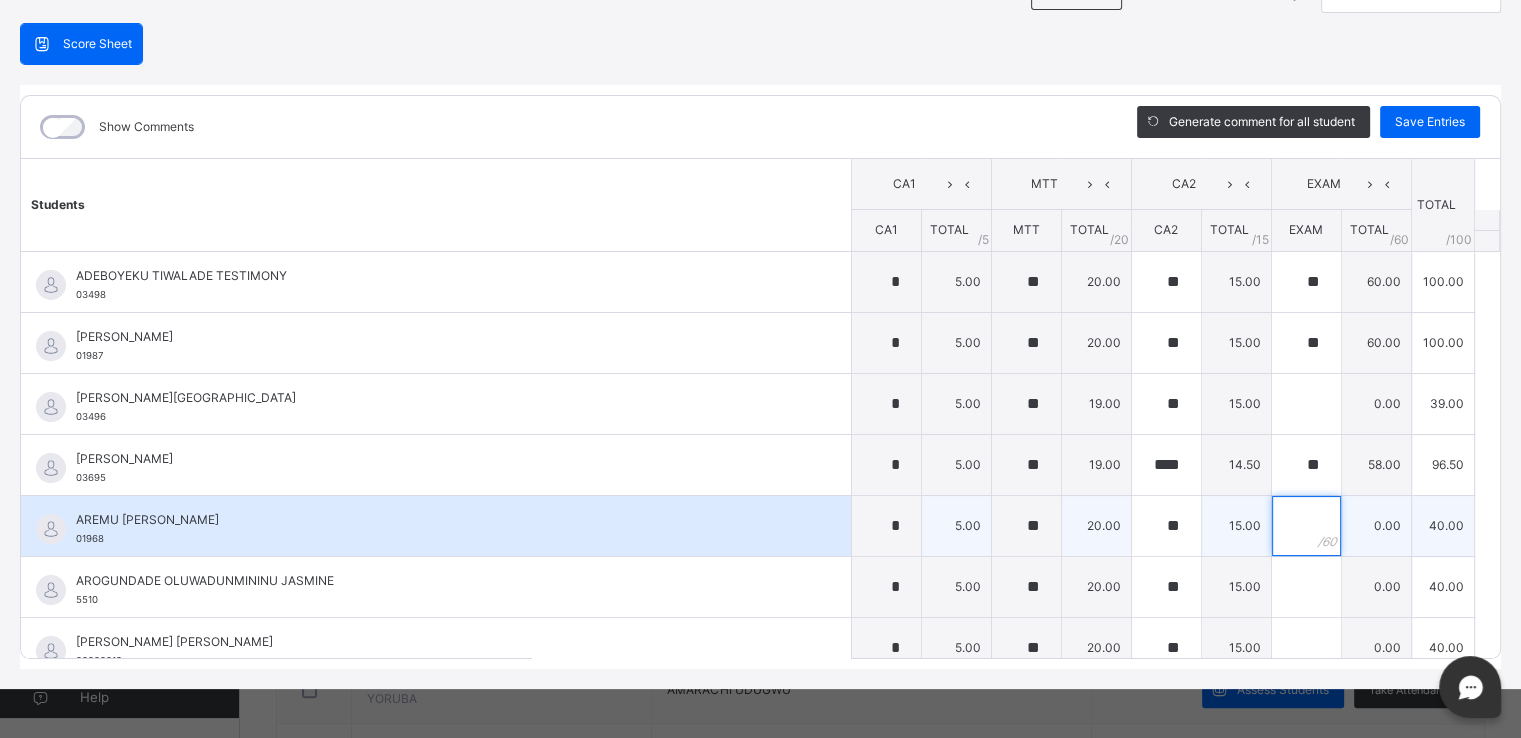 click at bounding box center (1306, 526) 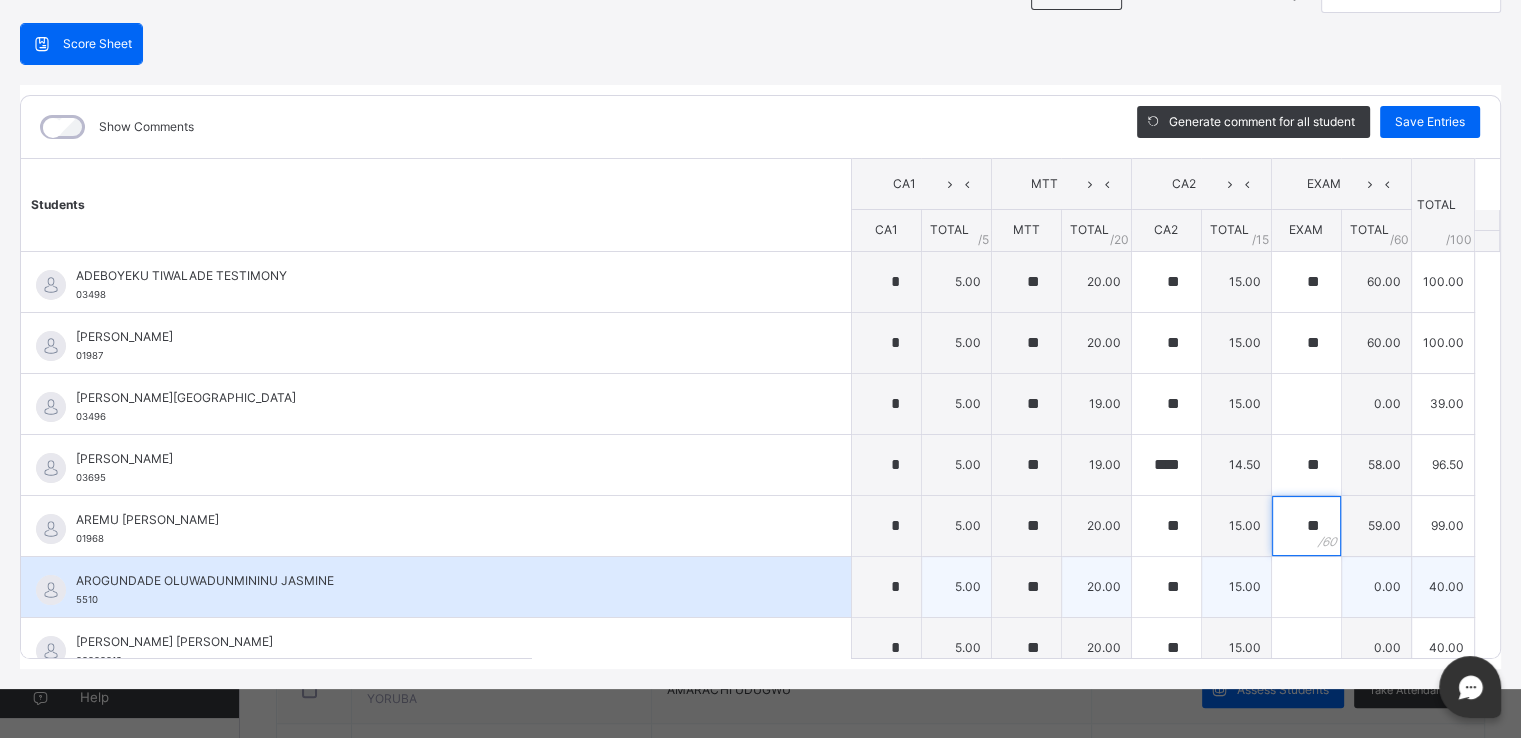 type on "**" 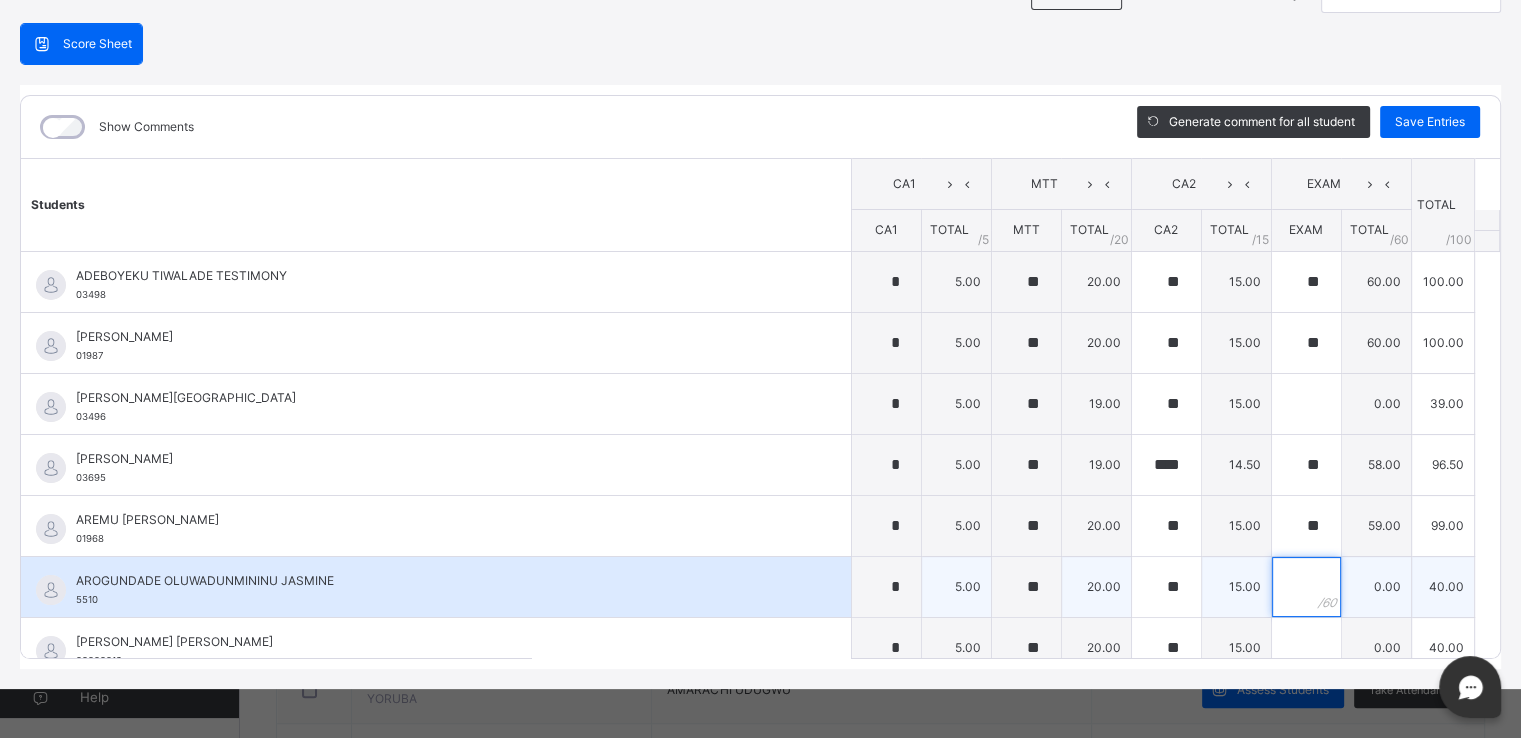 click at bounding box center (1306, 587) 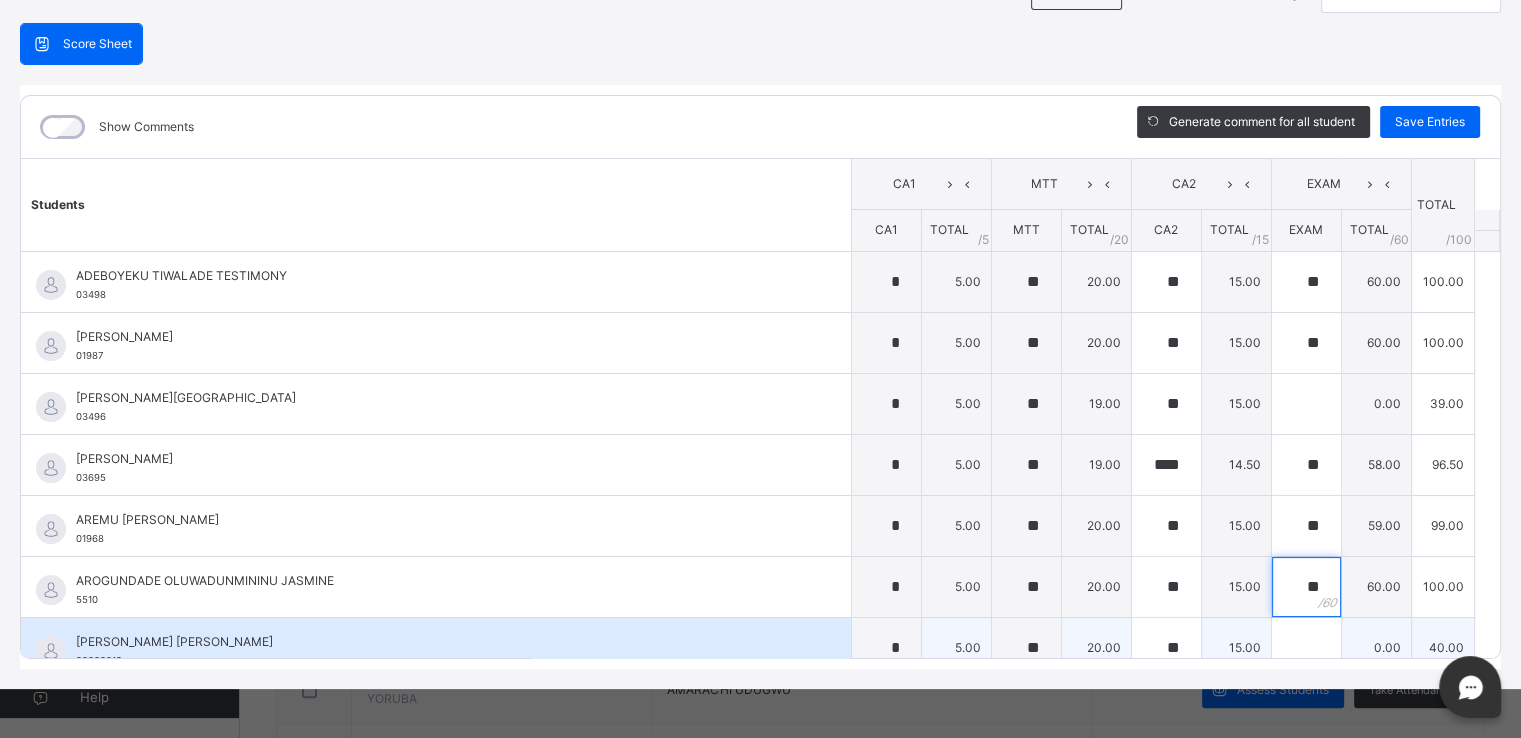 type on "**" 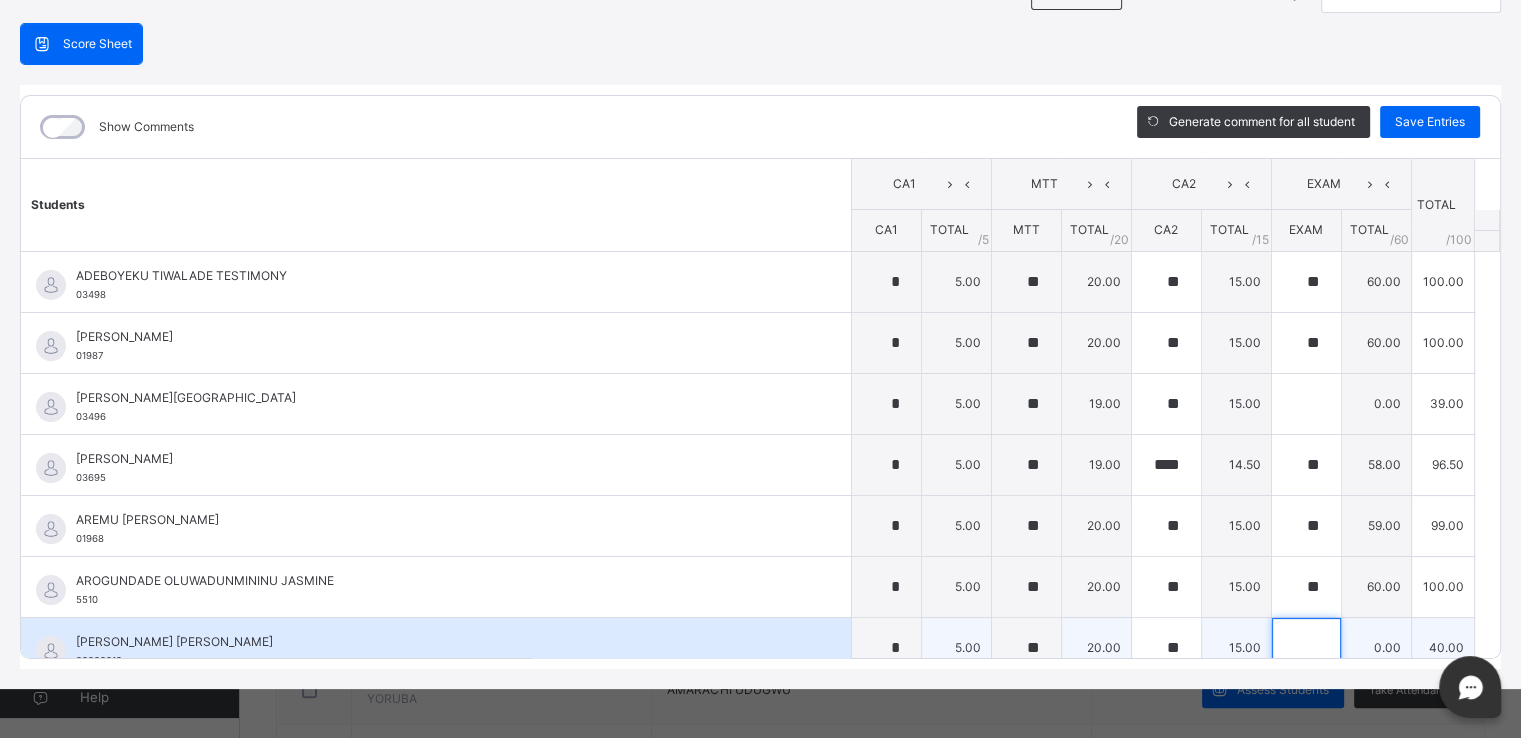 click at bounding box center [1306, 648] 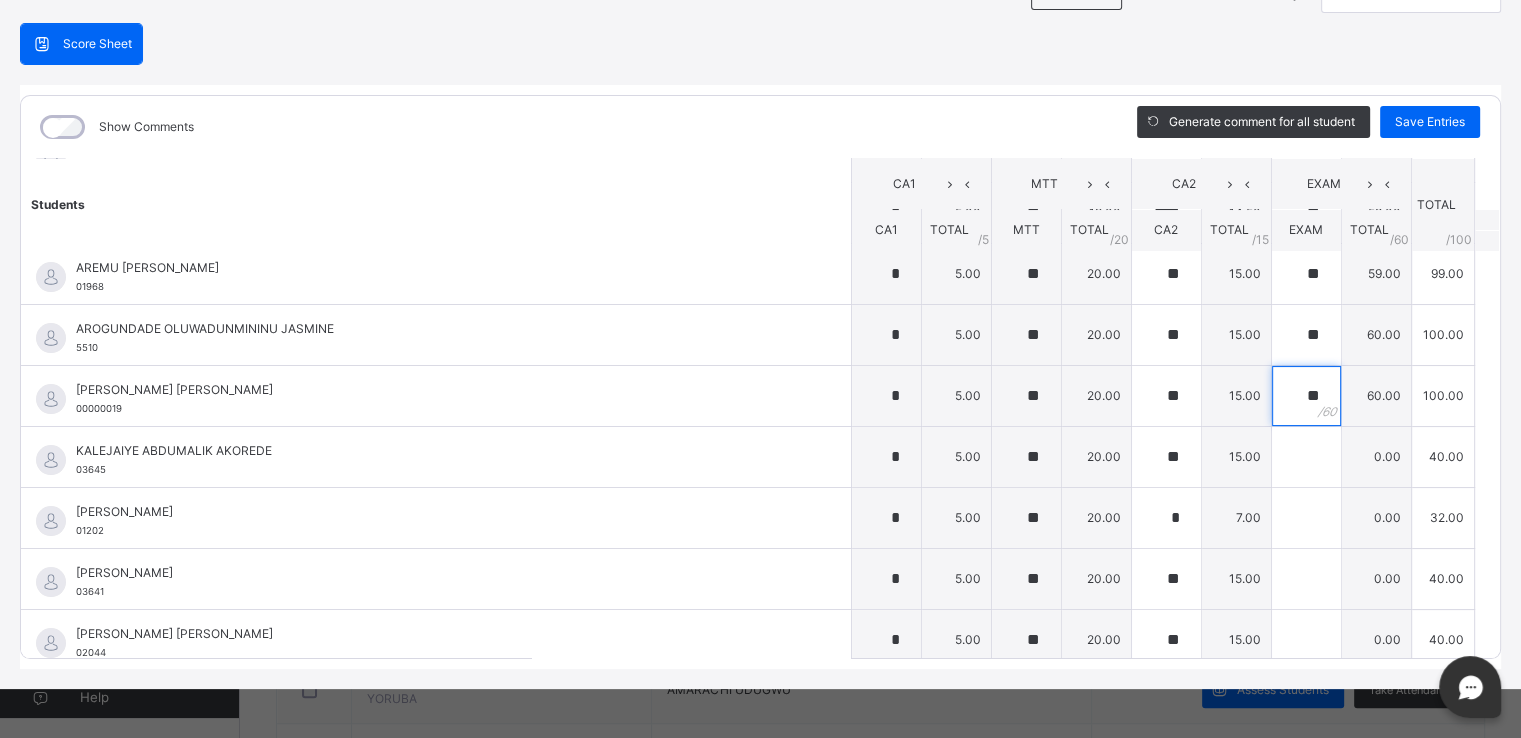 scroll, scrollTop: 277, scrollLeft: 0, axis: vertical 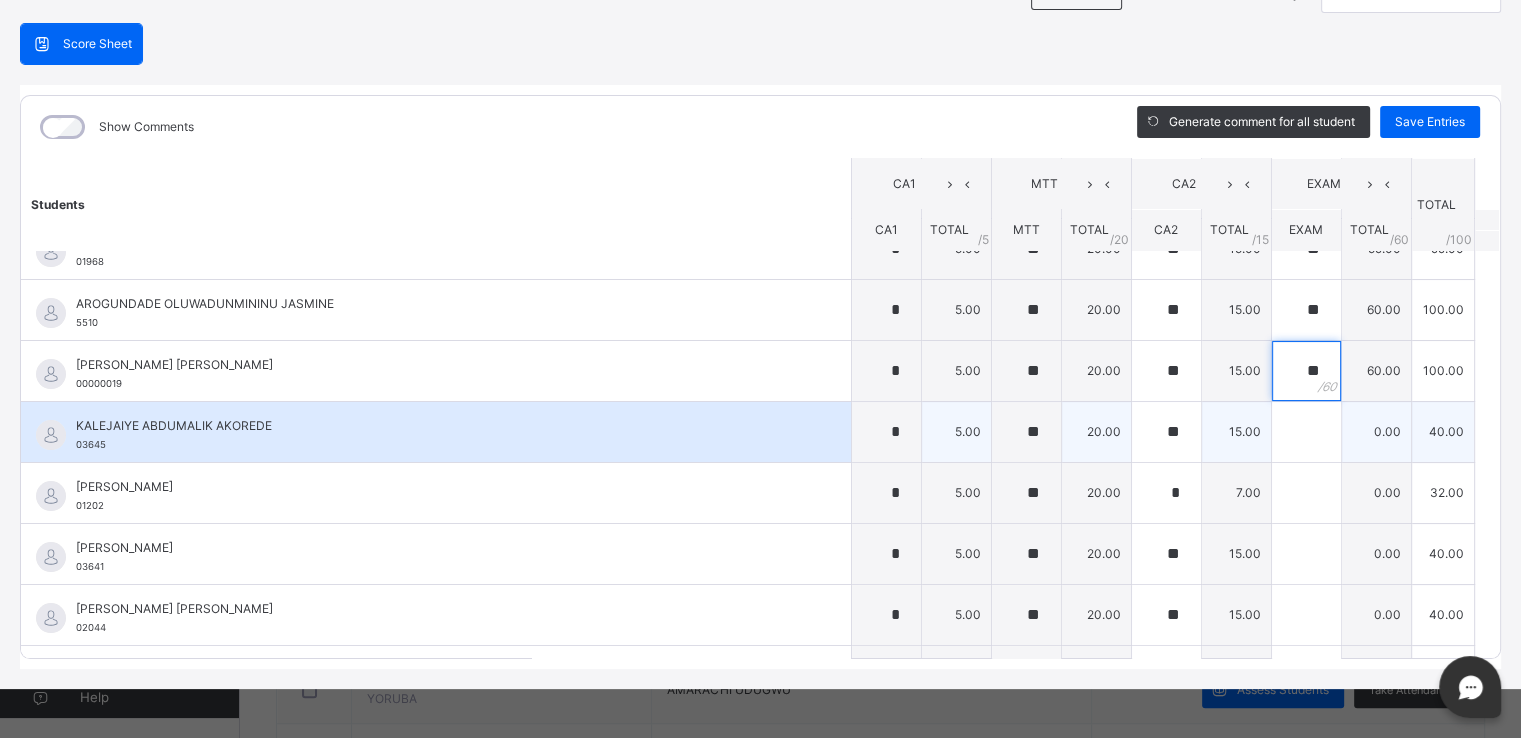 type on "**" 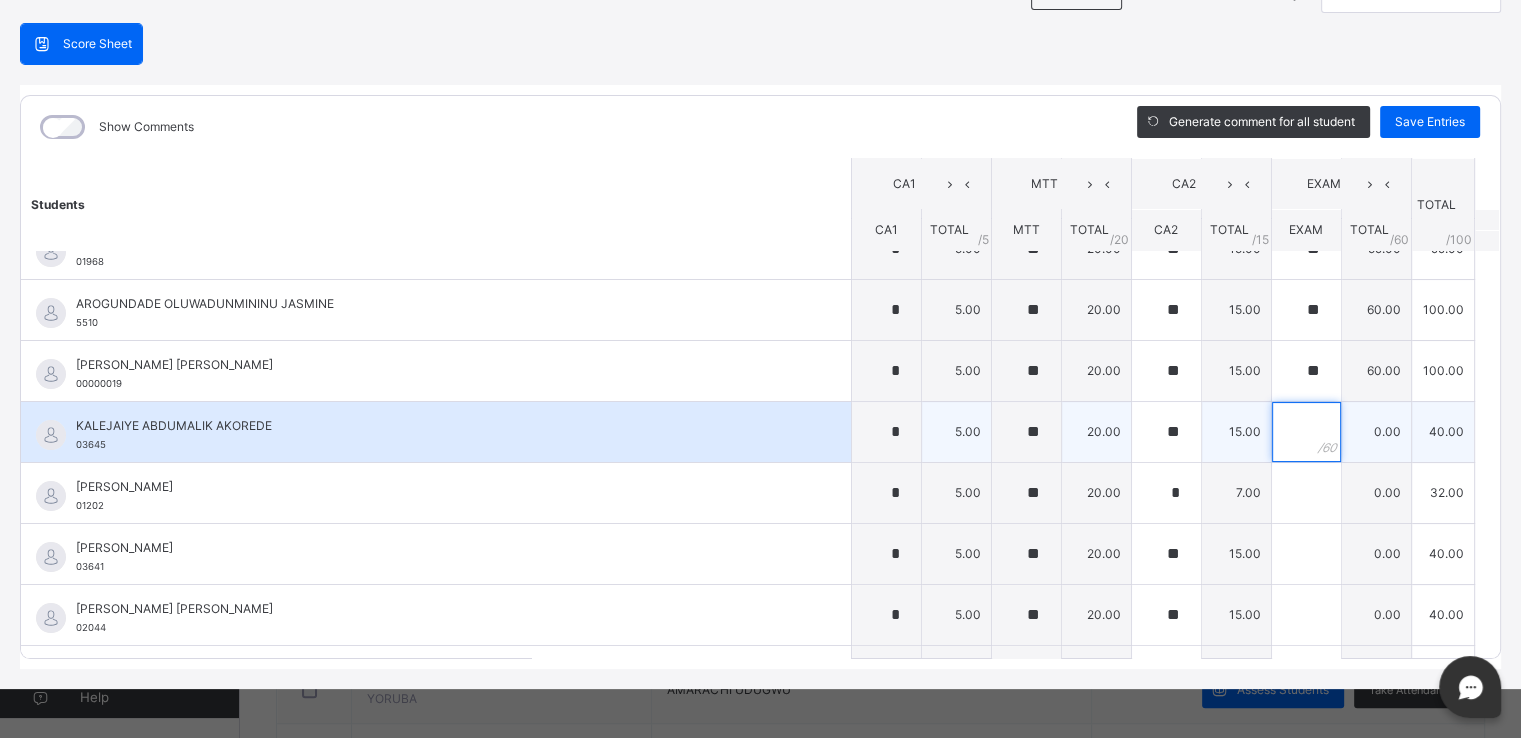 click at bounding box center [1306, 432] 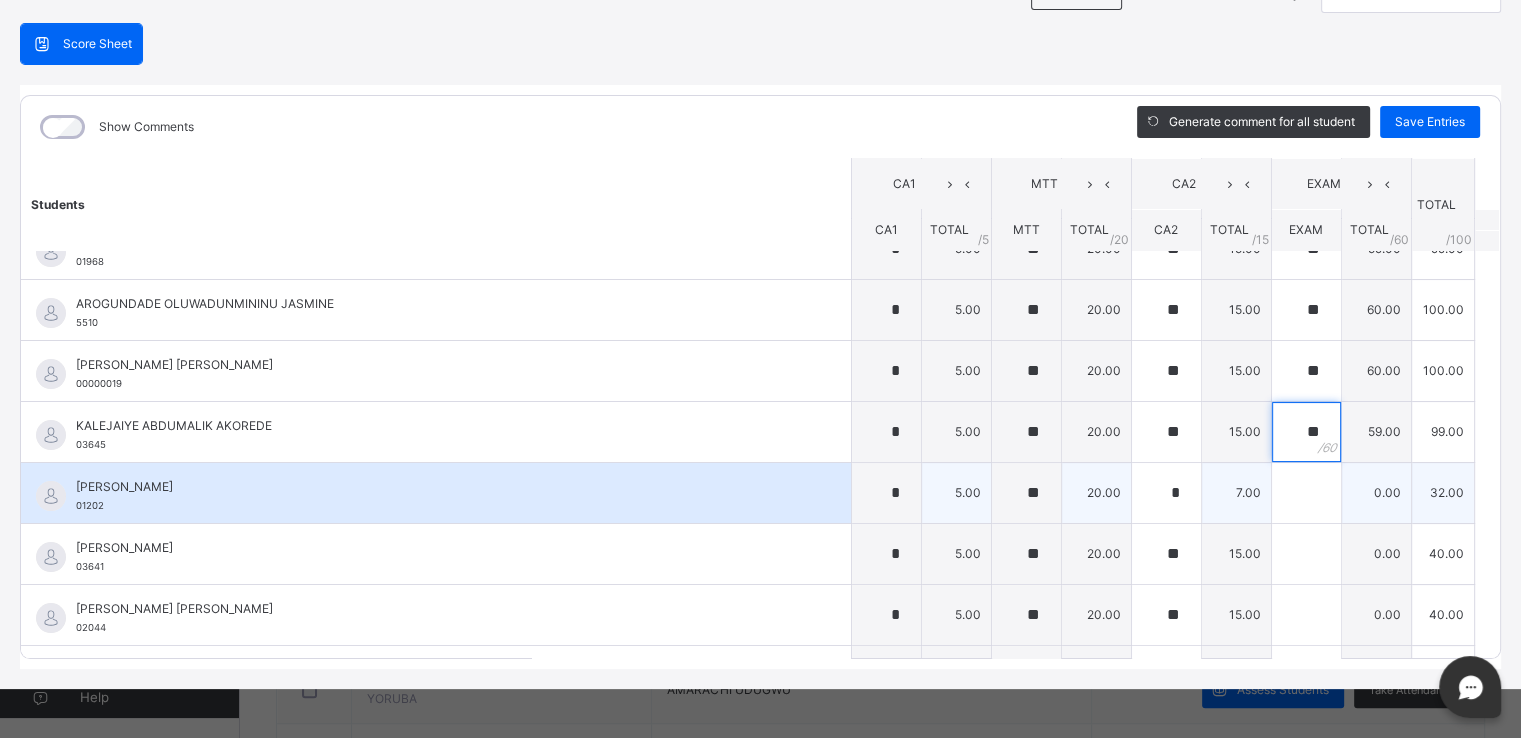 type on "**" 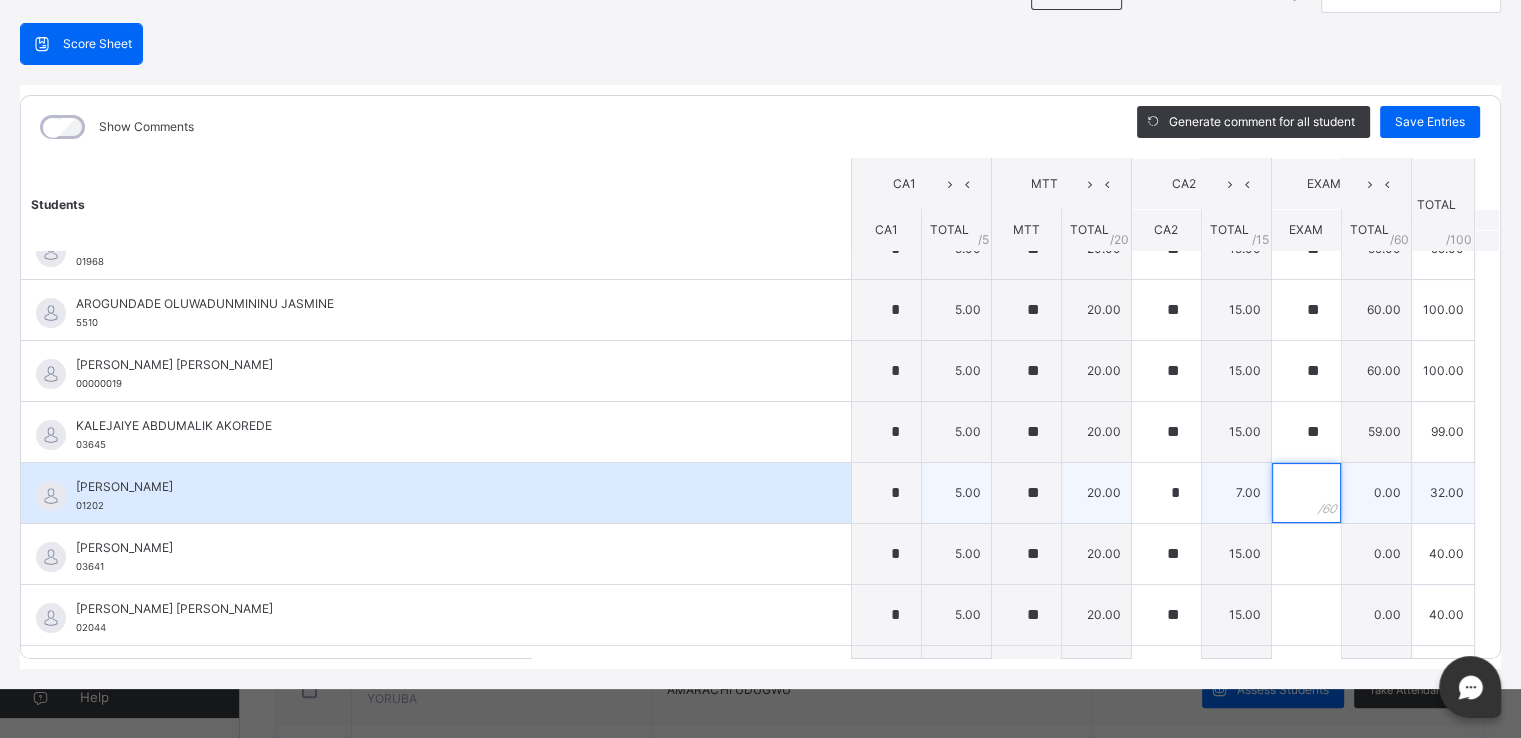 click at bounding box center (1306, 493) 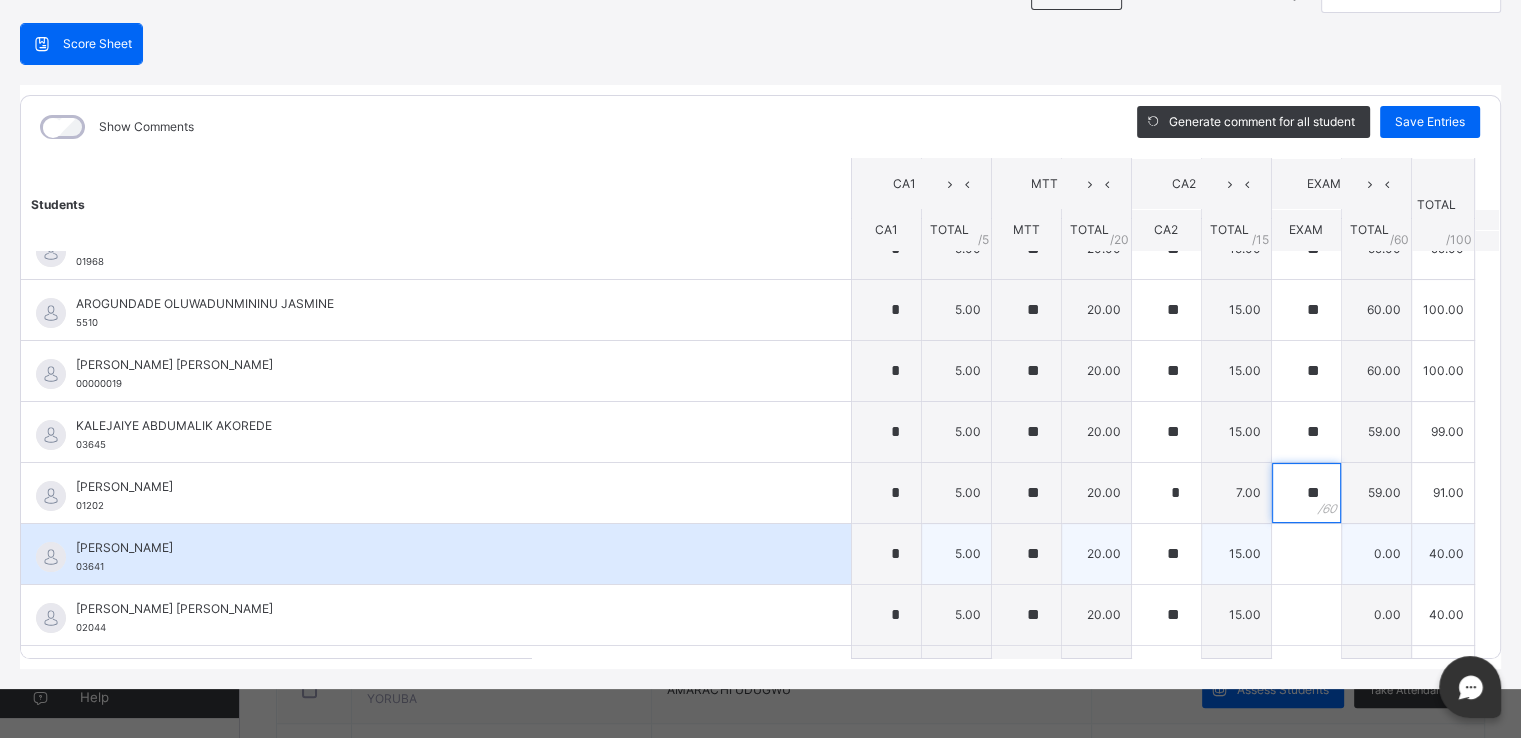 type on "**" 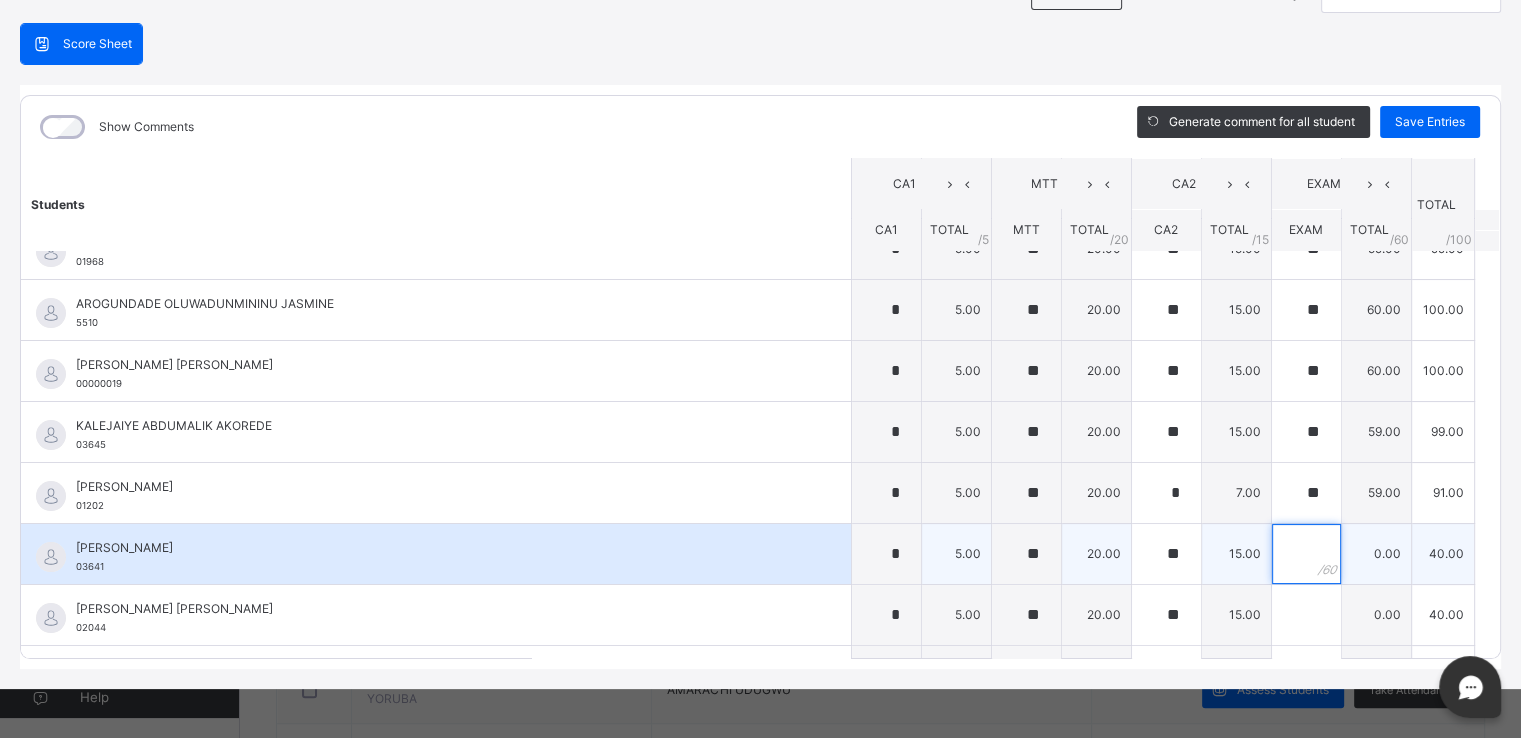 click at bounding box center [1306, 554] 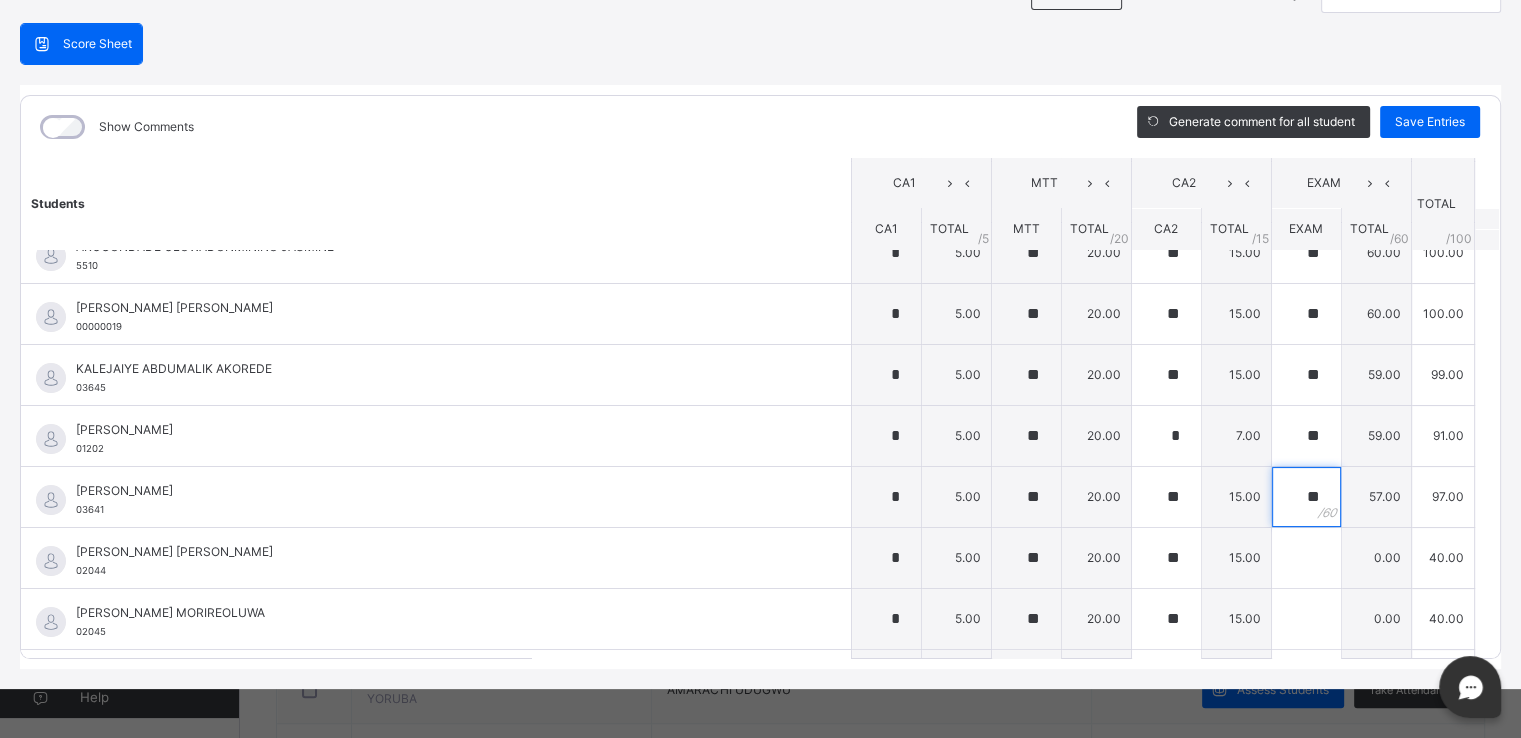 scroll, scrollTop: 383, scrollLeft: 0, axis: vertical 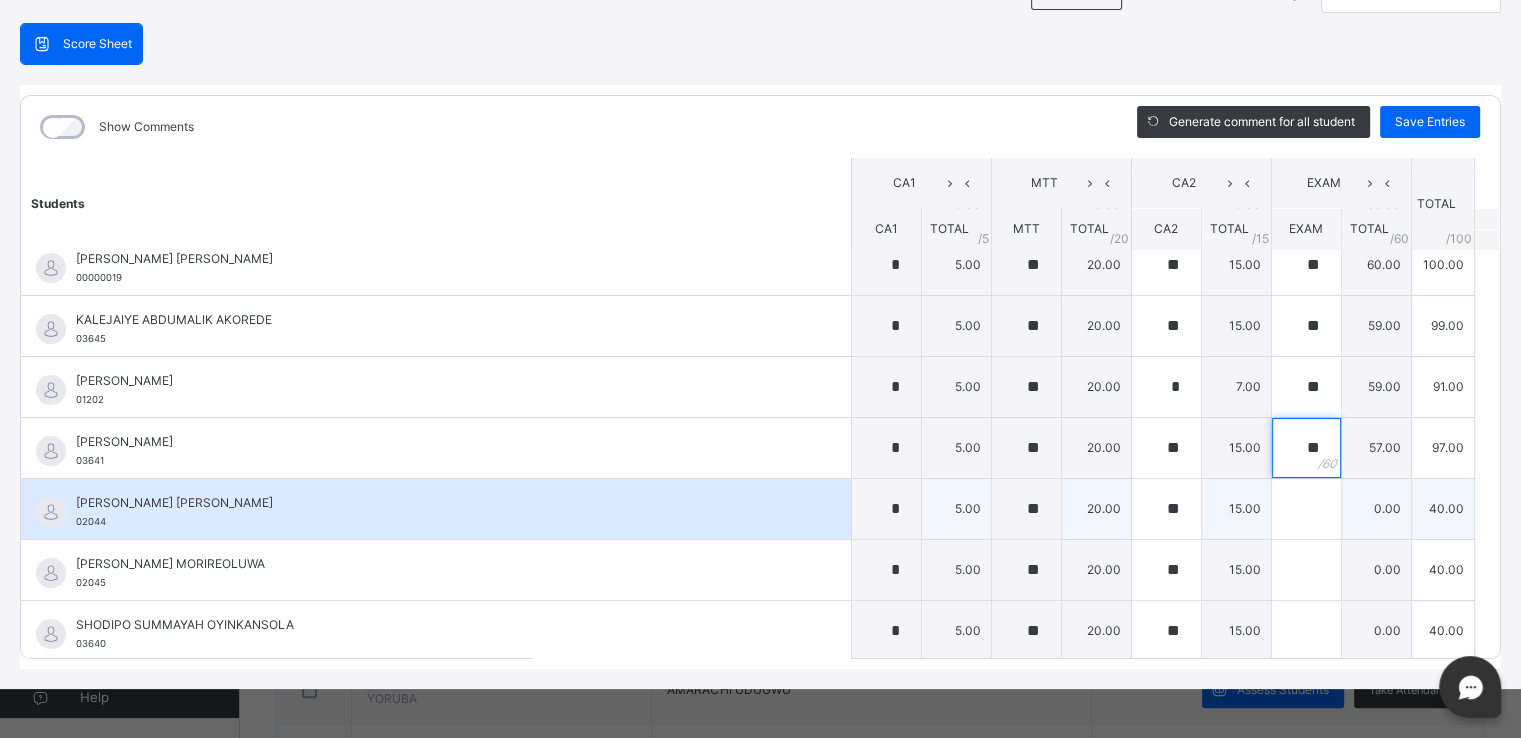 type on "**" 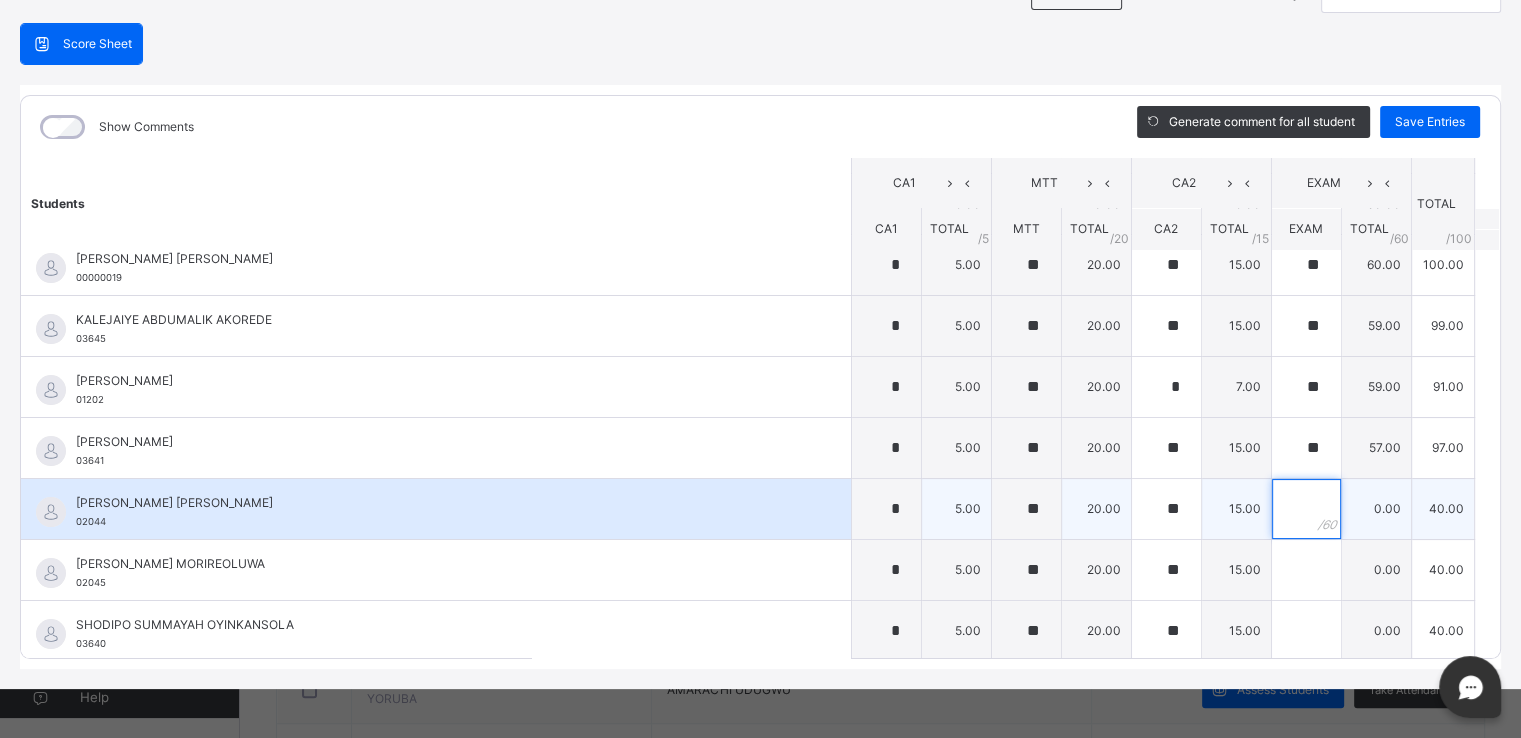 click at bounding box center [1306, 509] 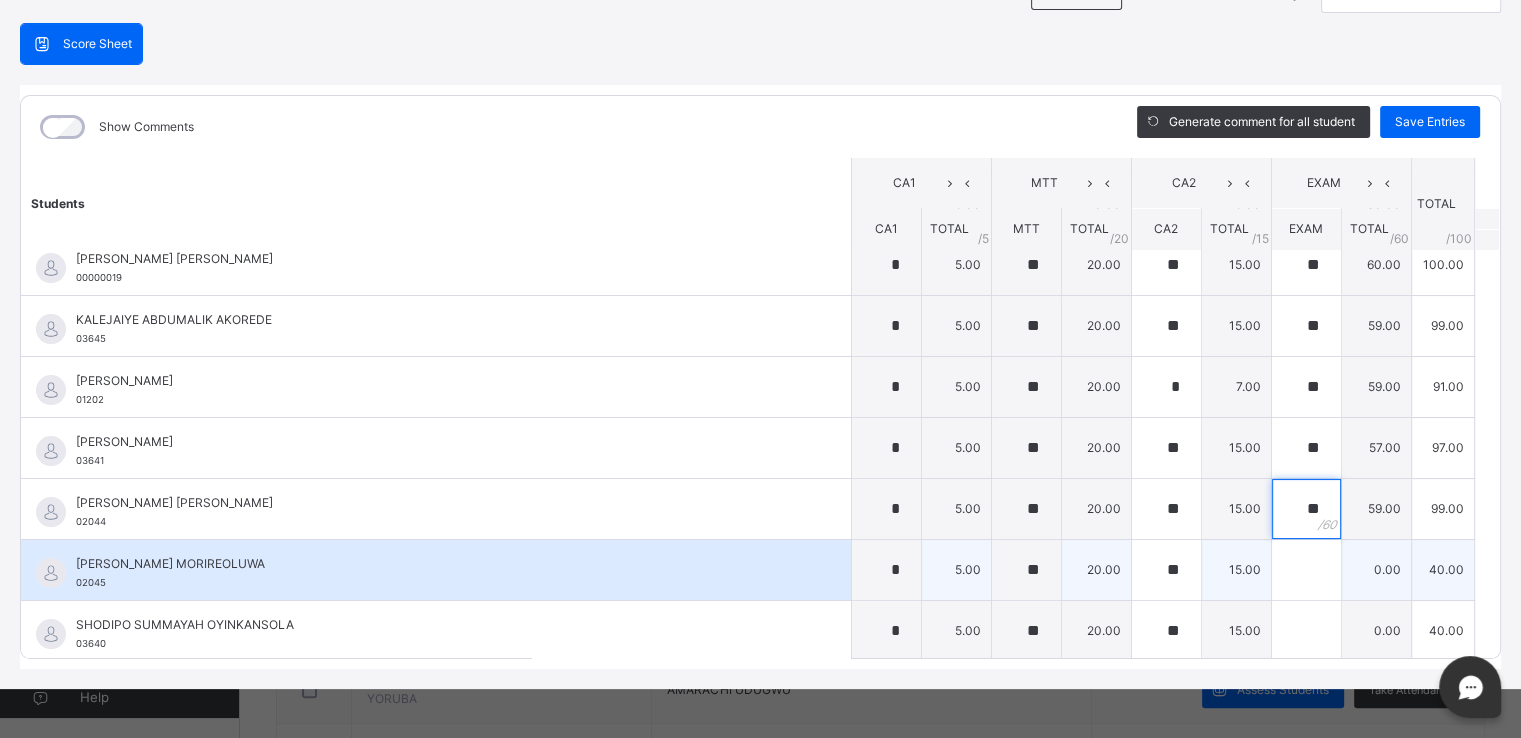 type on "**" 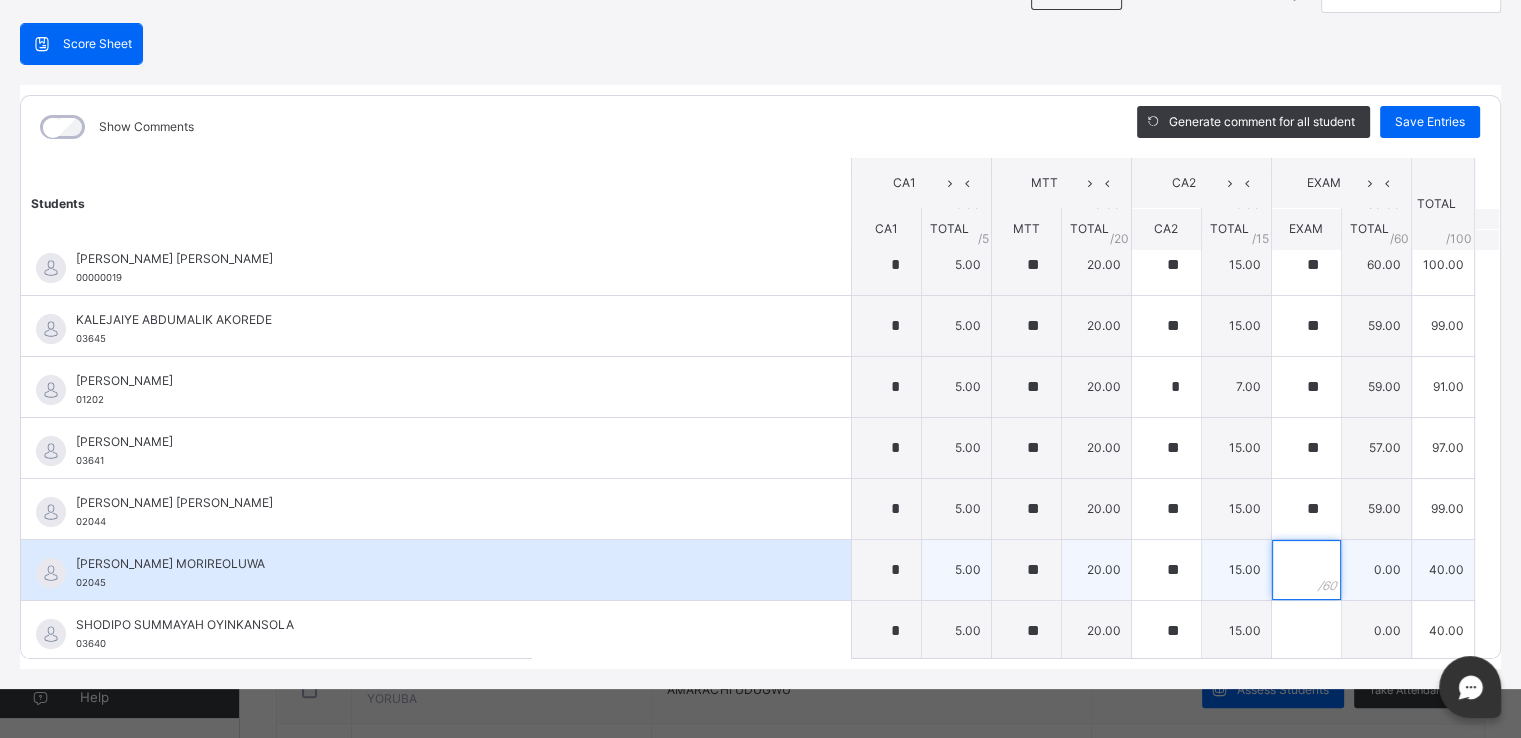 click at bounding box center [1306, 570] 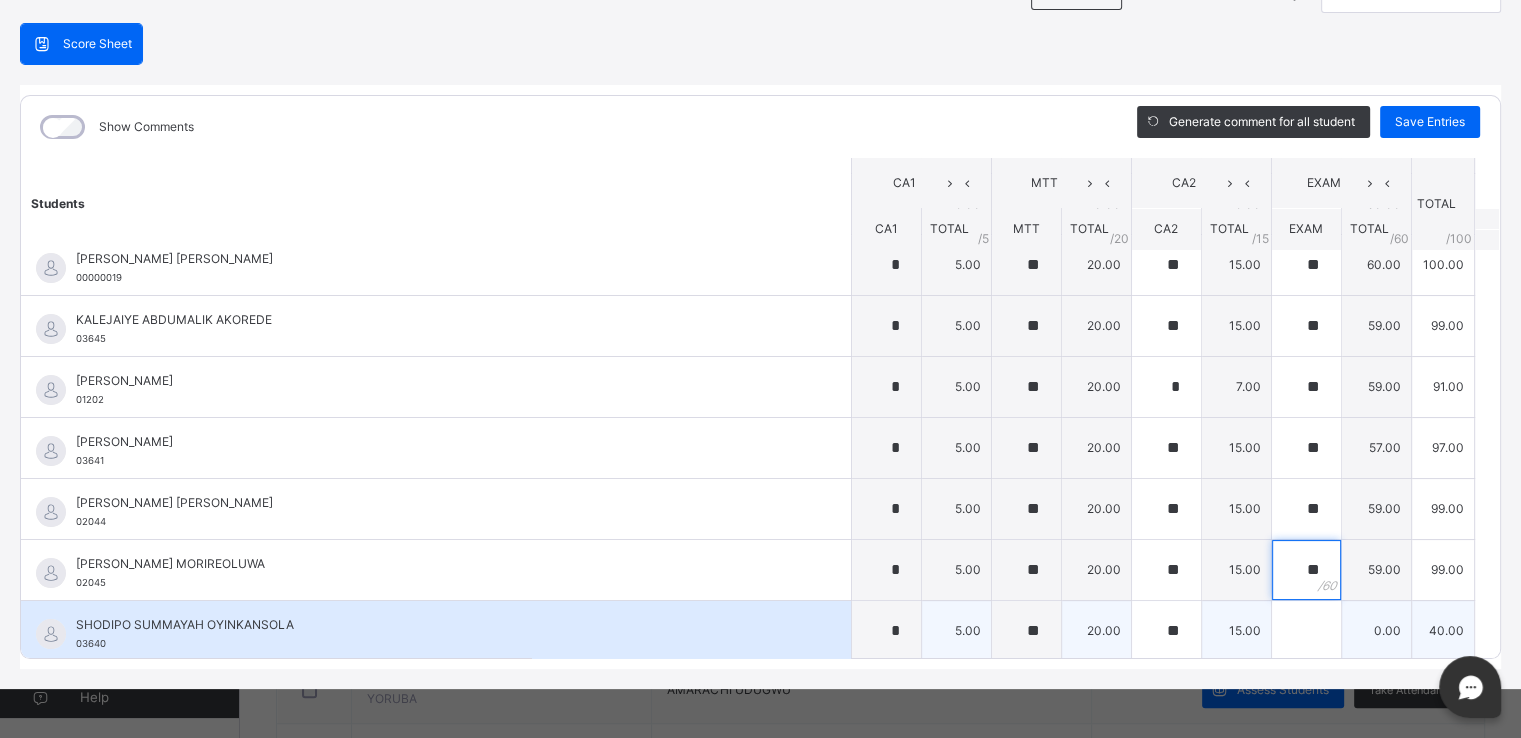type on "**" 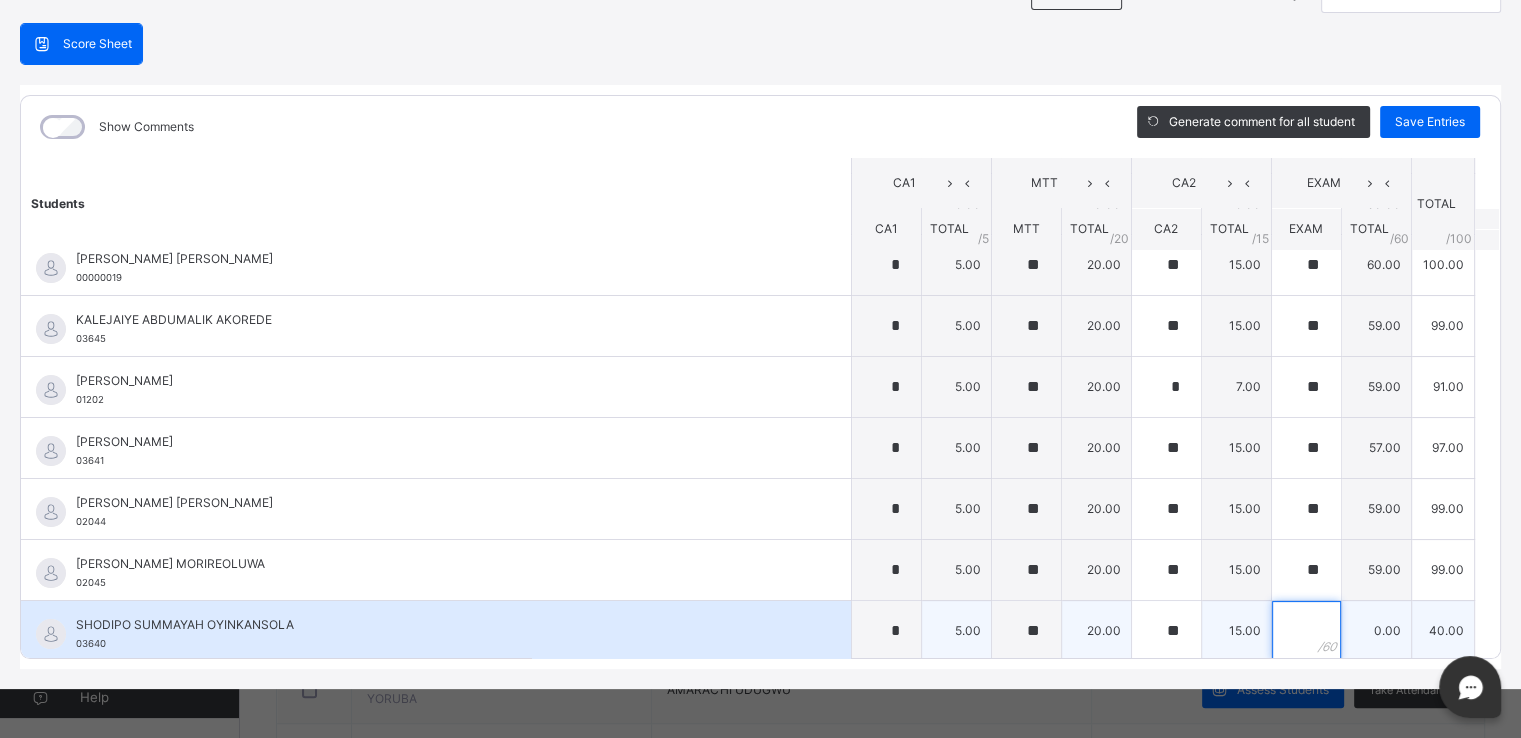 click at bounding box center (1306, 631) 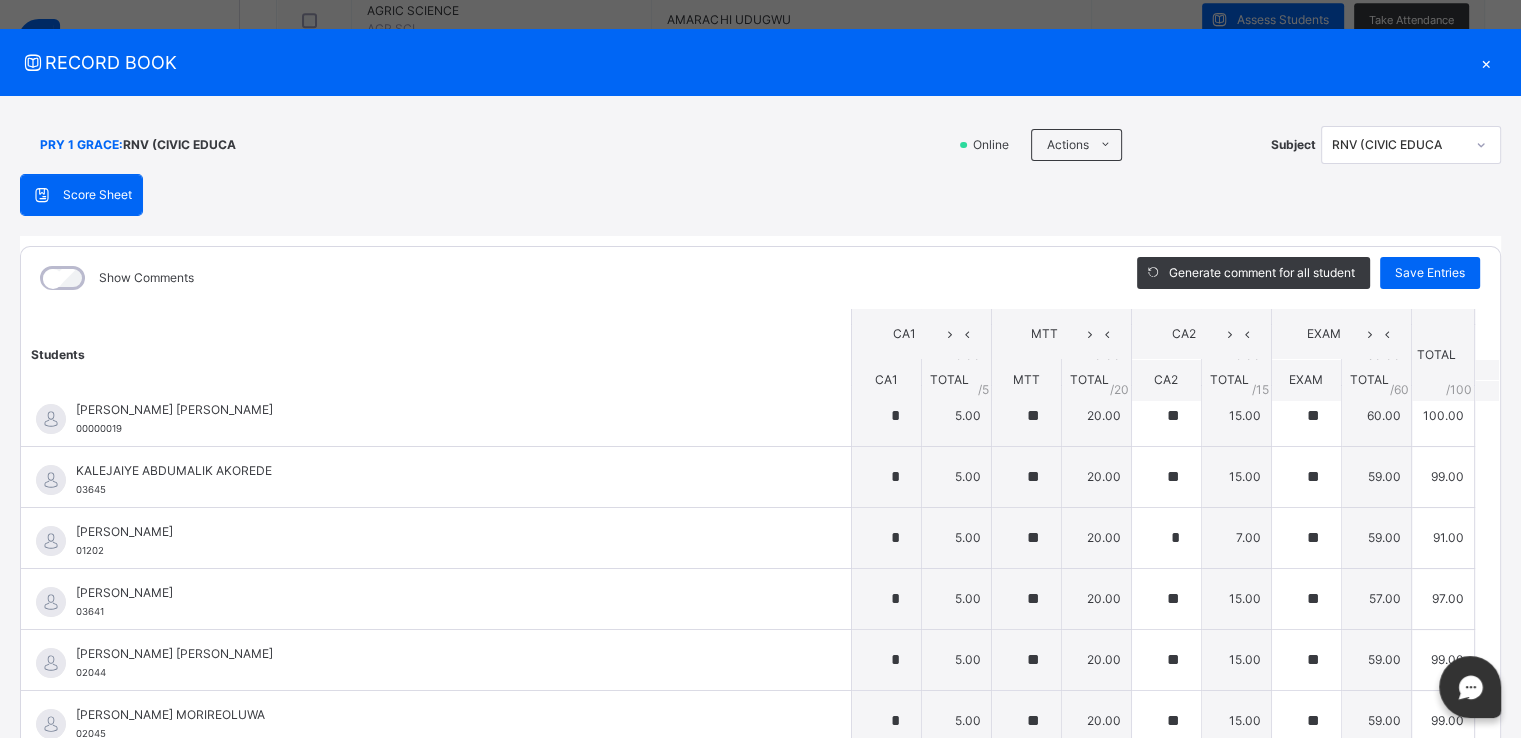 scroll, scrollTop: 0, scrollLeft: 0, axis: both 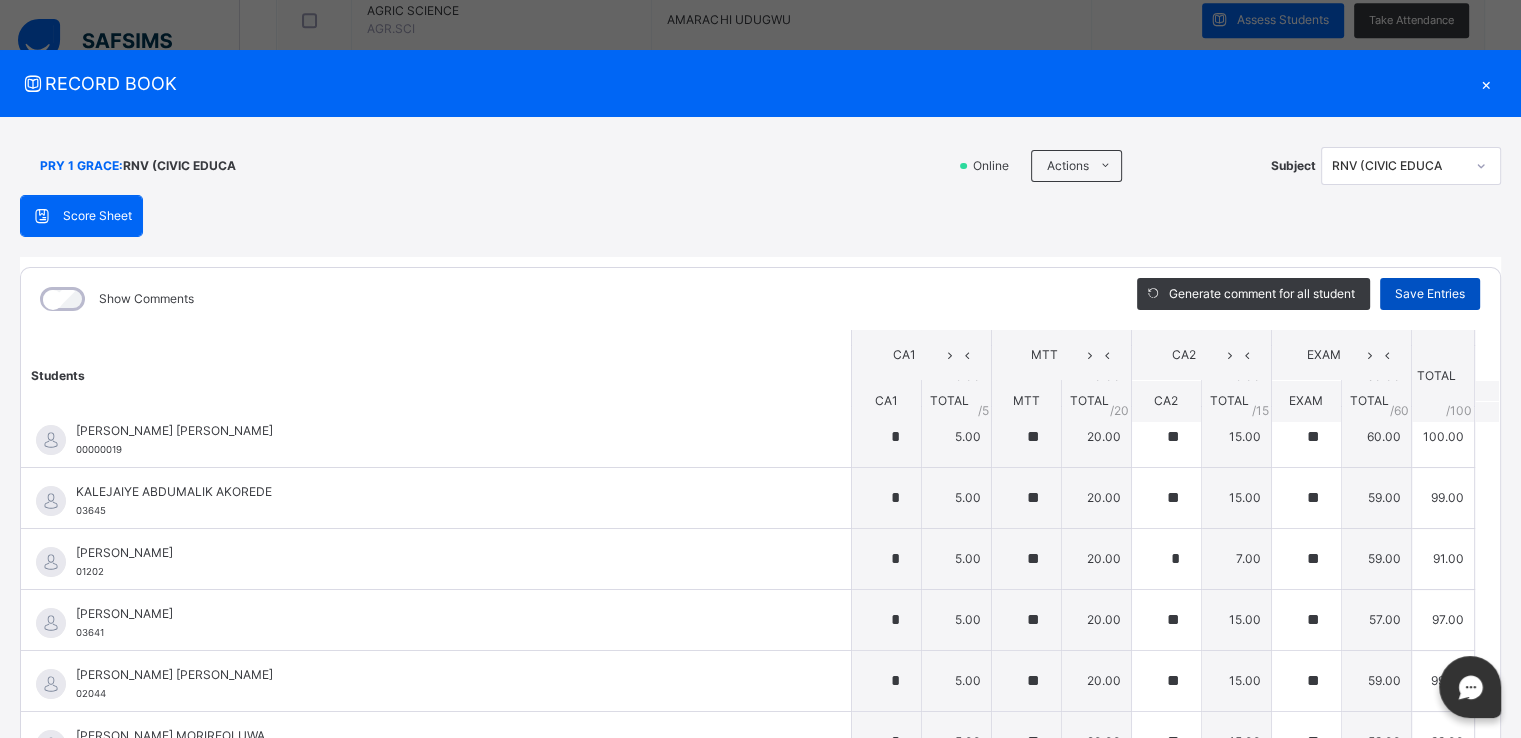 type on "**" 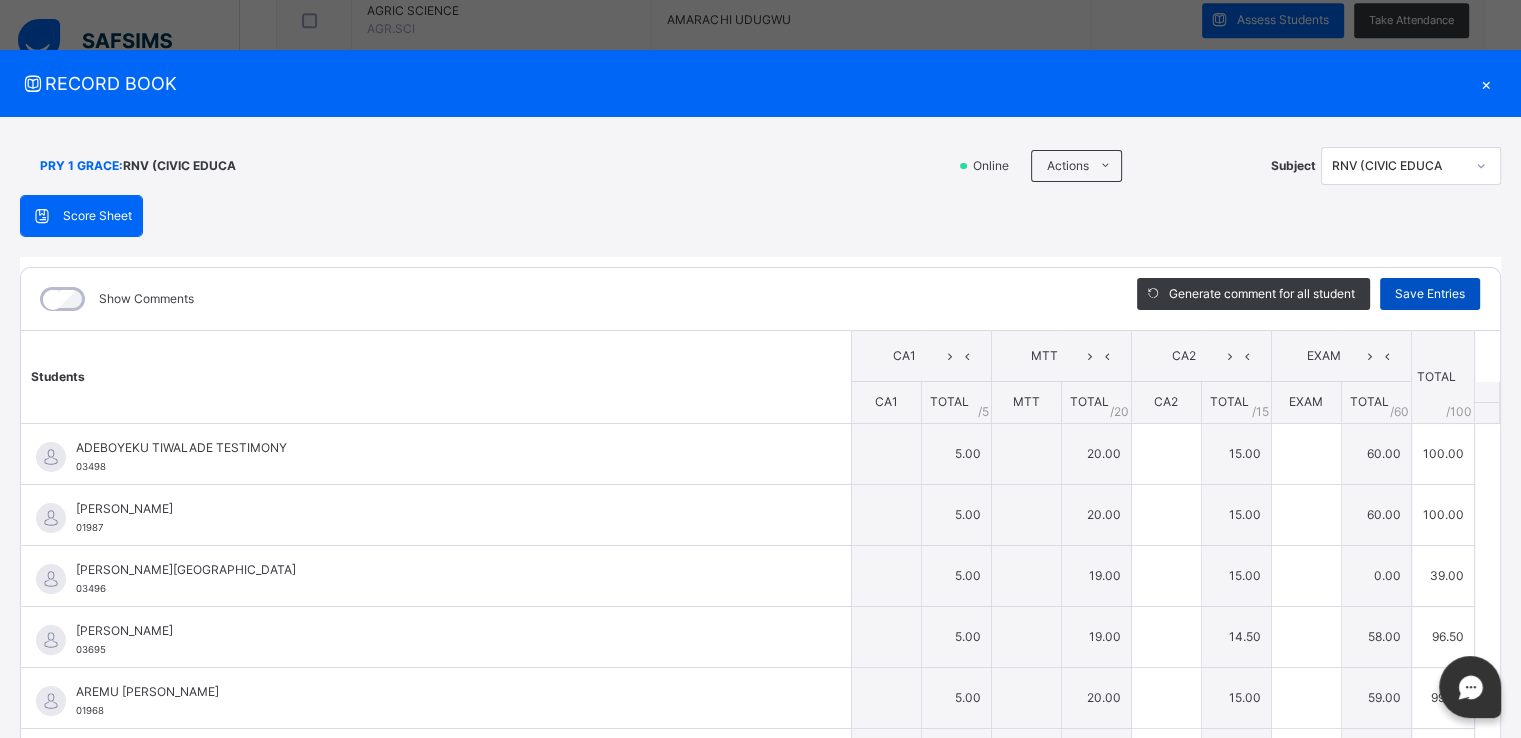 type on "*" 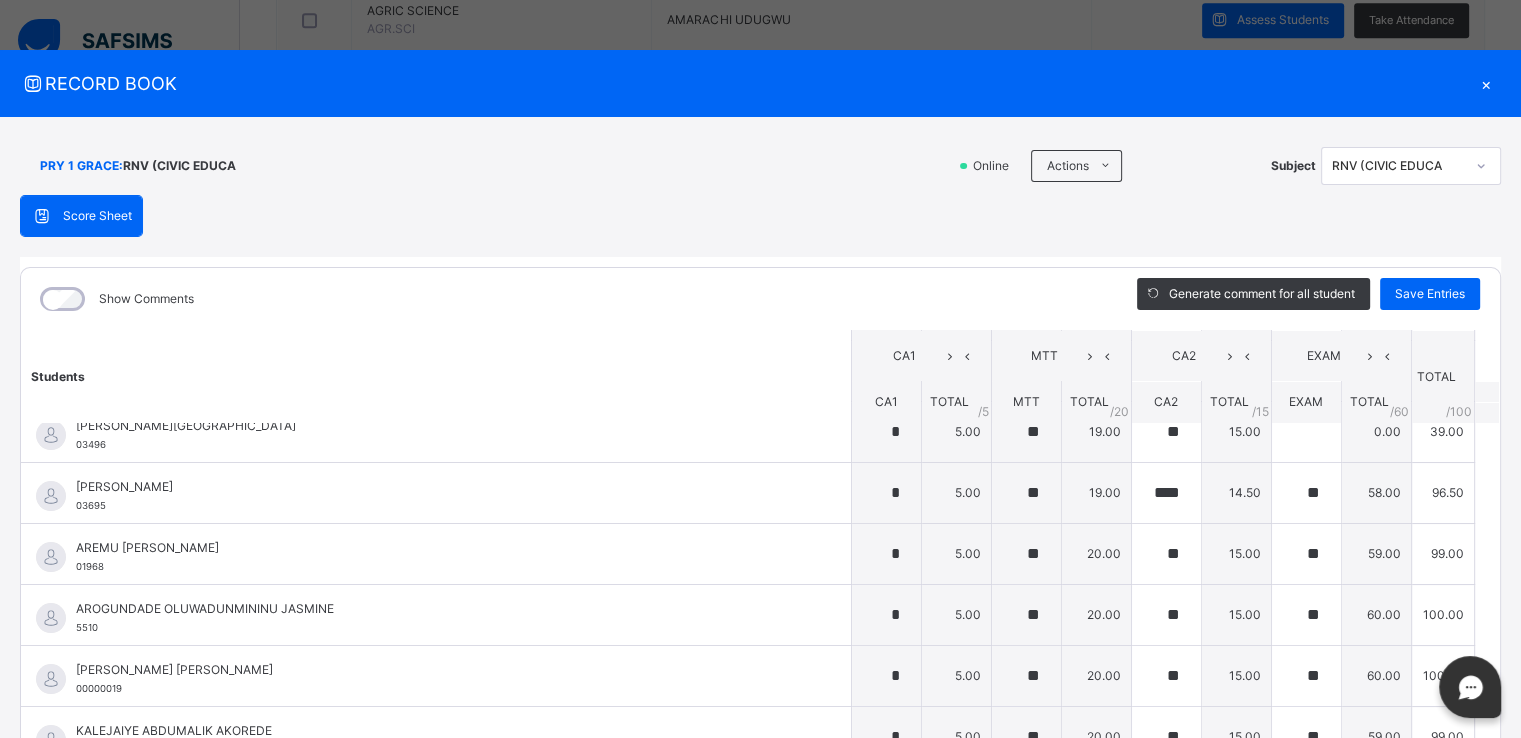 scroll, scrollTop: 146, scrollLeft: 0, axis: vertical 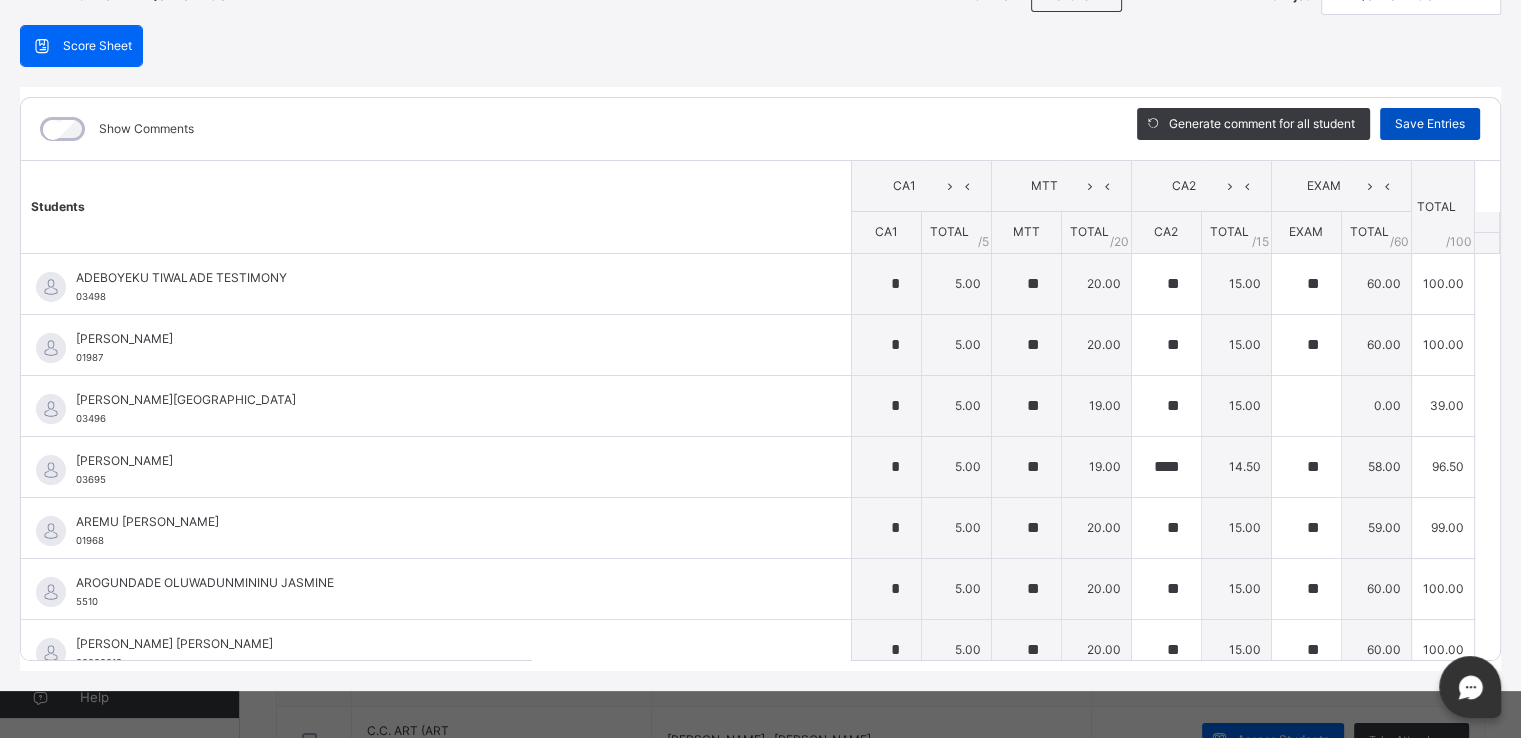 click on "Save Entries" at bounding box center (1430, 124) 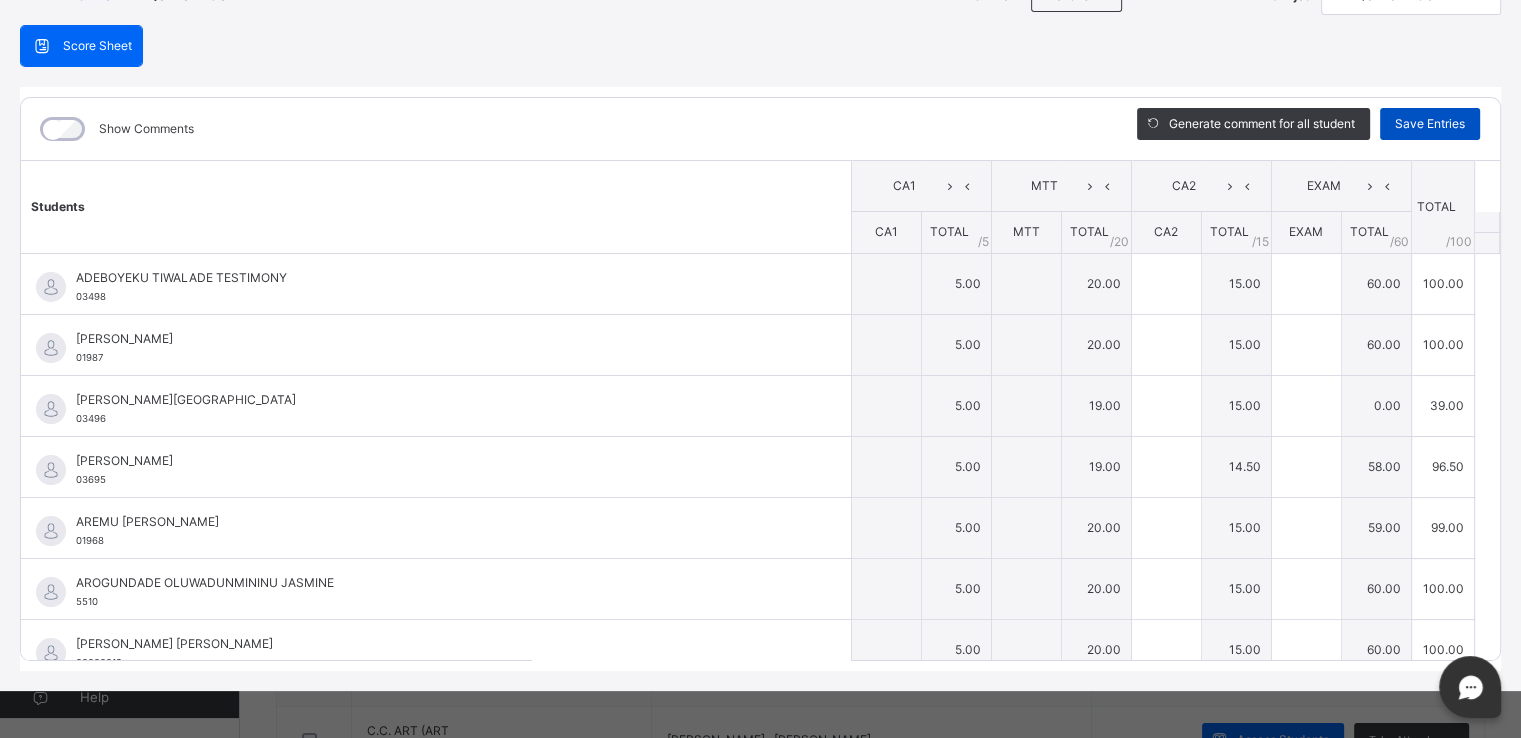 type on "*" 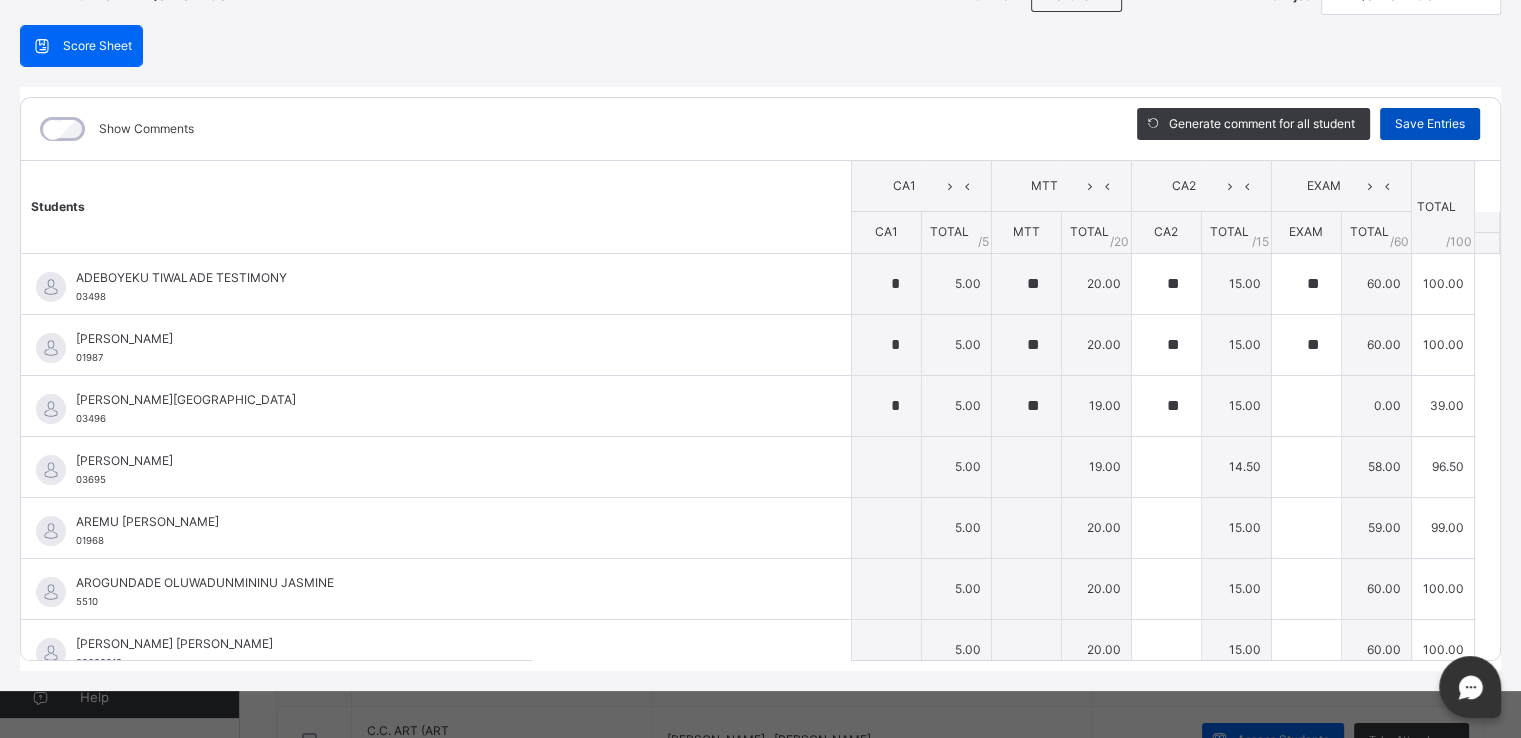 type on "*" 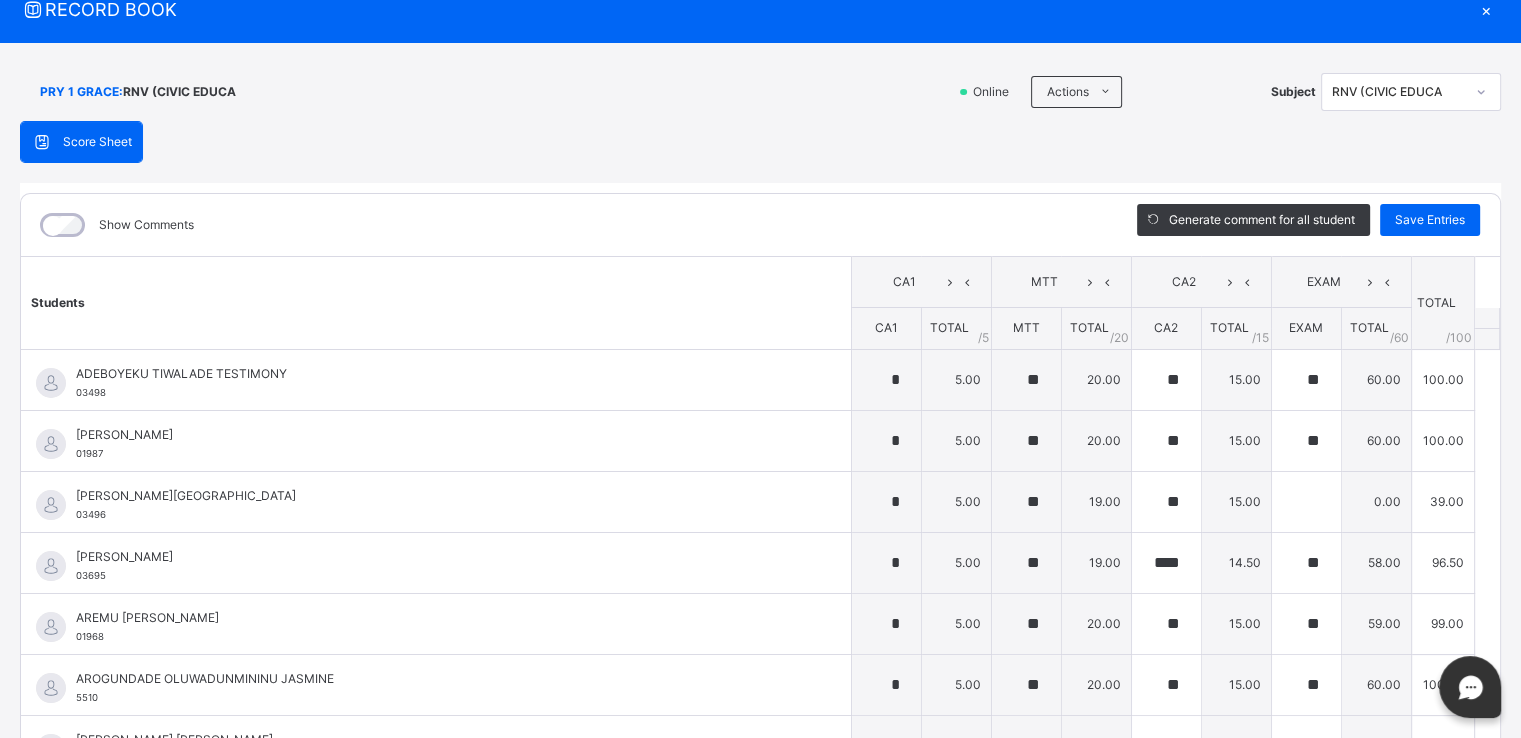 scroll, scrollTop: 0, scrollLeft: 0, axis: both 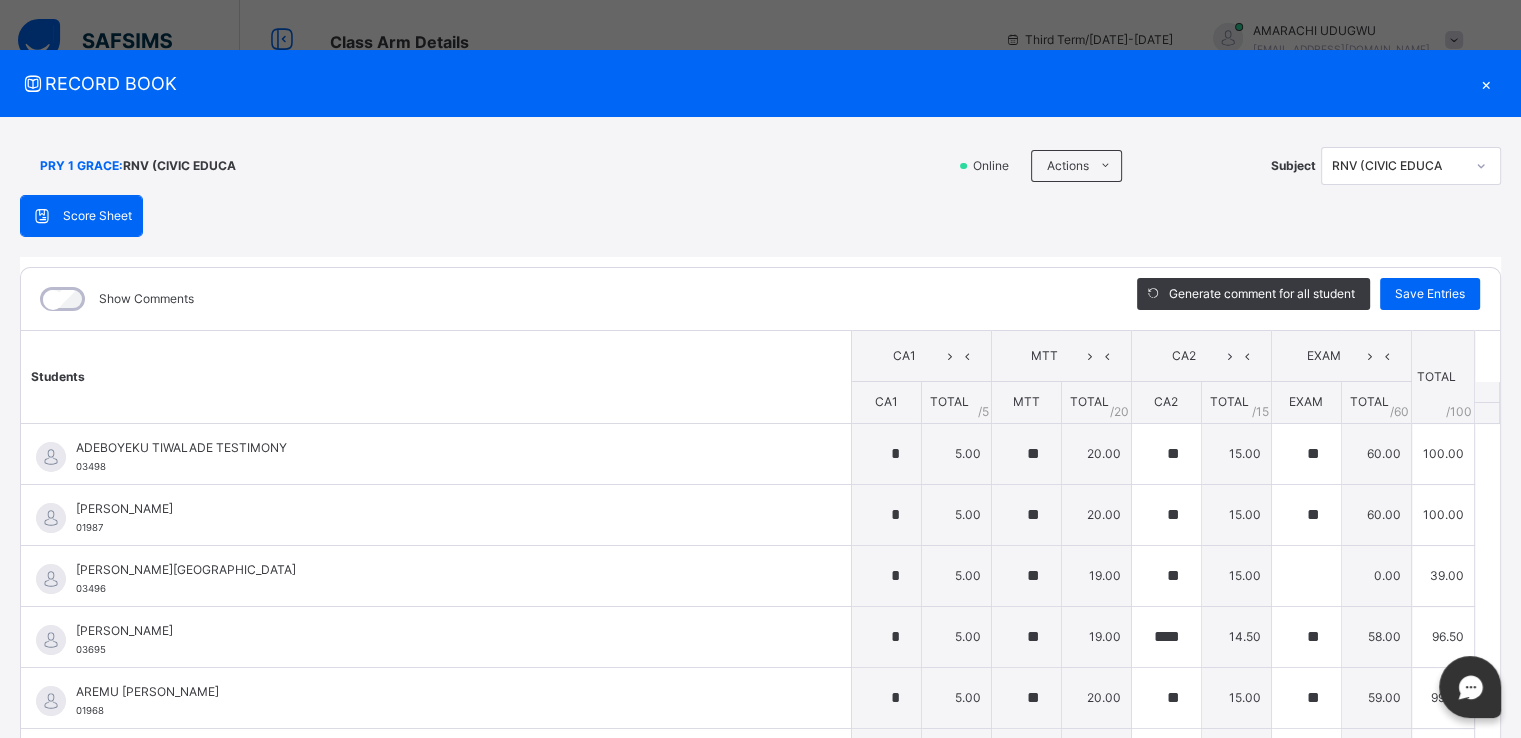 click on "×" at bounding box center [1486, 83] 